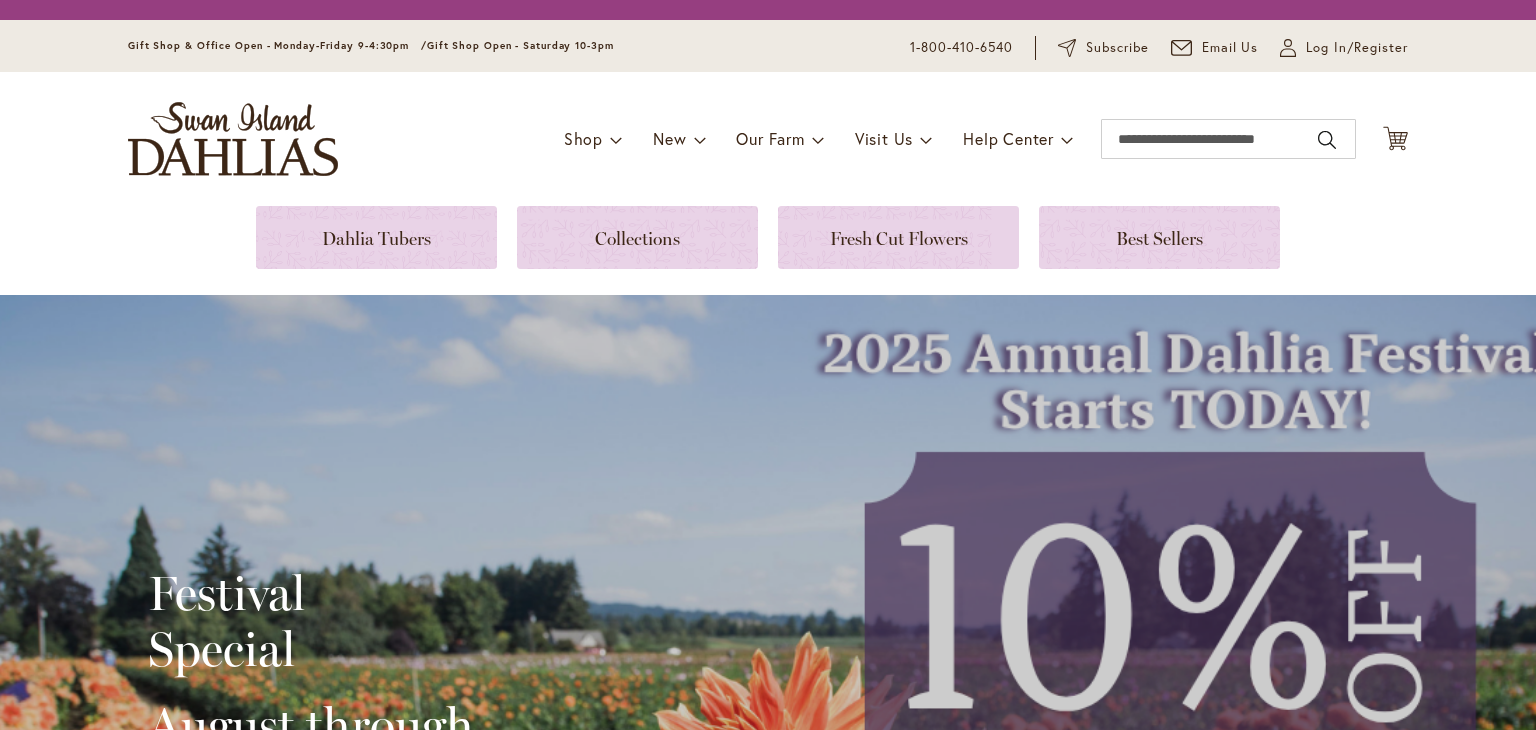 scroll, scrollTop: 0, scrollLeft: 0, axis: both 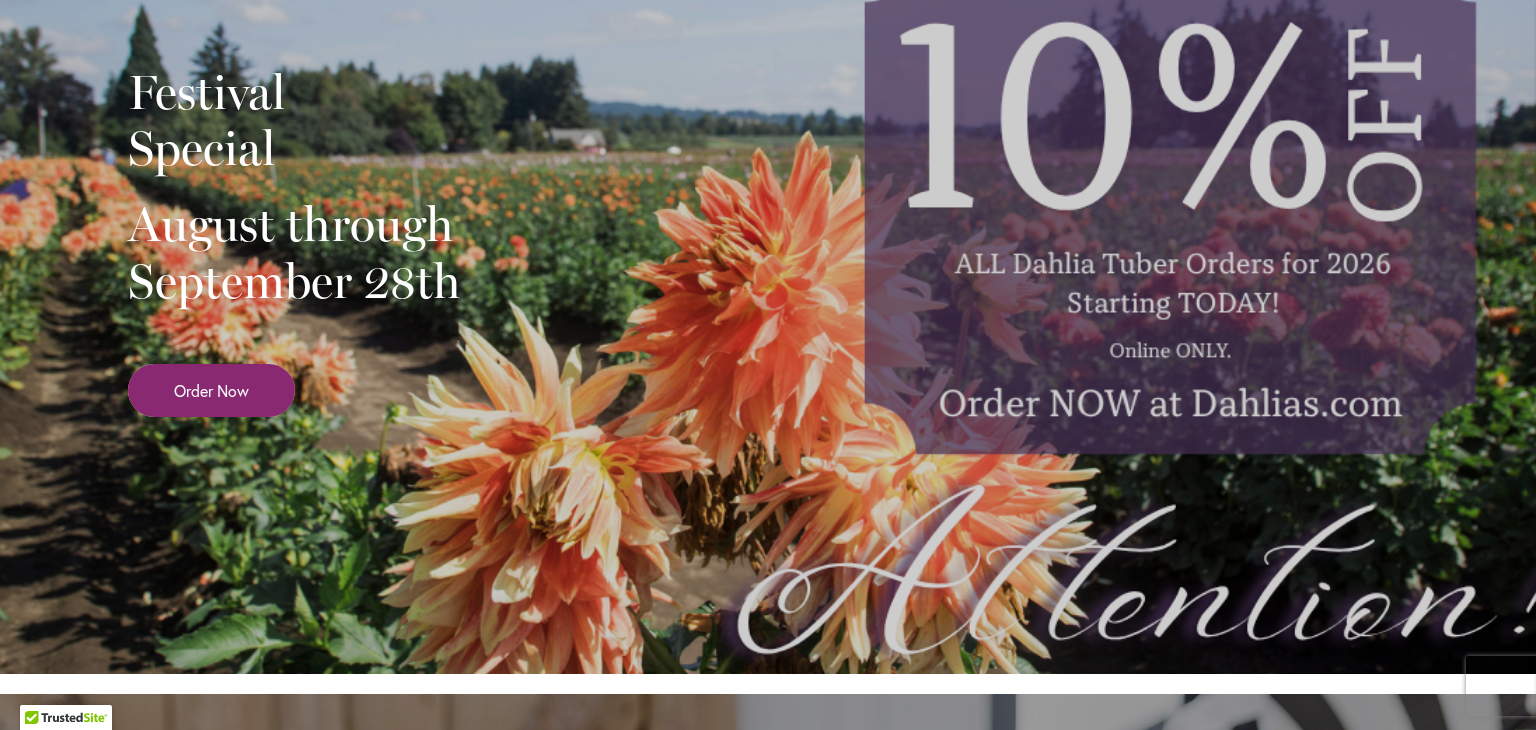 type on "**********" 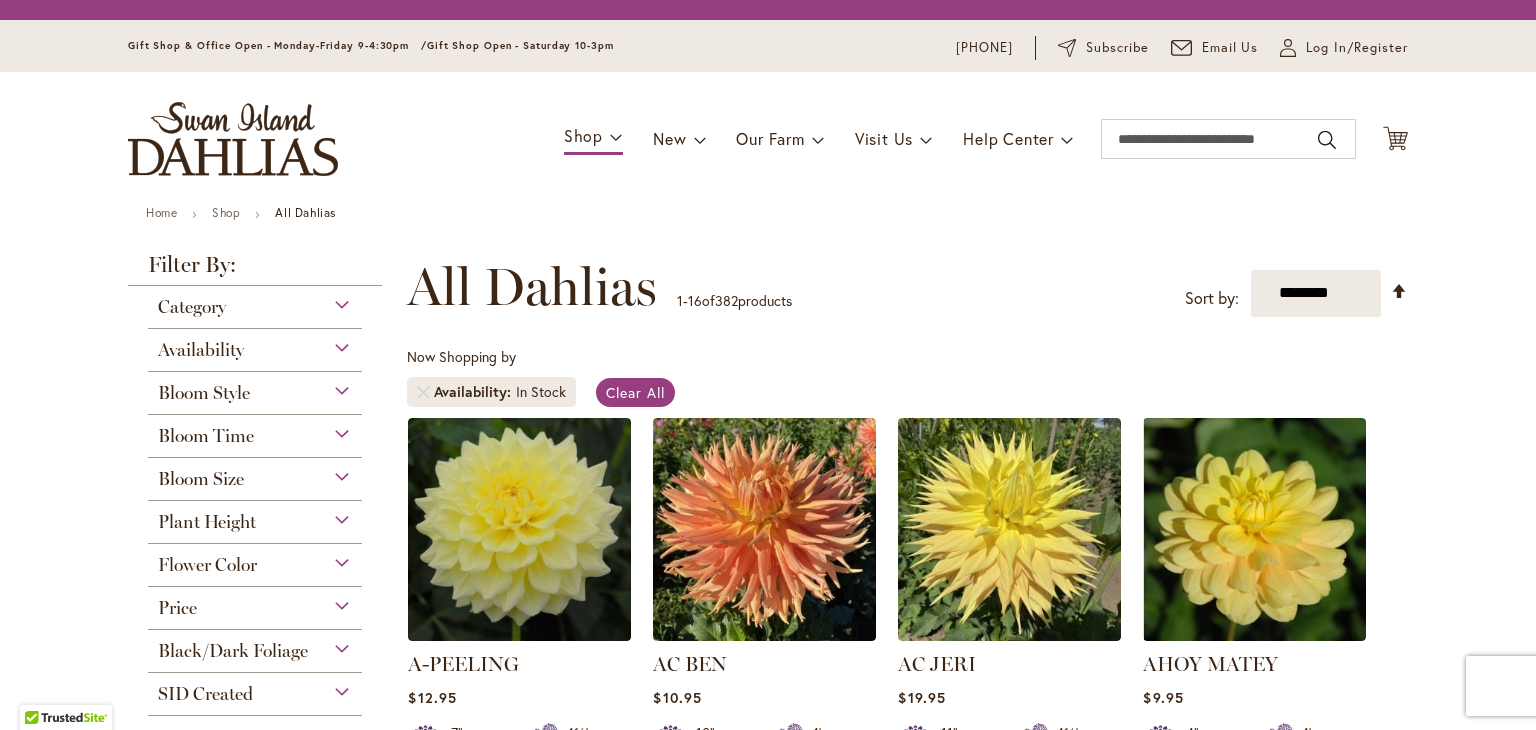 scroll, scrollTop: 0, scrollLeft: 0, axis: both 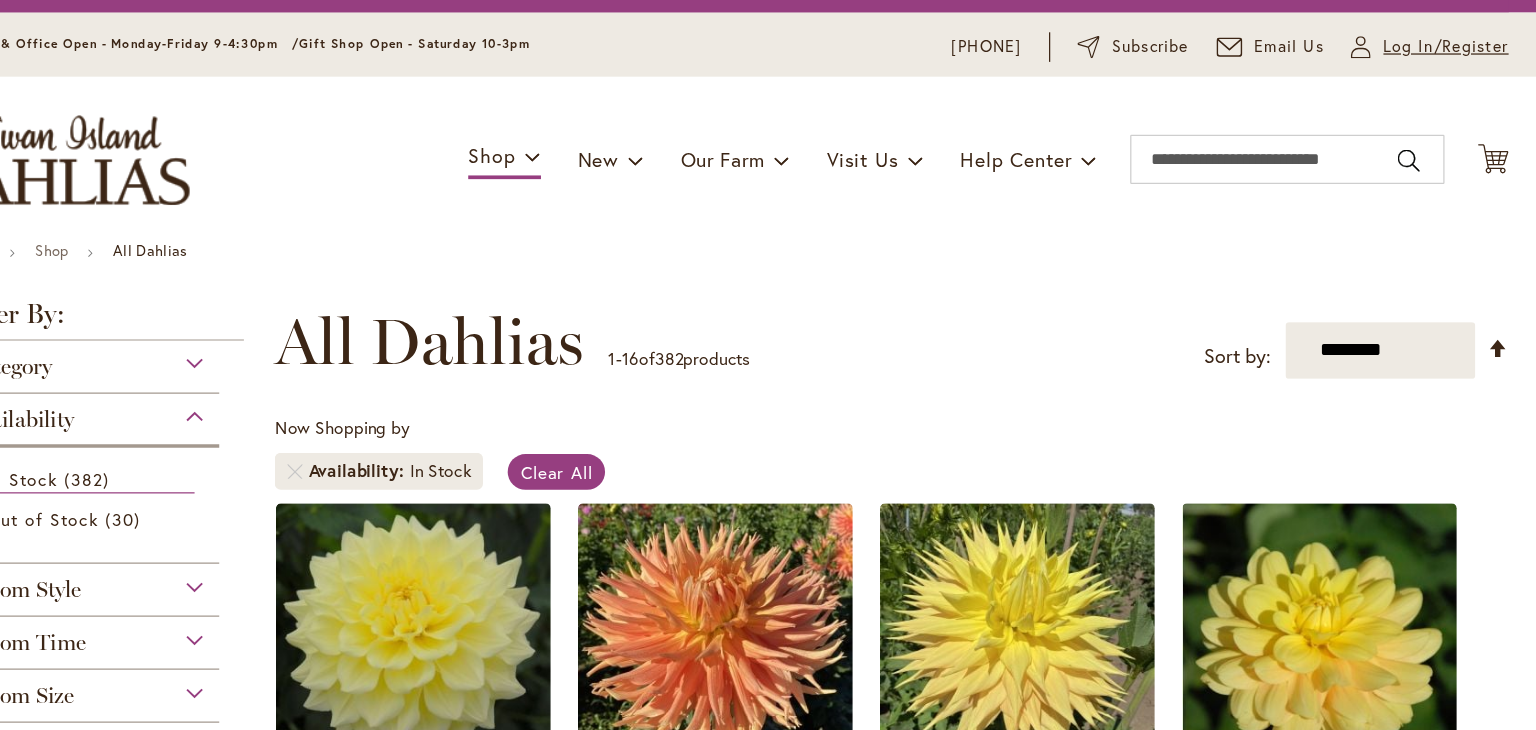 type on "**********" 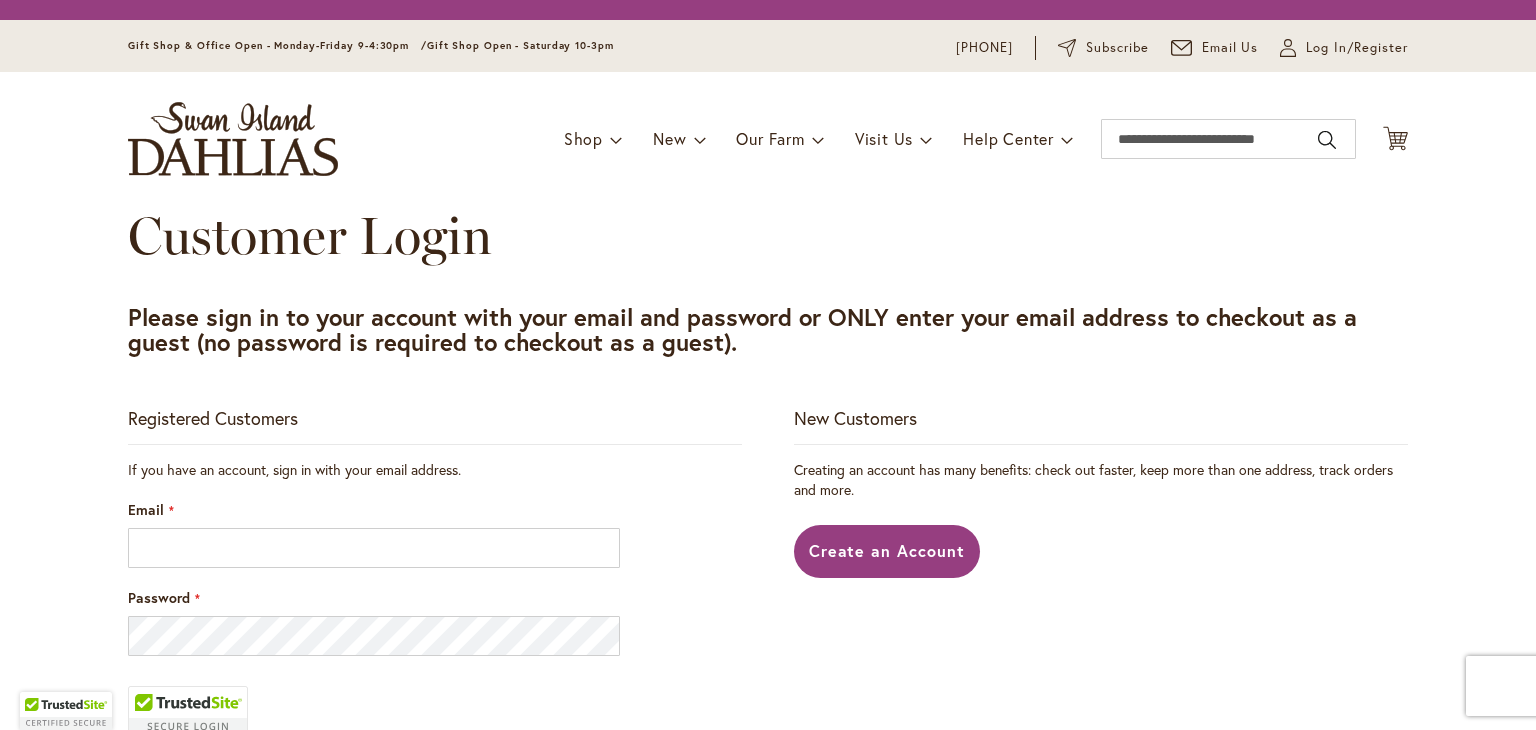scroll, scrollTop: 0, scrollLeft: 0, axis: both 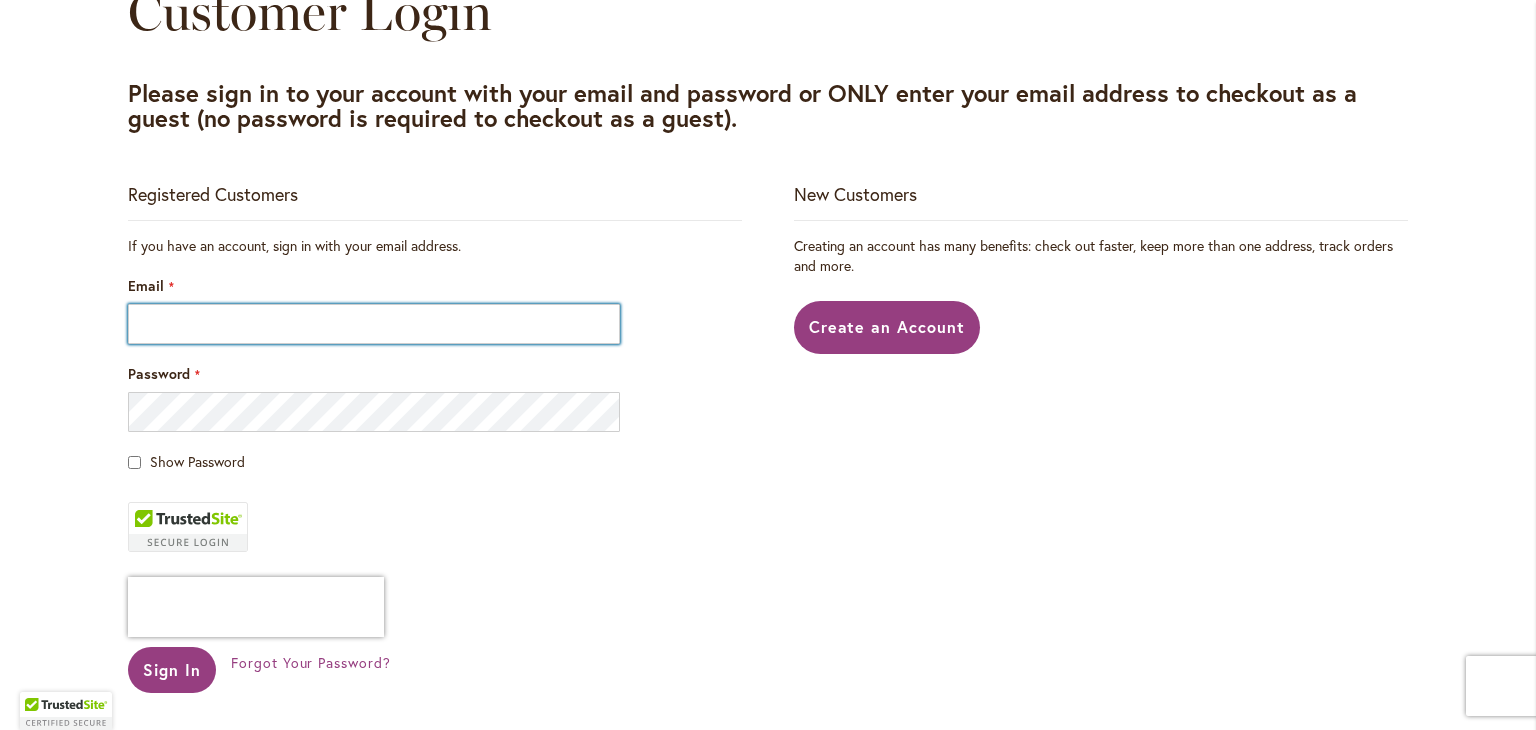 type on "**********" 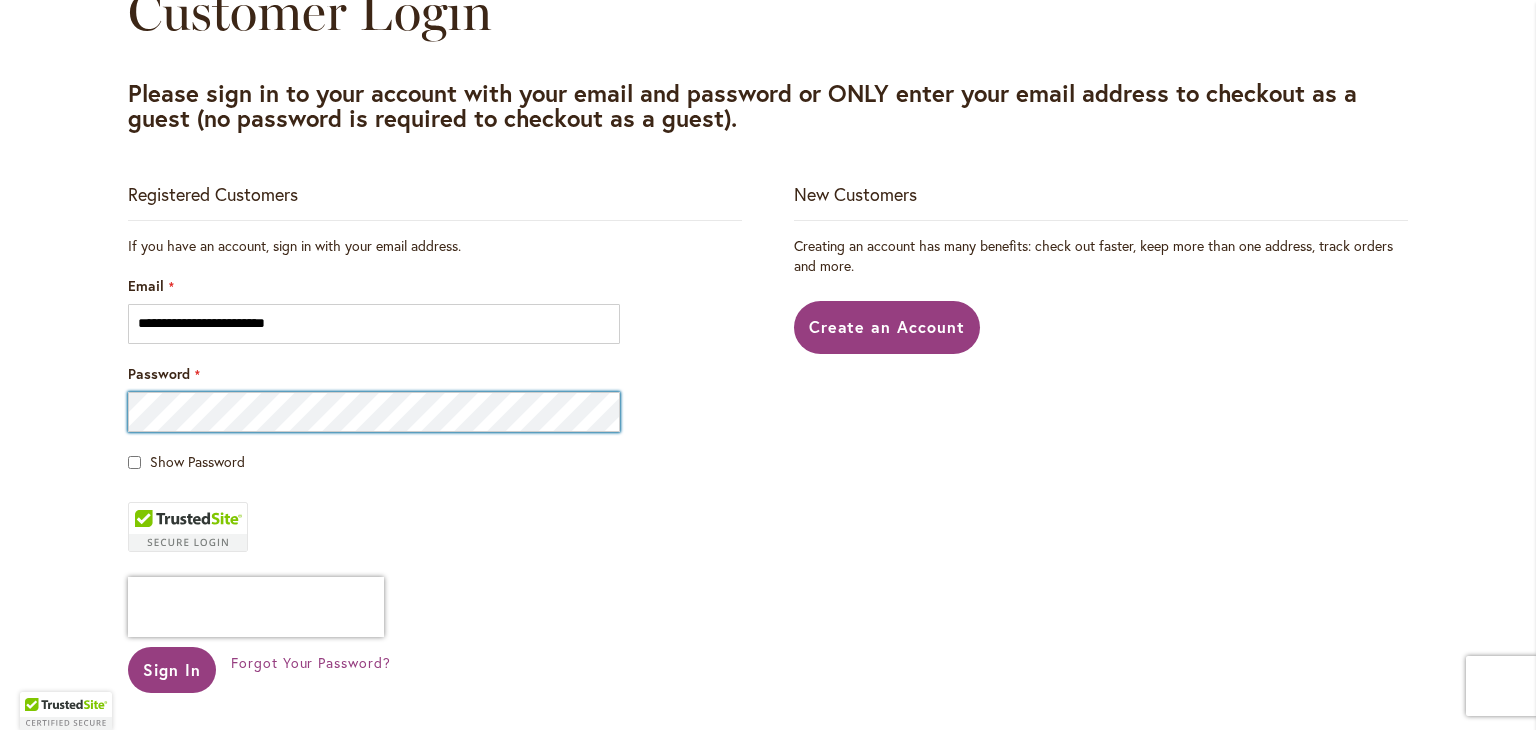 type on "**********" 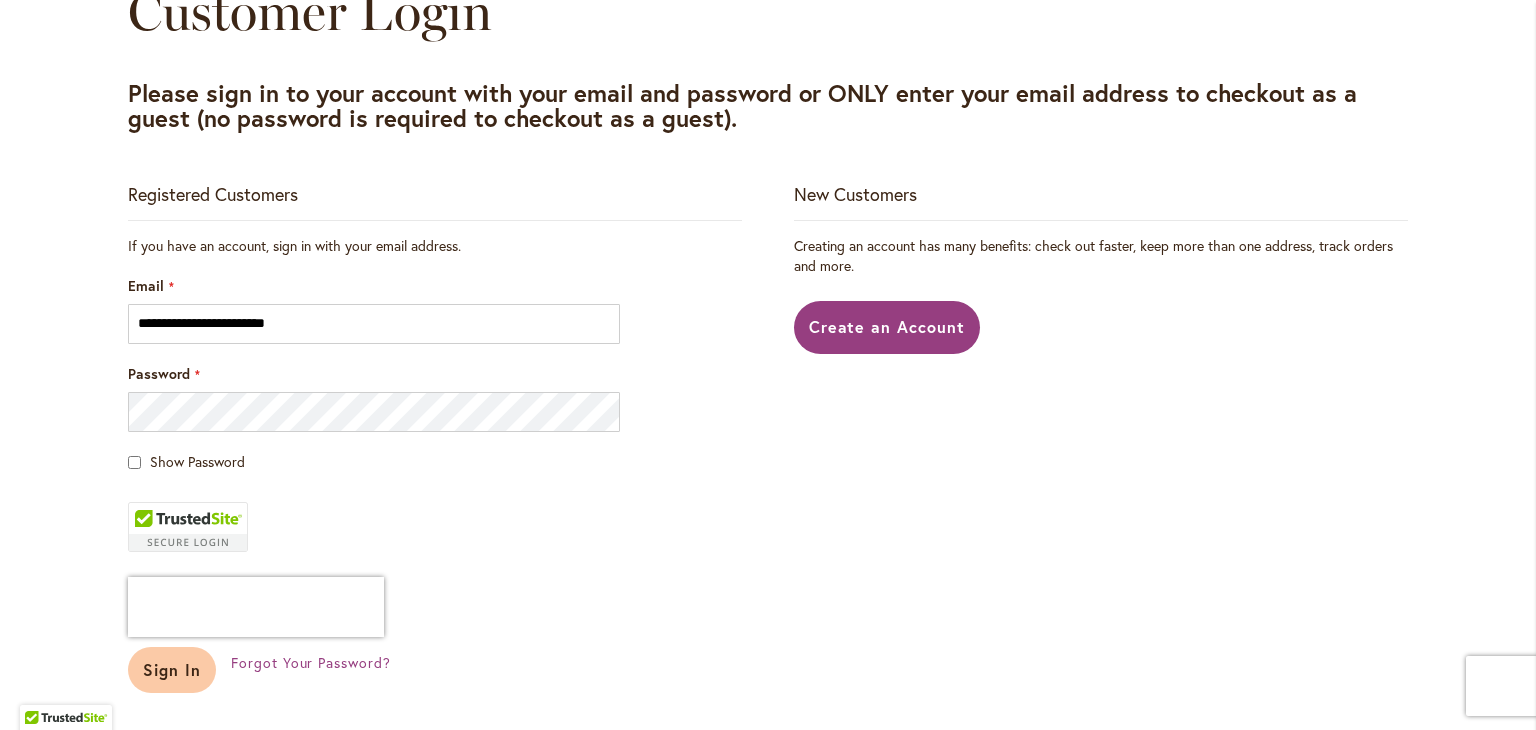 click on "Sign In" at bounding box center (172, 669) 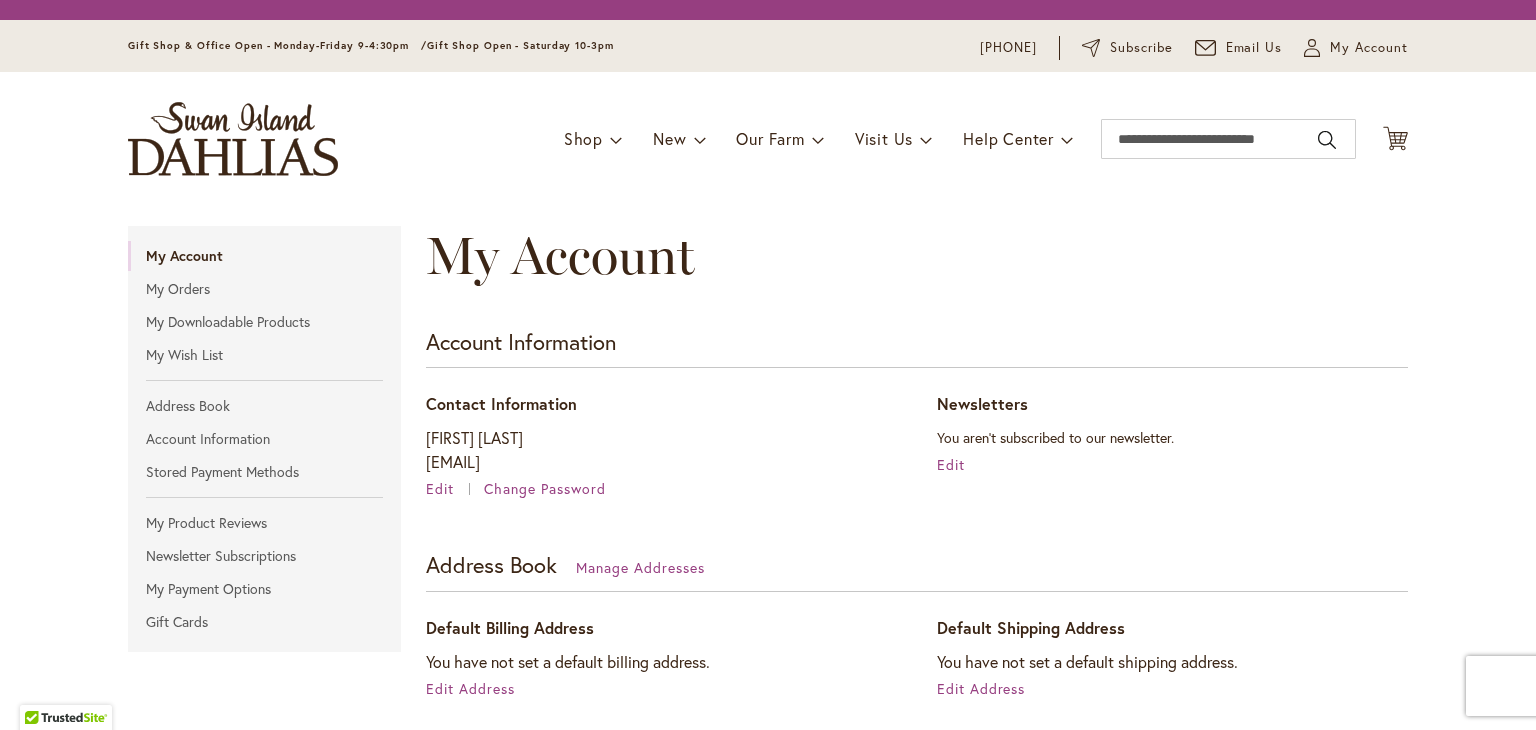 scroll, scrollTop: 0, scrollLeft: 0, axis: both 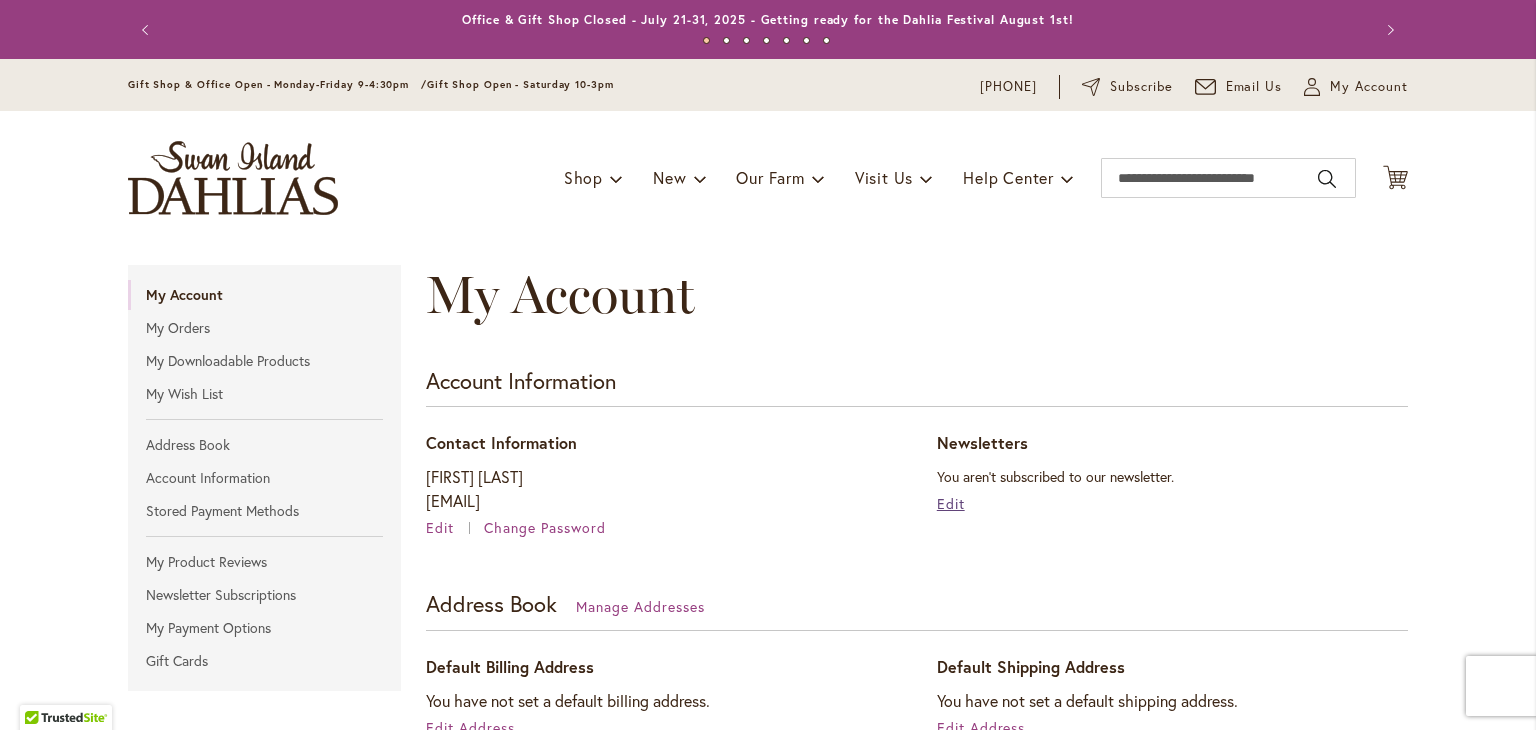 type on "**********" 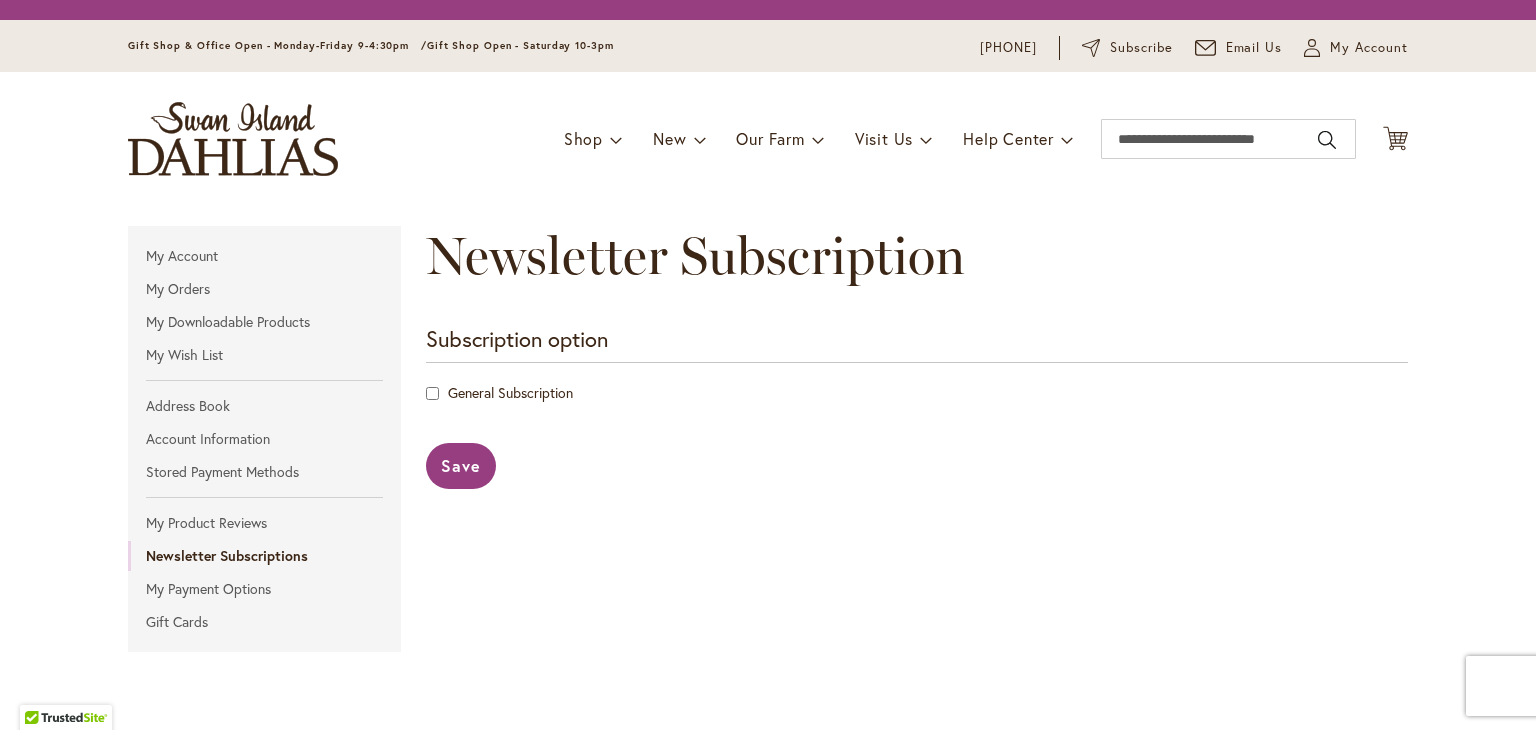 scroll, scrollTop: 0, scrollLeft: 0, axis: both 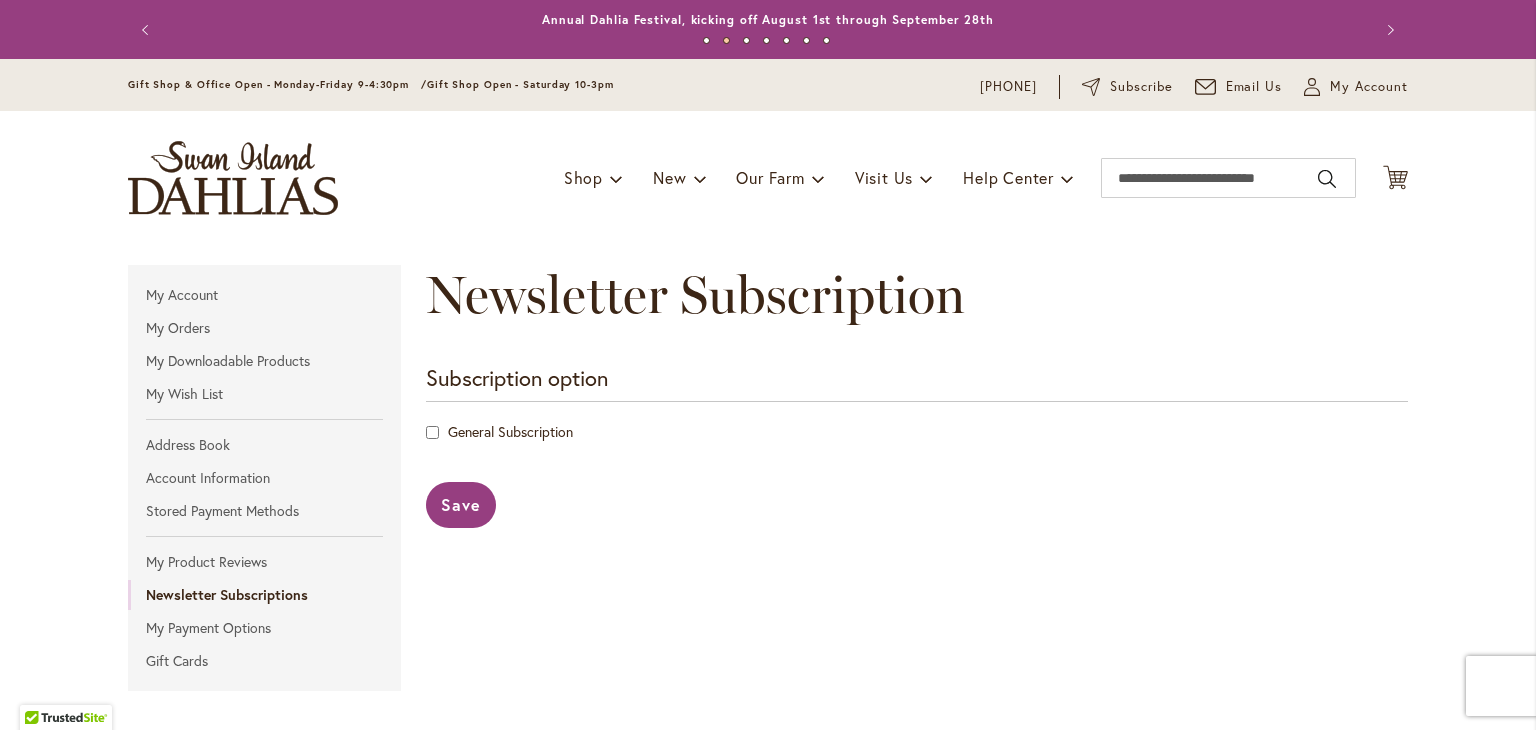 type on "**********" 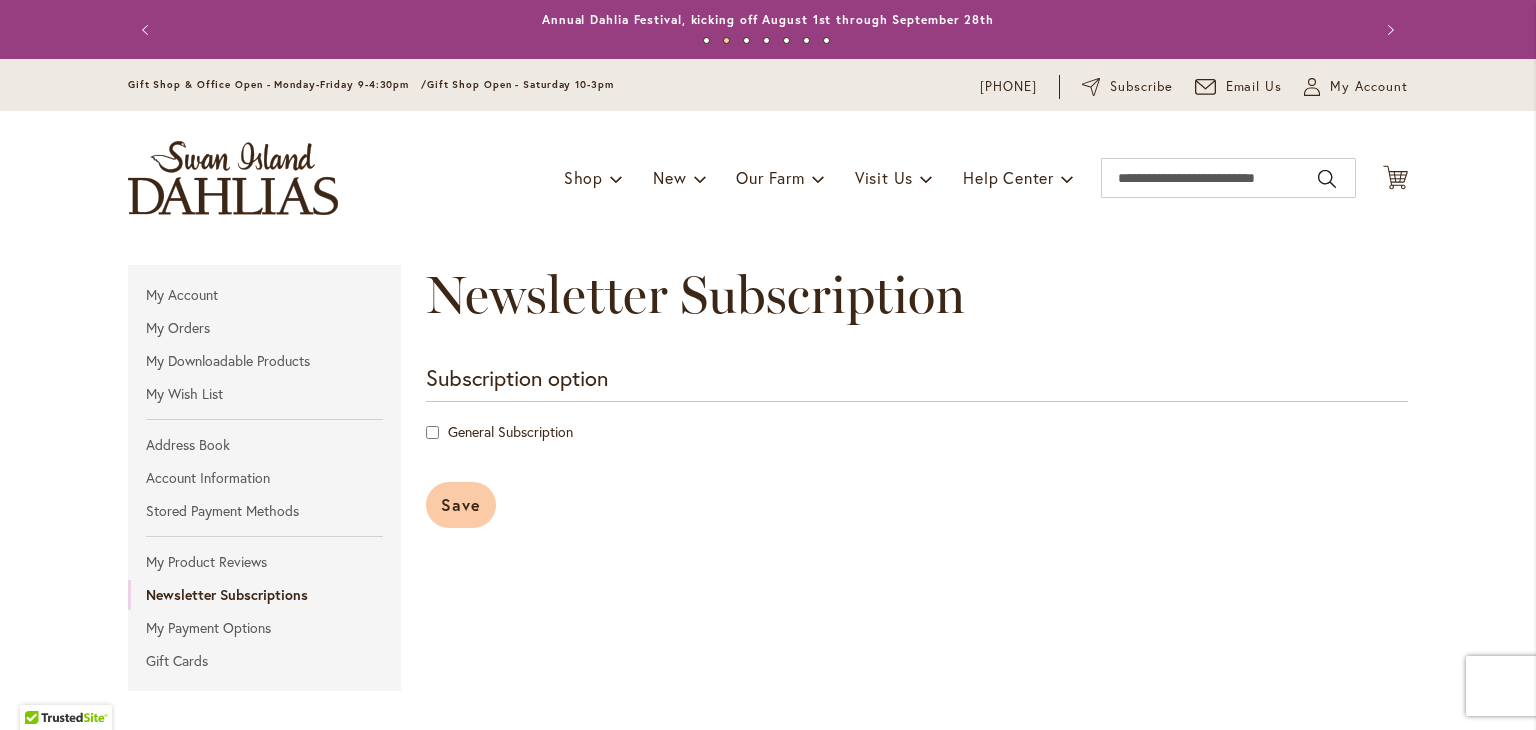 click on "Save" at bounding box center (461, 504) 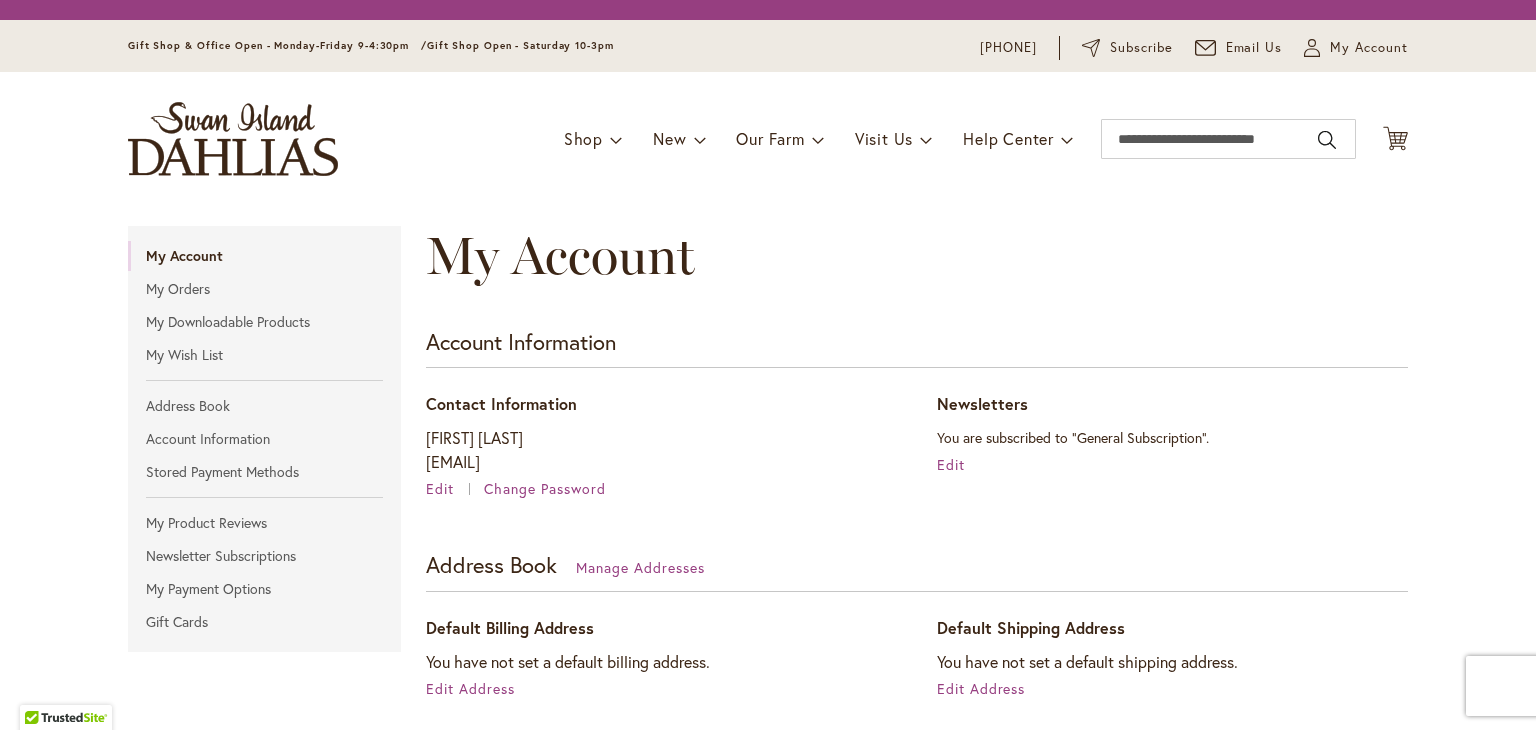 scroll, scrollTop: 0, scrollLeft: 0, axis: both 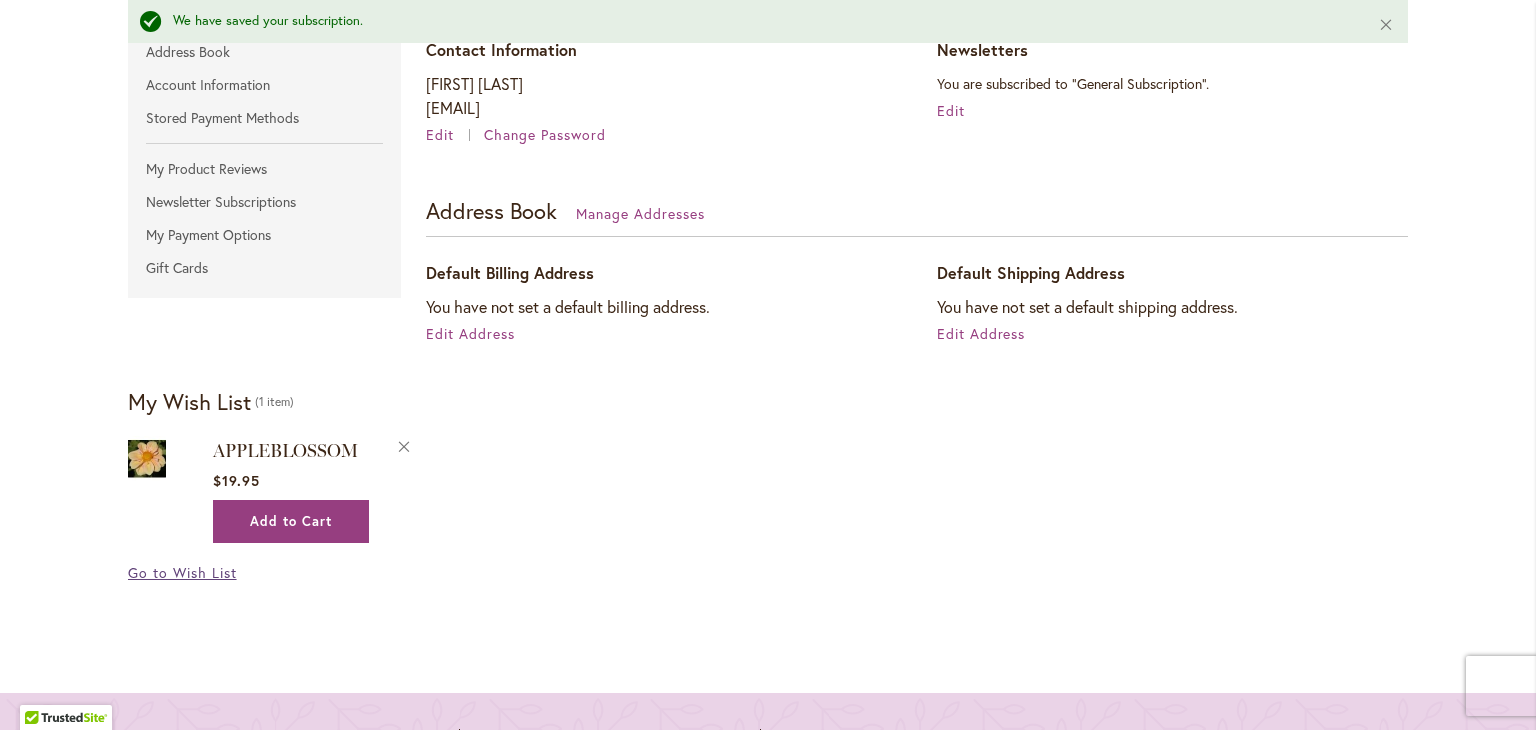 type on "**********" 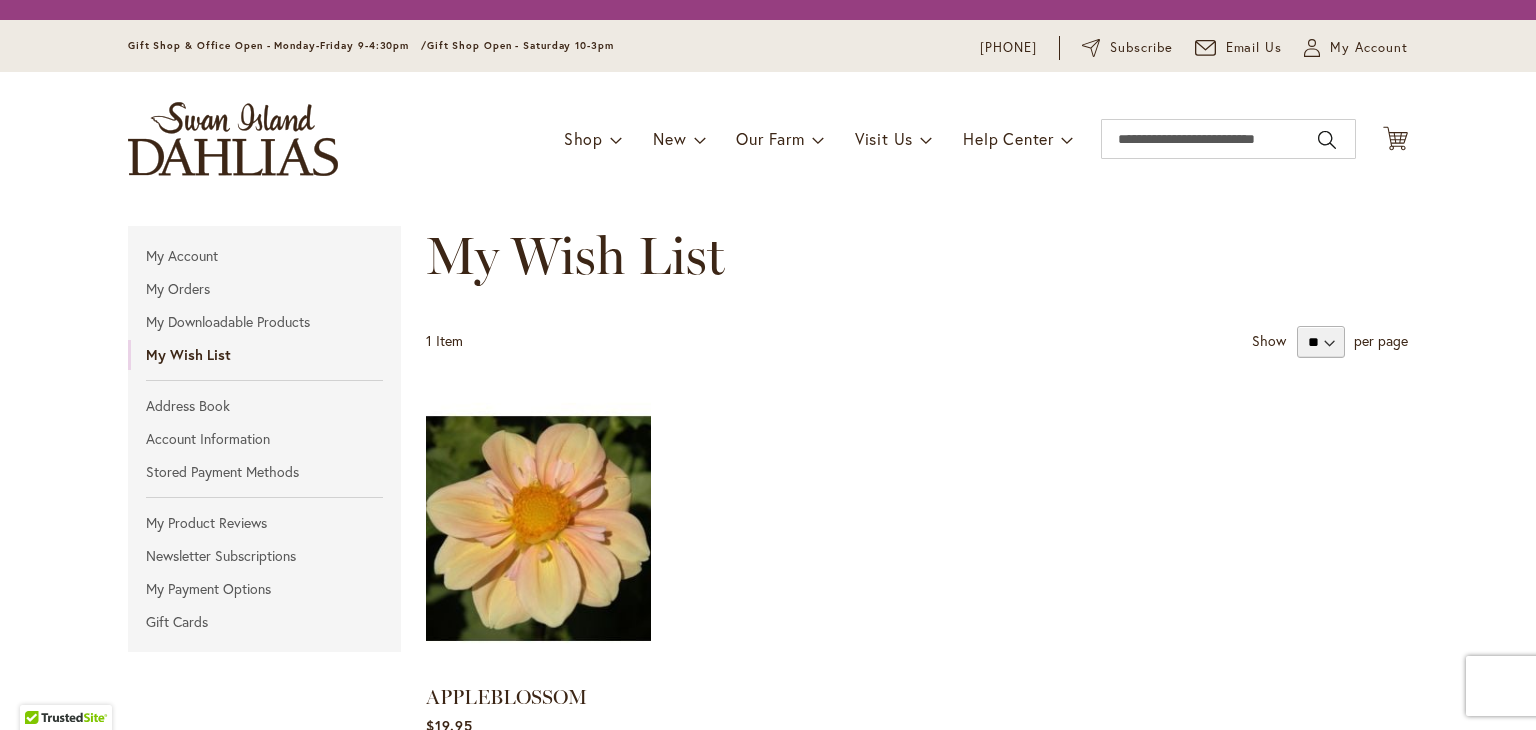 scroll, scrollTop: 0, scrollLeft: 0, axis: both 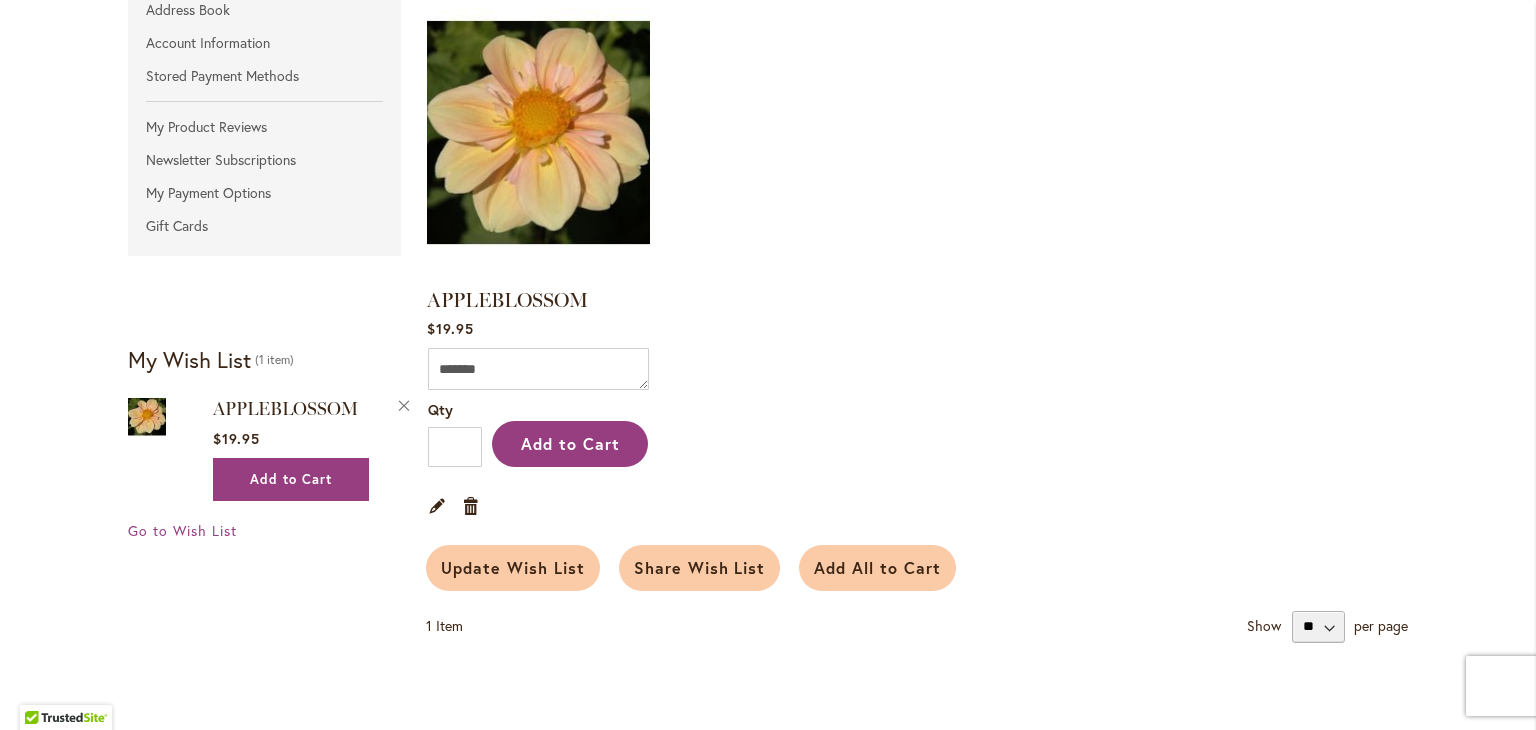 type on "**********" 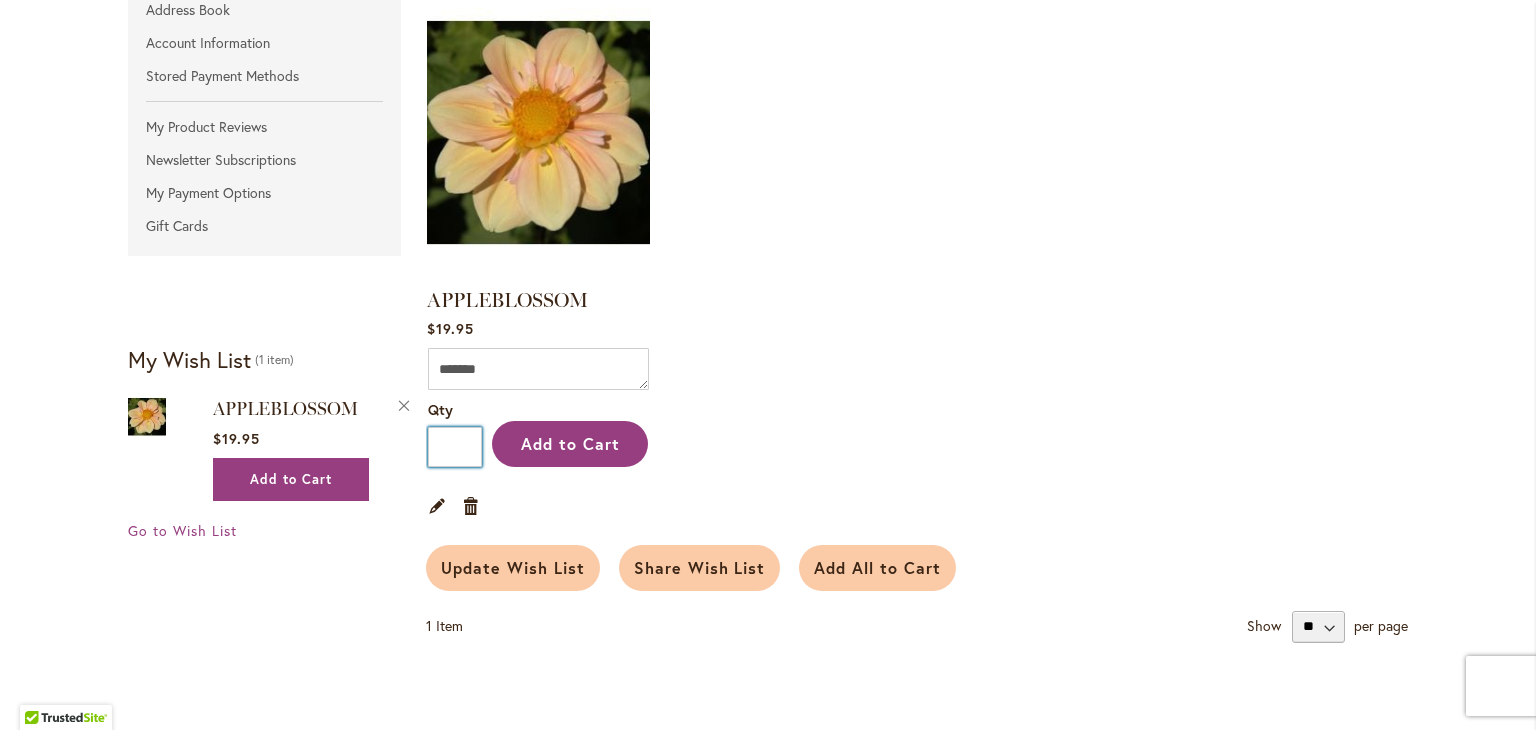 click on "*" at bounding box center [455, 447] 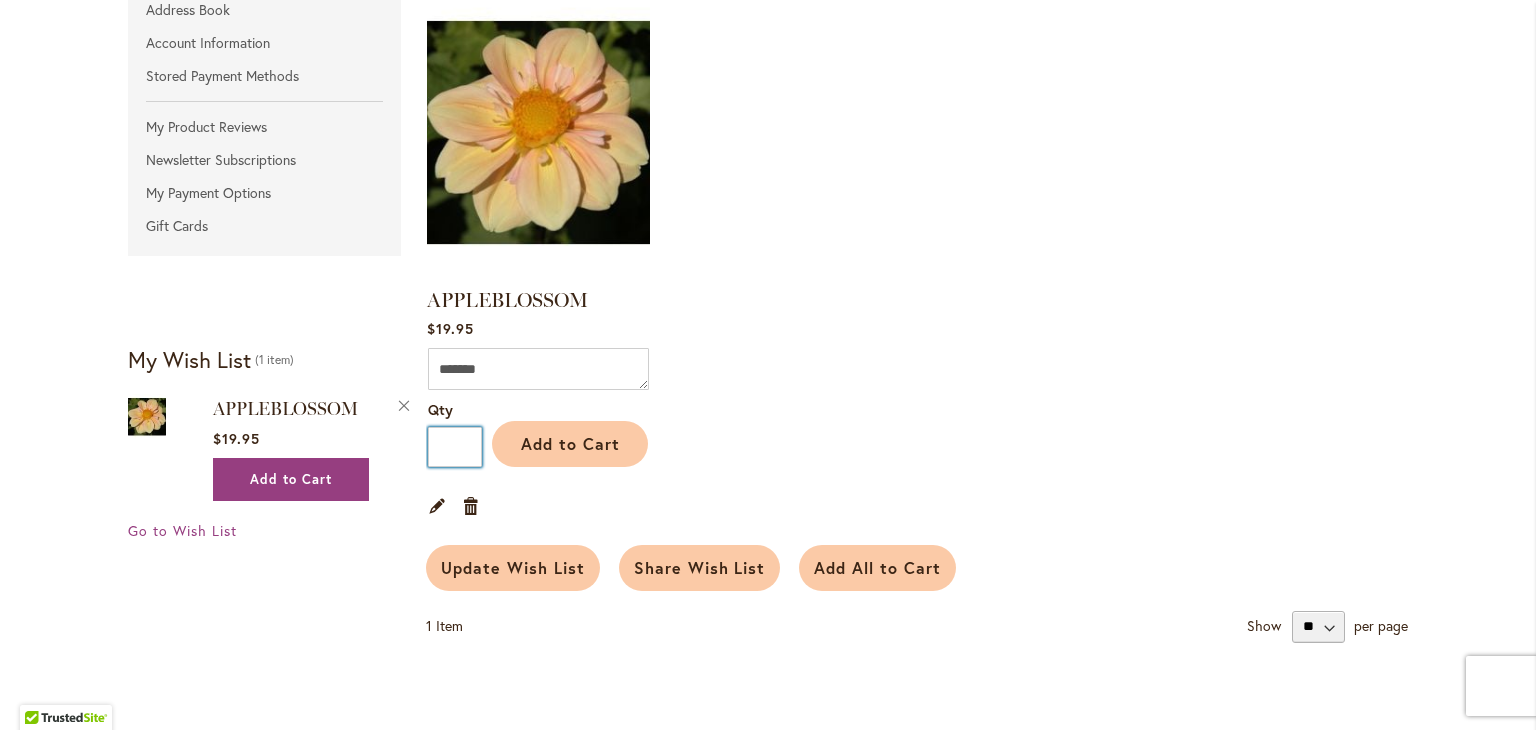 type on "*" 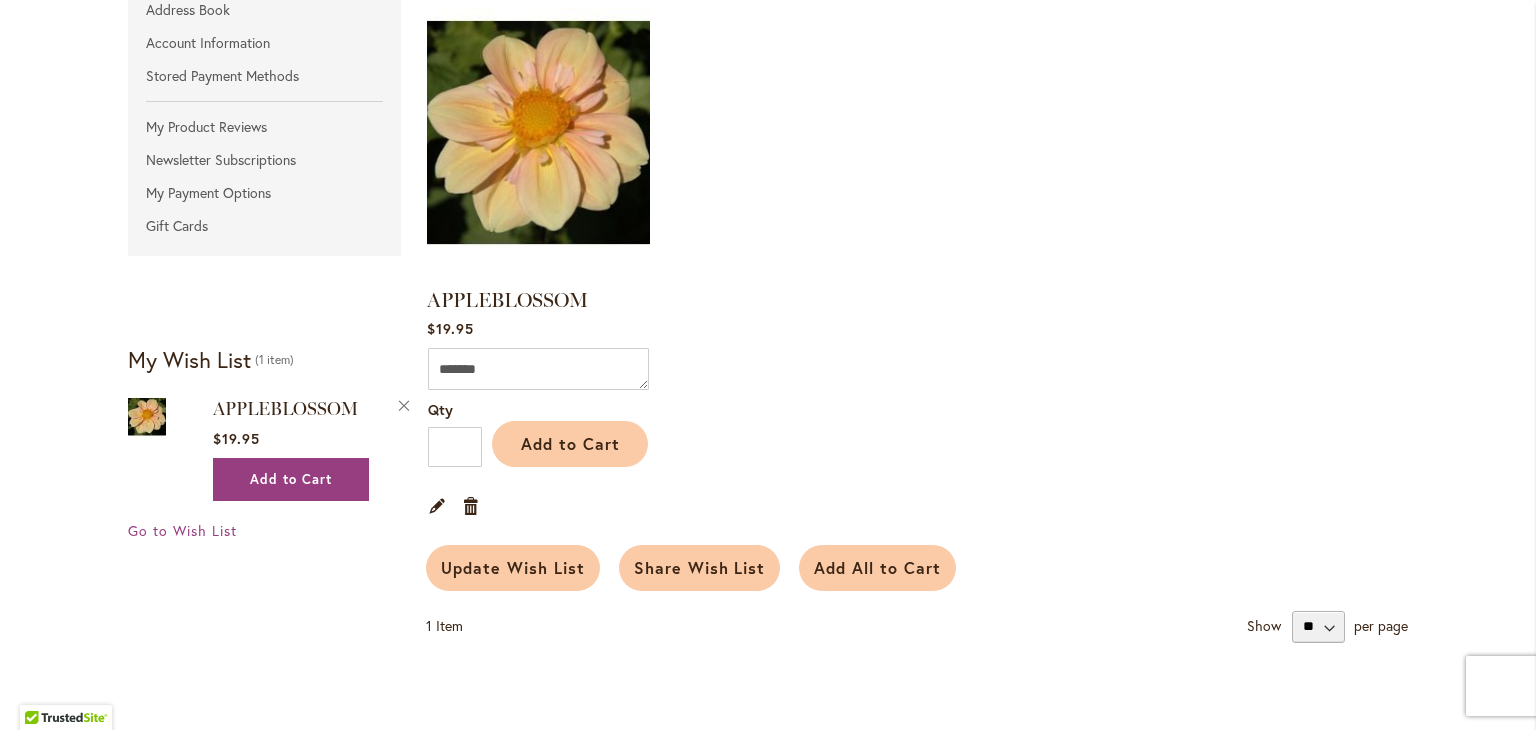 click on "Add to Cart" at bounding box center [570, 443] 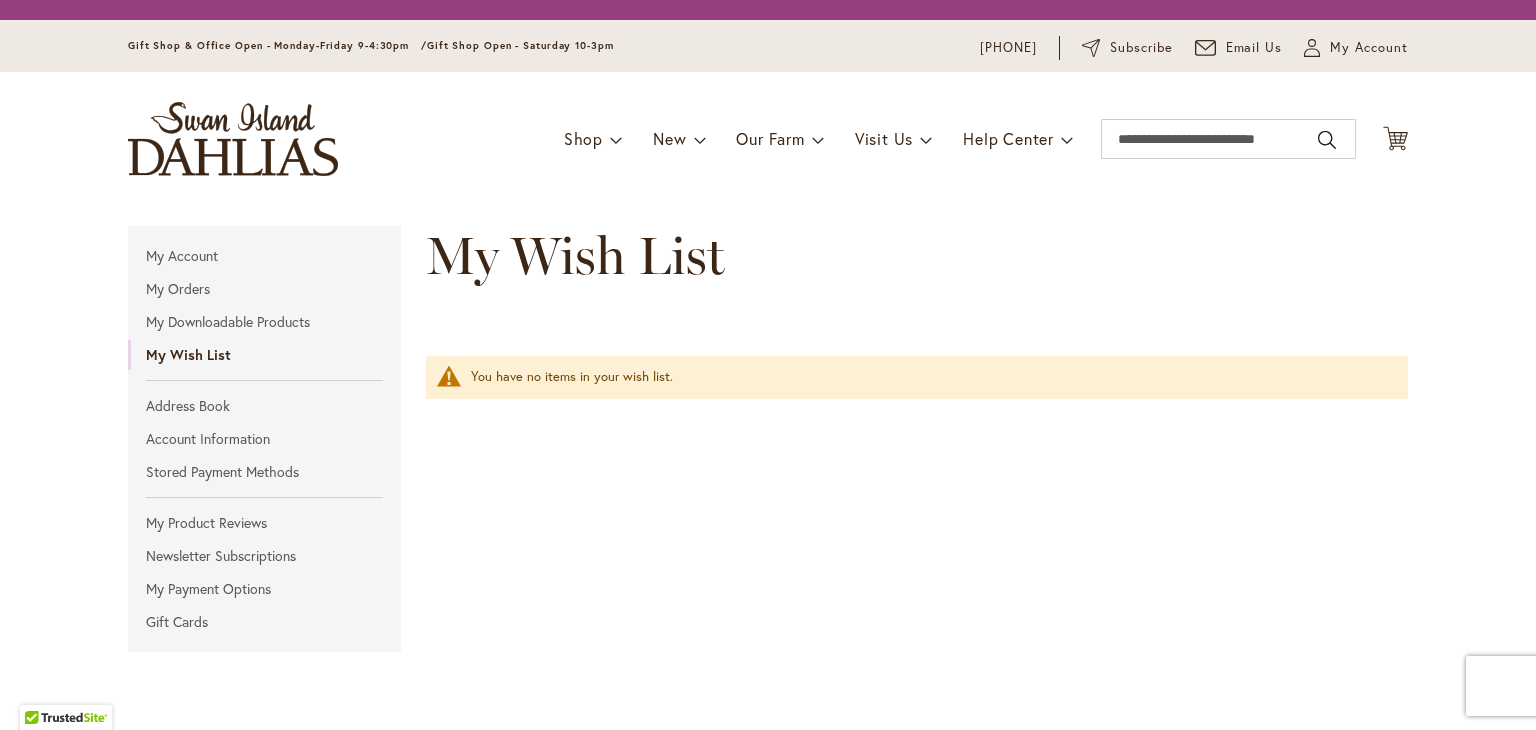 scroll, scrollTop: 0, scrollLeft: 0, axis: both 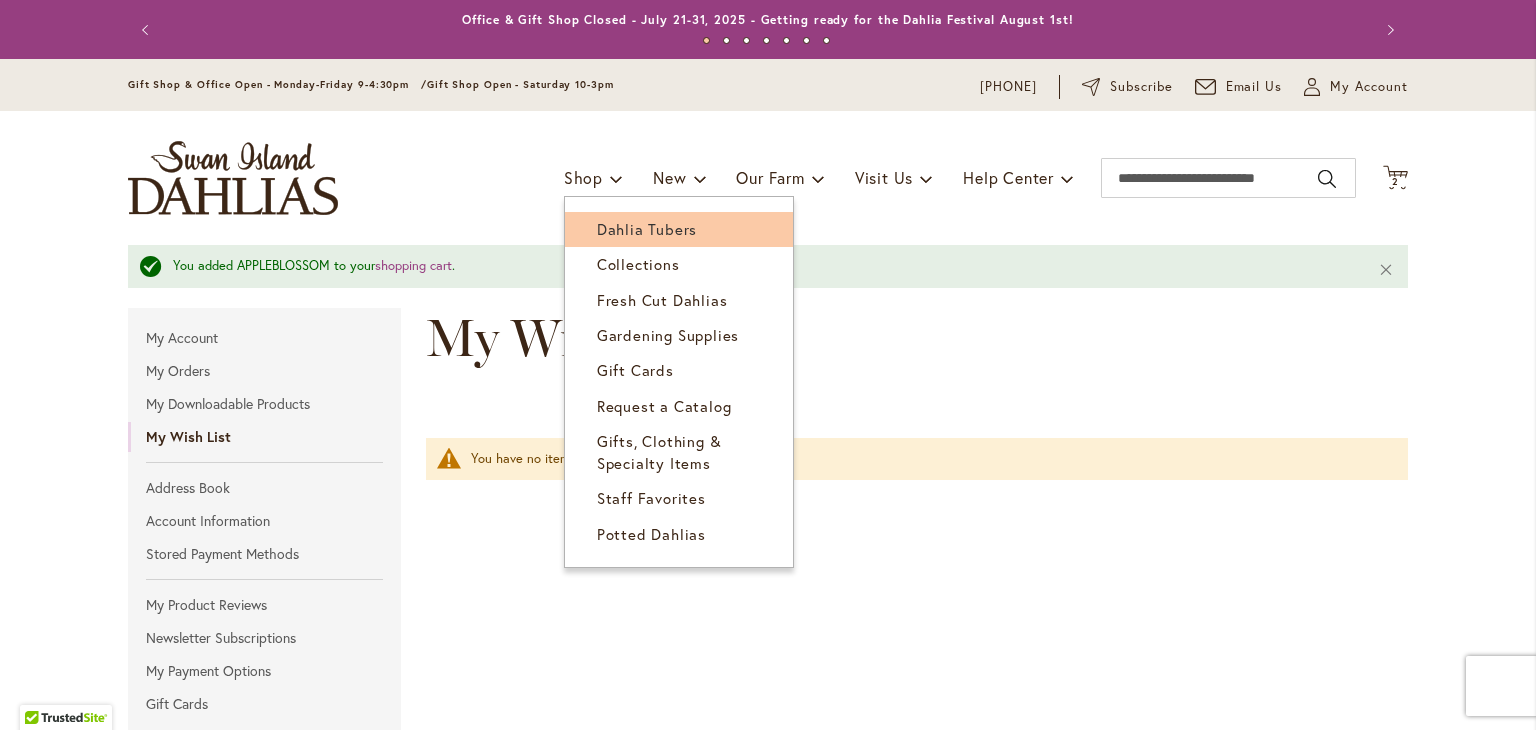 type on "**********" 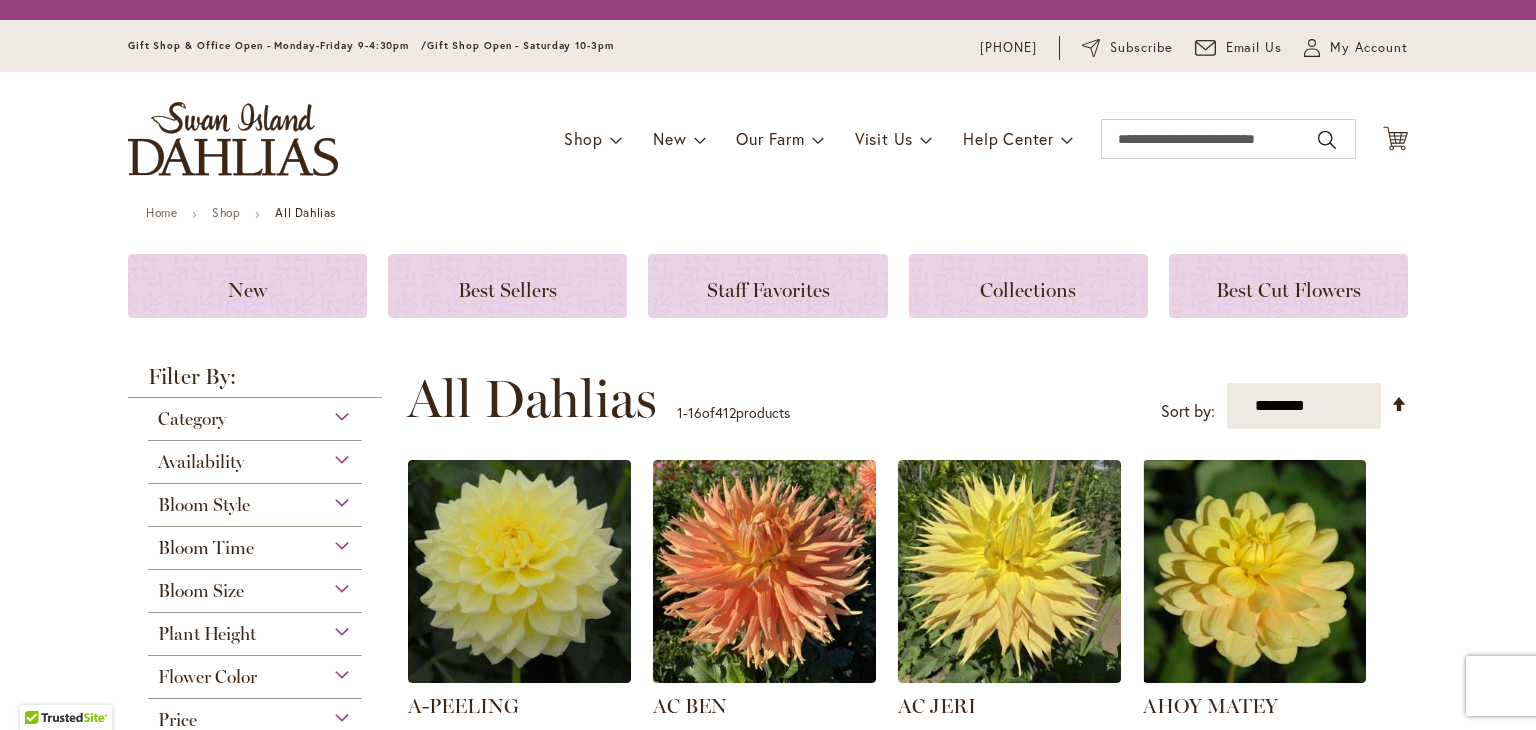 scroll, scrollTop: 0, scrollLeft: 0, axis: both 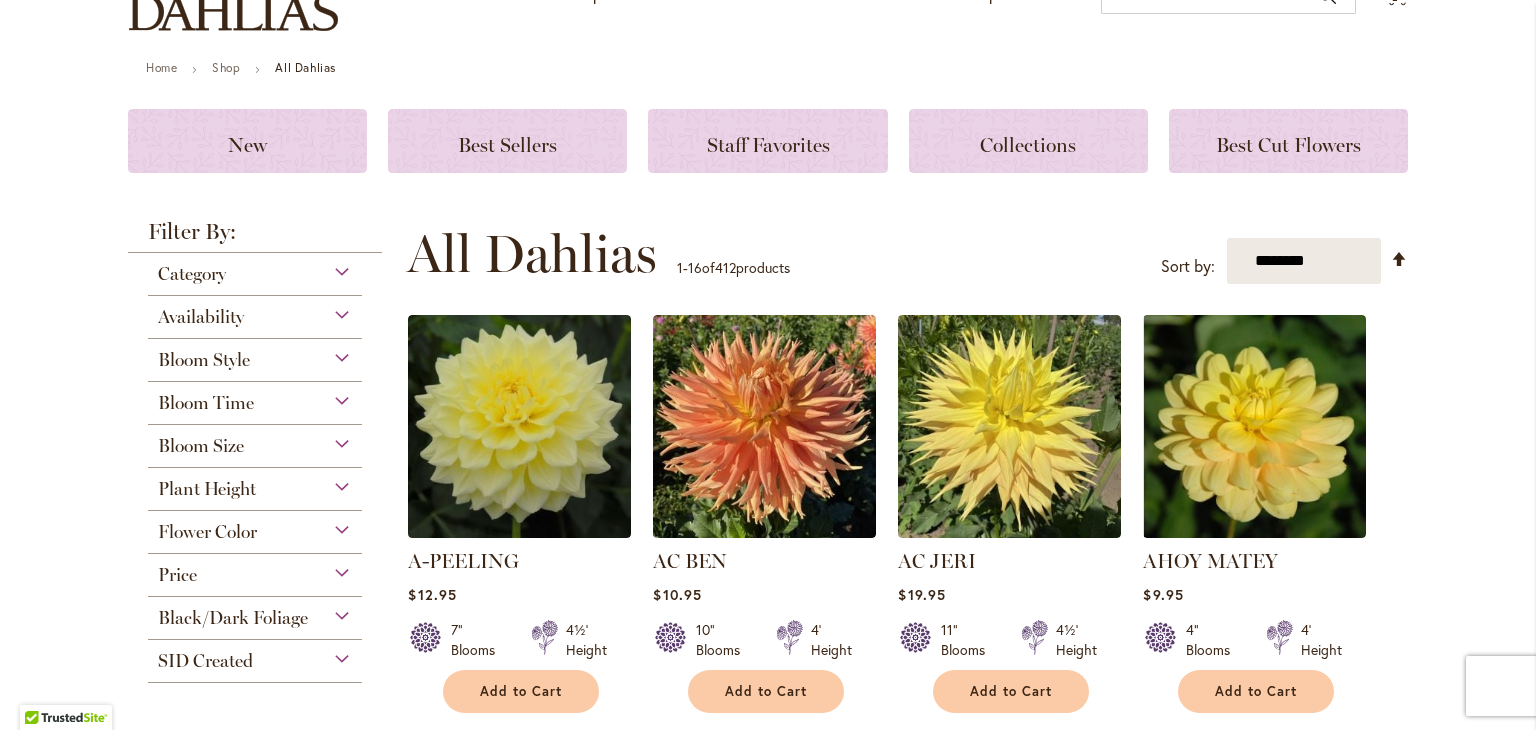 type on "**********" 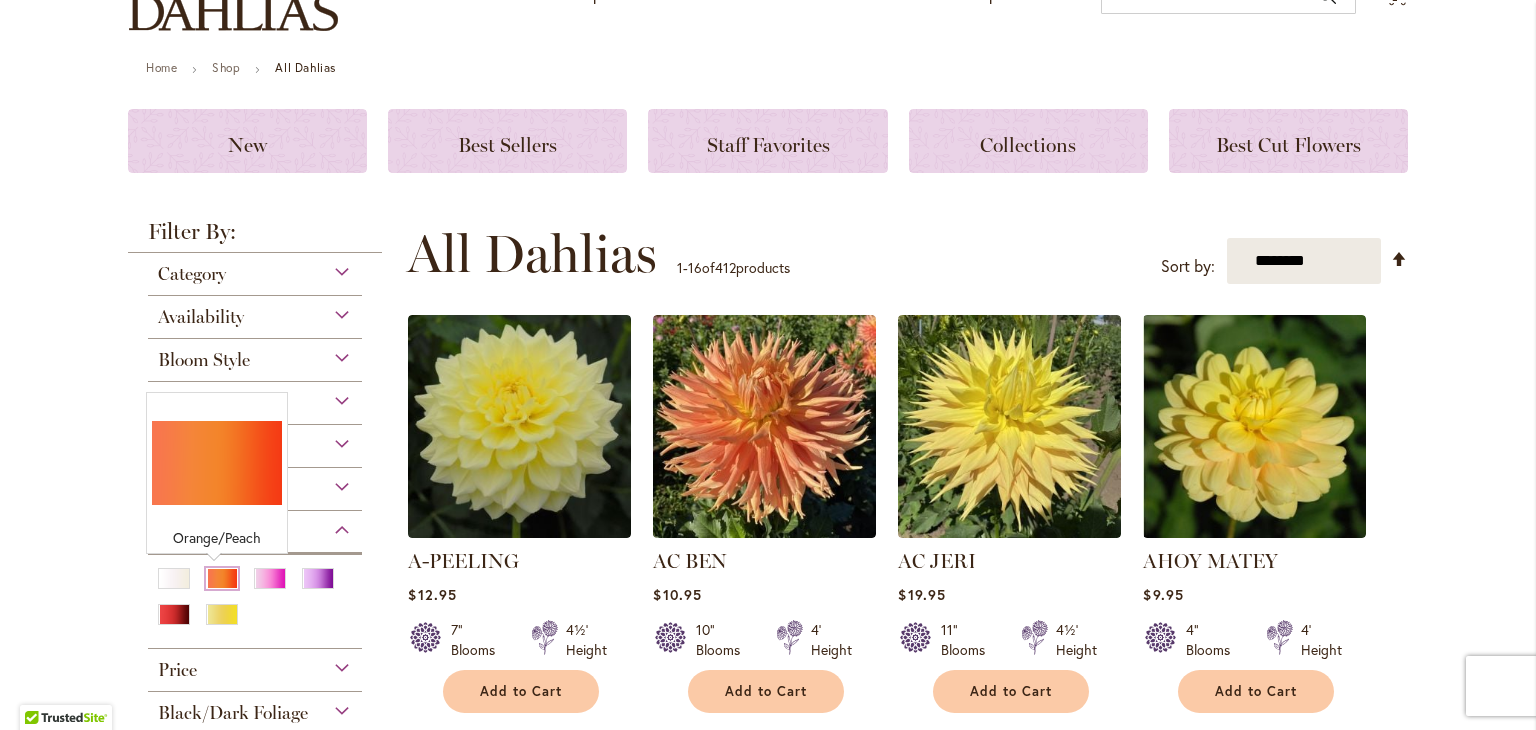 click at bounding box center [222, 578] 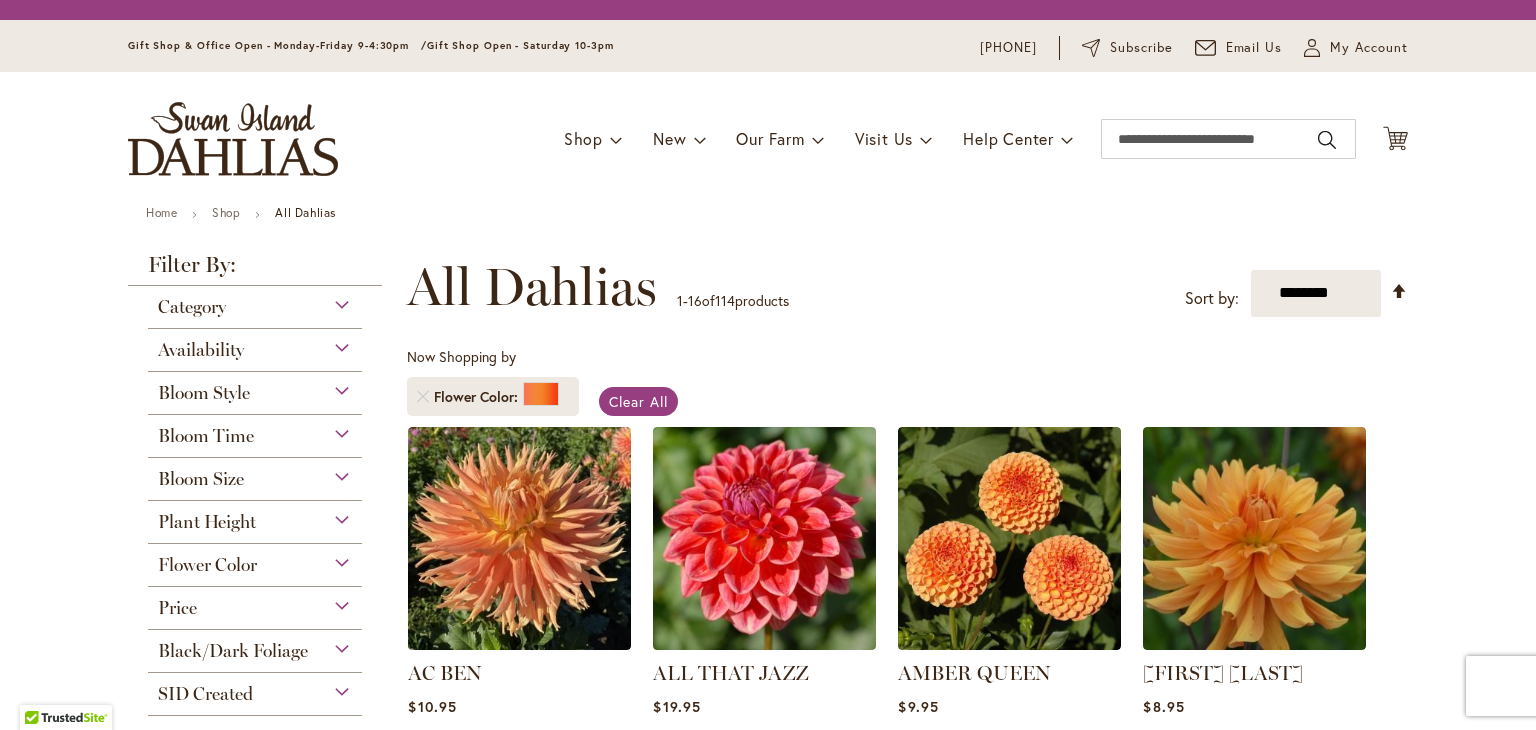 scroll, scrollTop: 0, scrollLeft: 0, axis: both 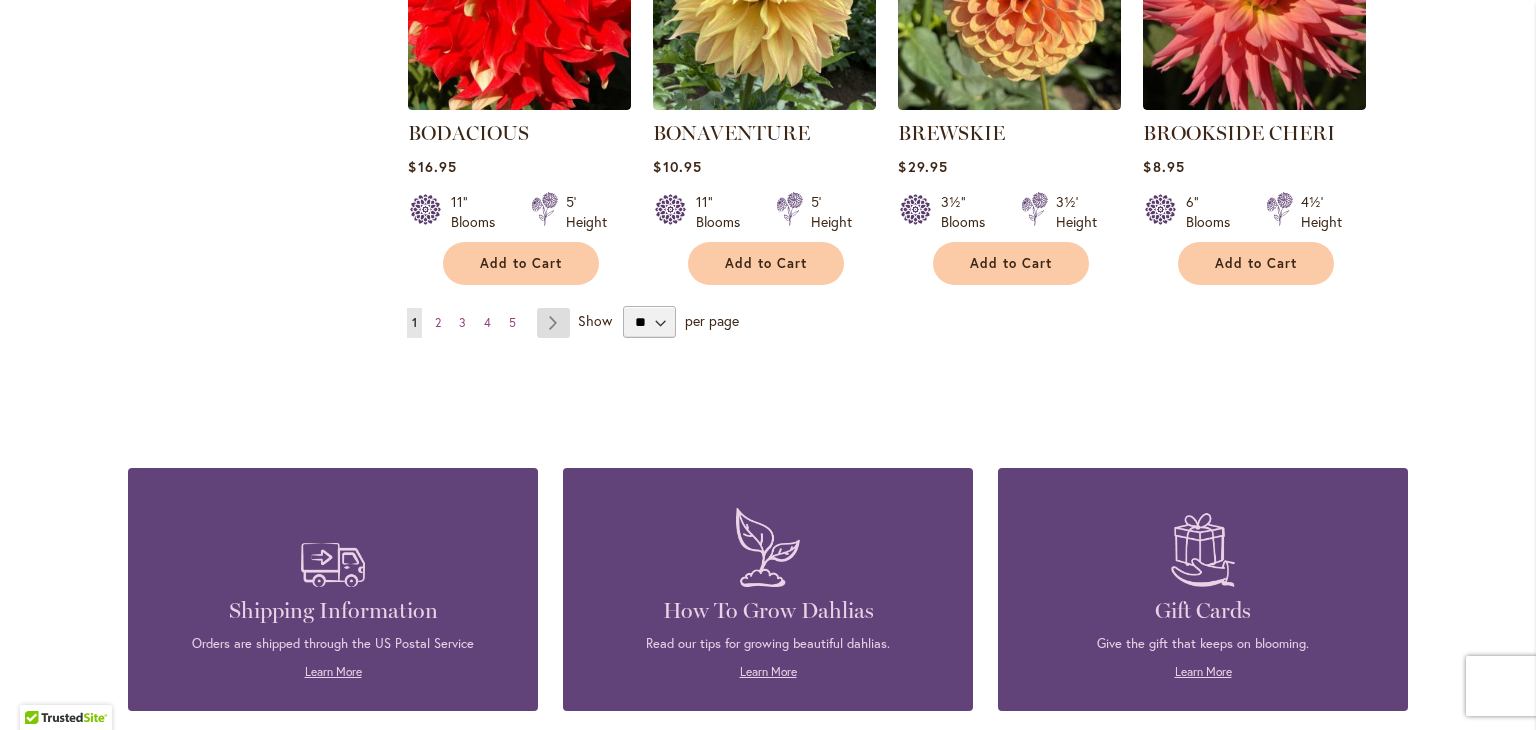 type on "**********" 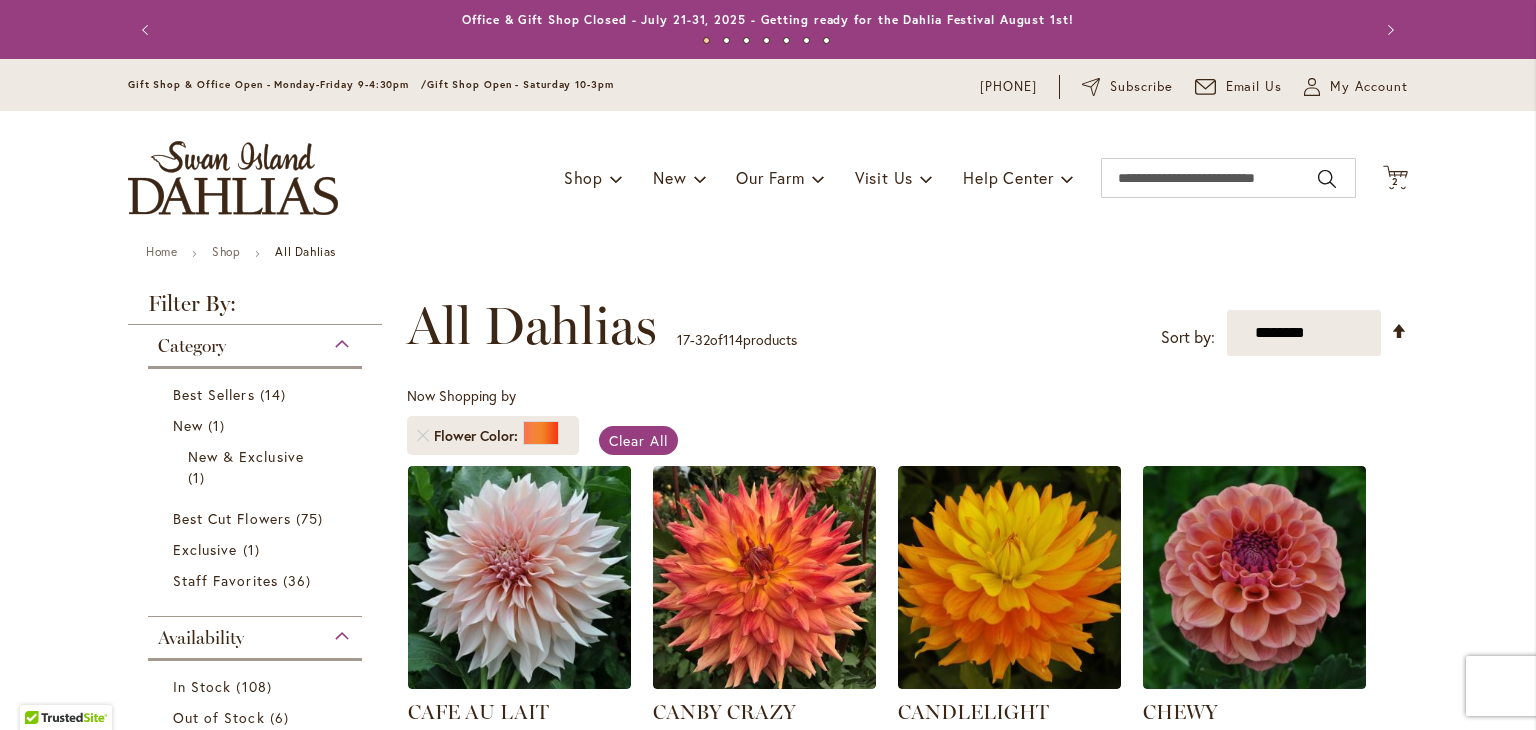 scroll, scrollTop: 0, scrollLeft: 0, axis: both 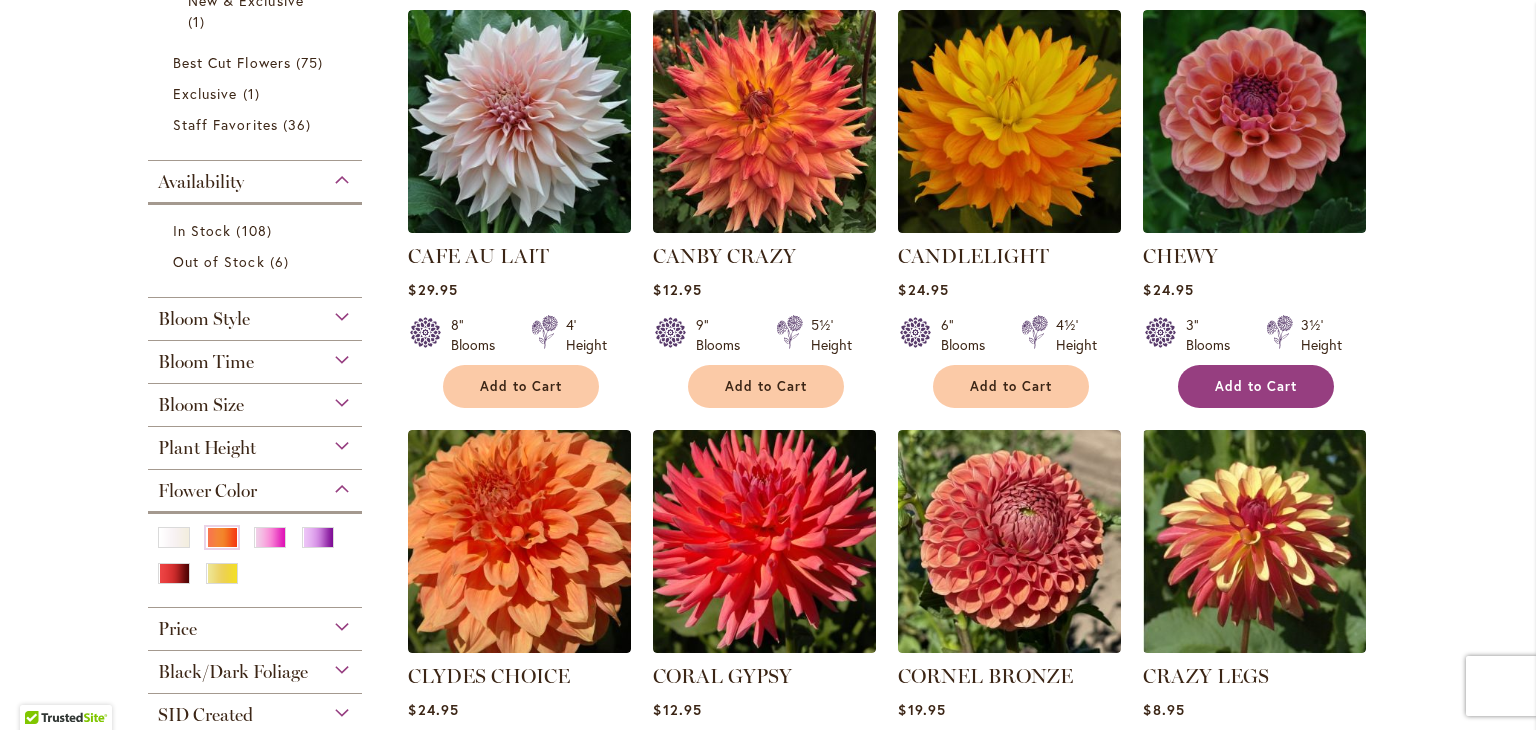 type on "**********" 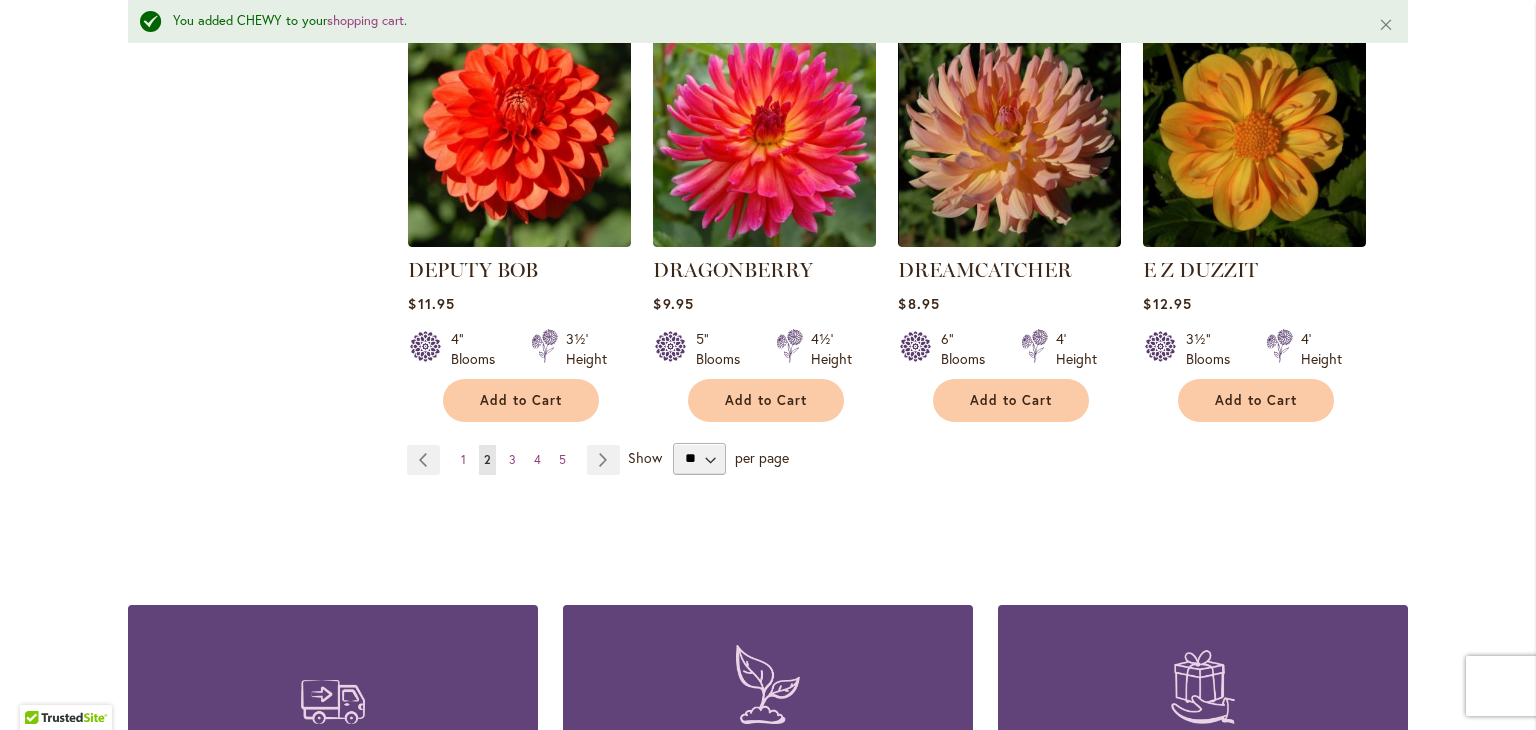 scroll, scrollTop: 1784, scrollLeft: 0, axis: vertical 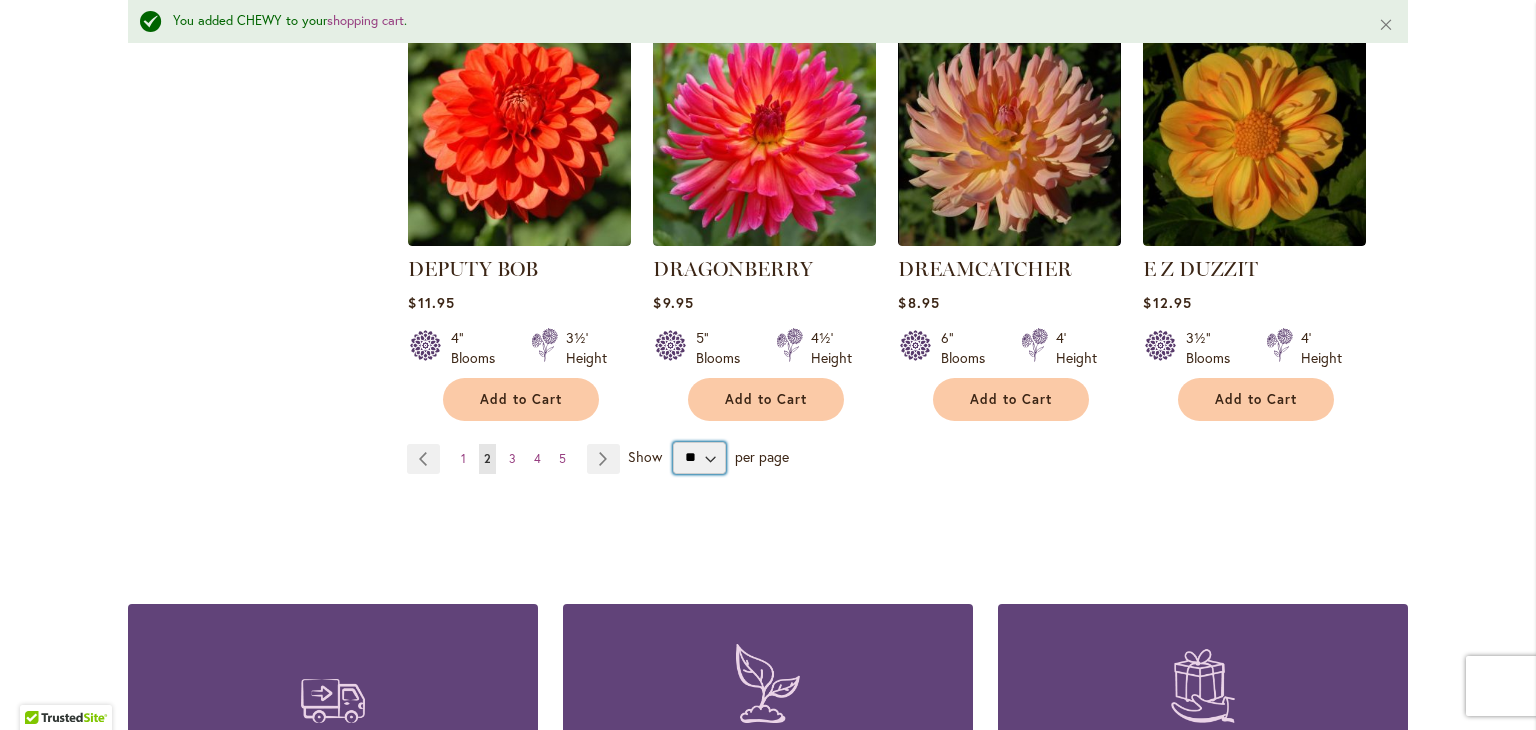 click on "**
**
**
**" at bounding box center [699, 458] 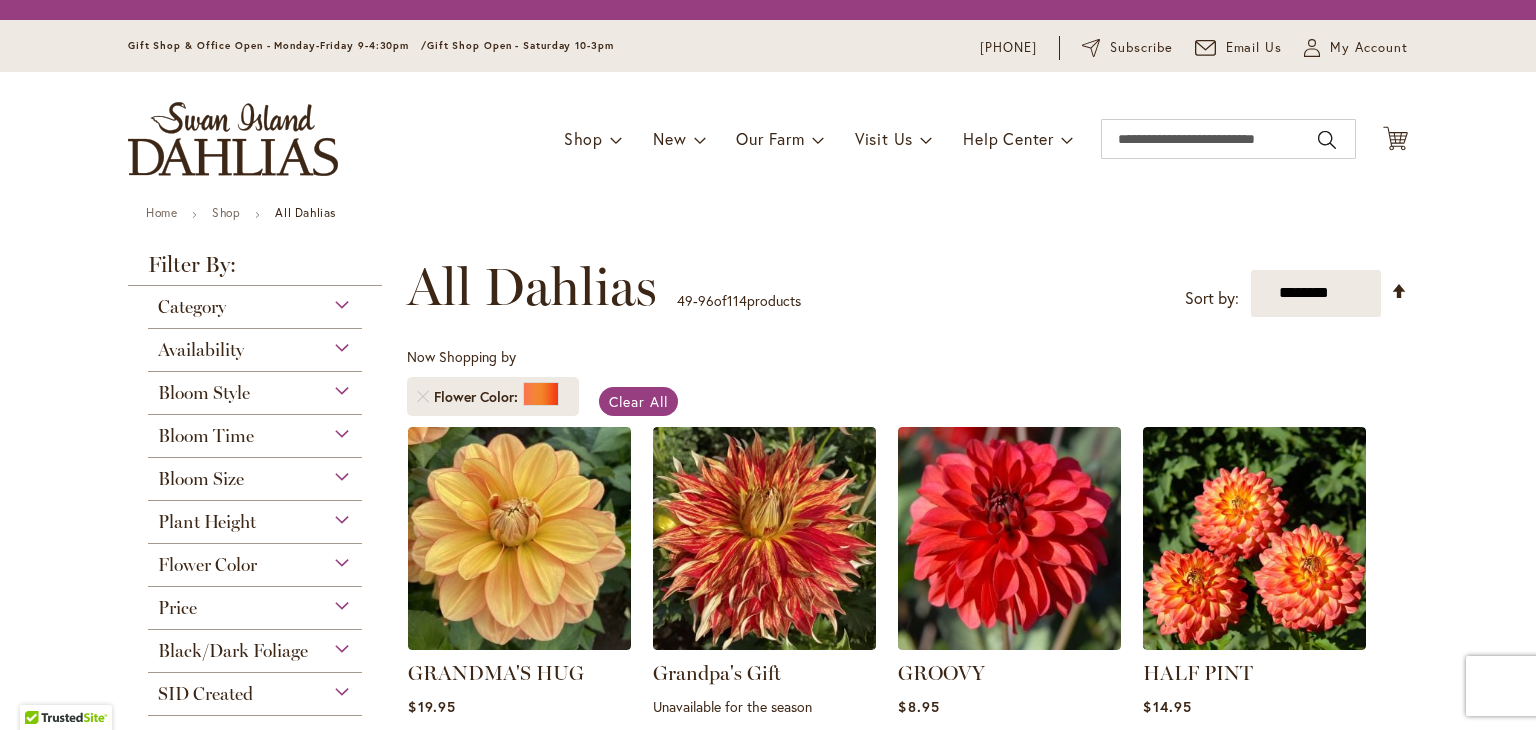 scroll, scrollTop: 0, scrollLeft: 0, axis: both 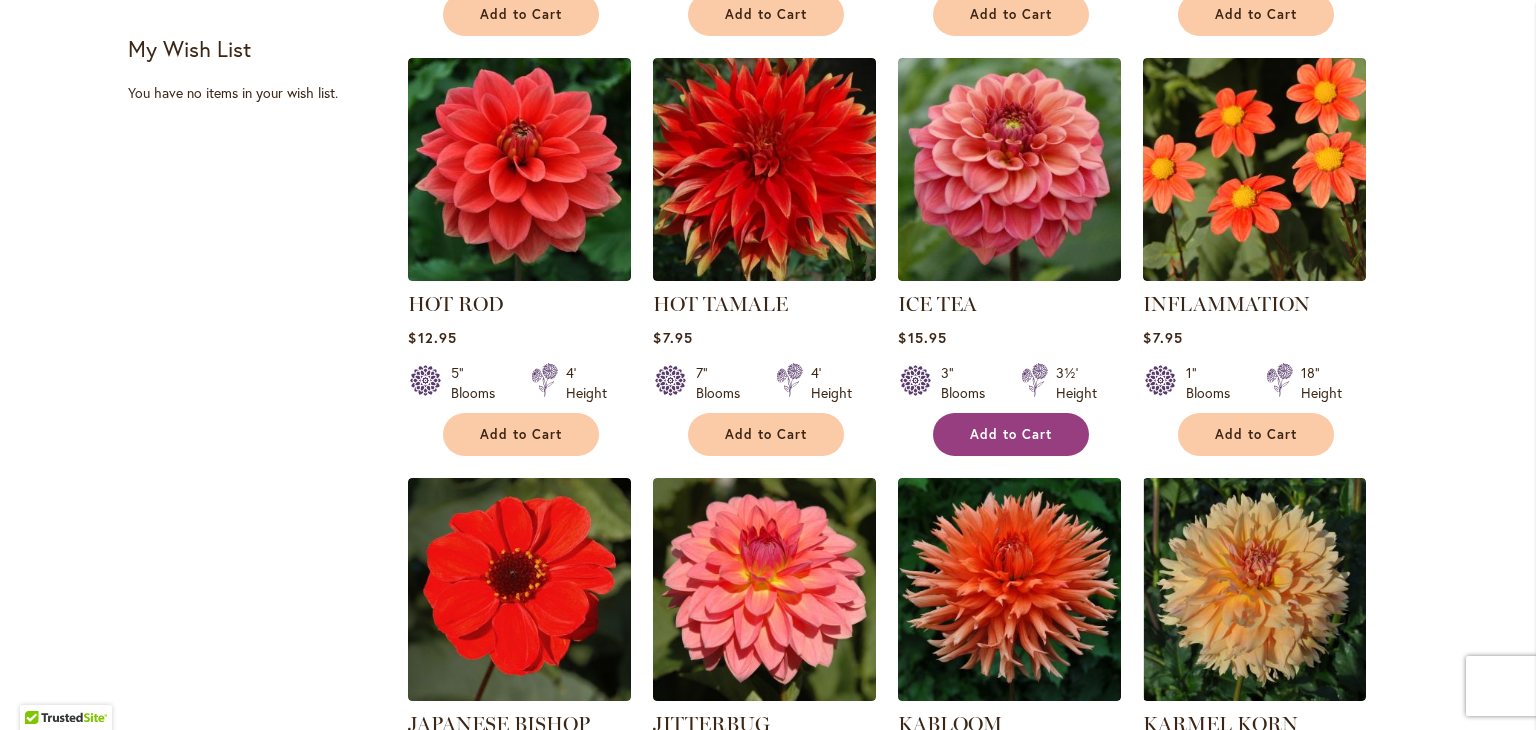 type on "**********" 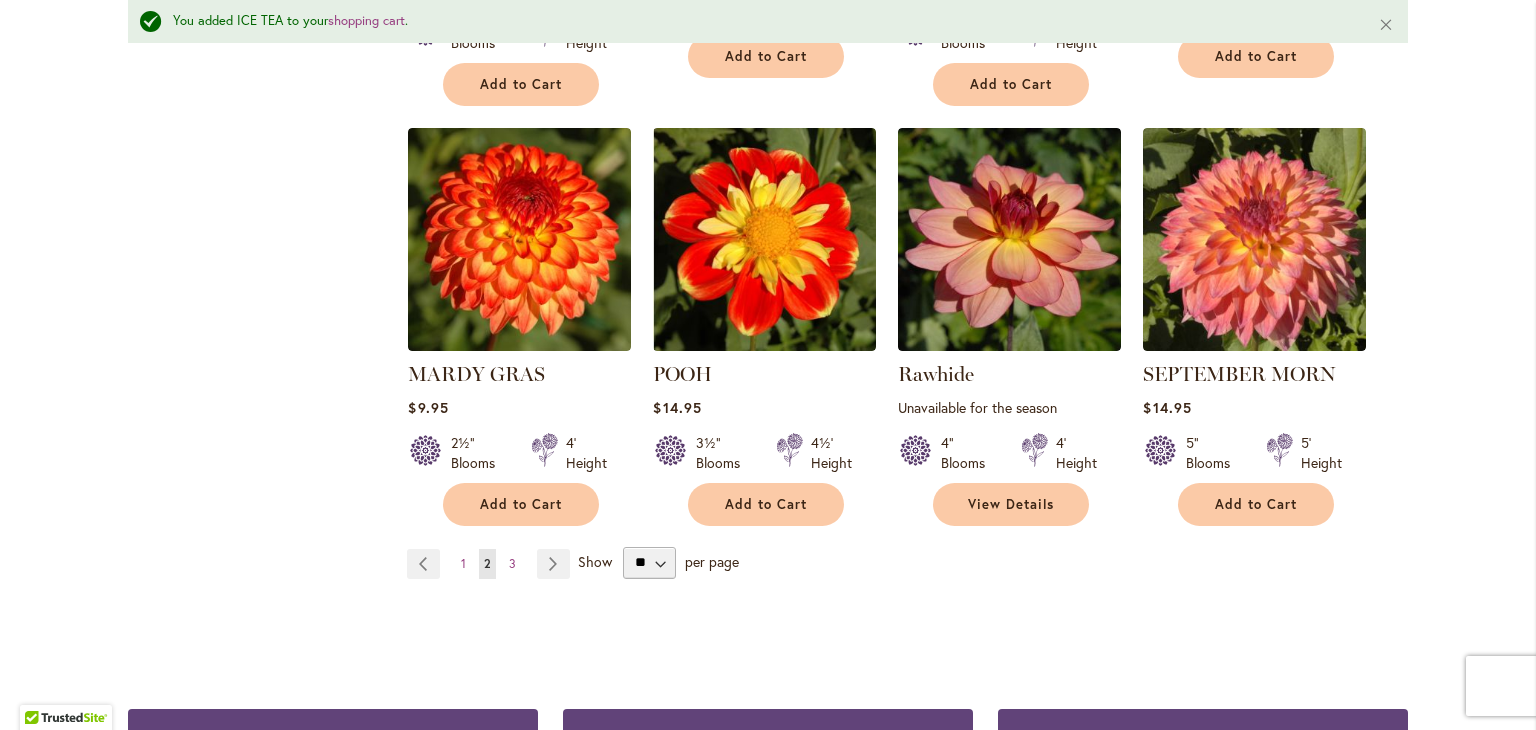 scroll, scrollTop: 5044, scrollLeft: 0, axis: vertical 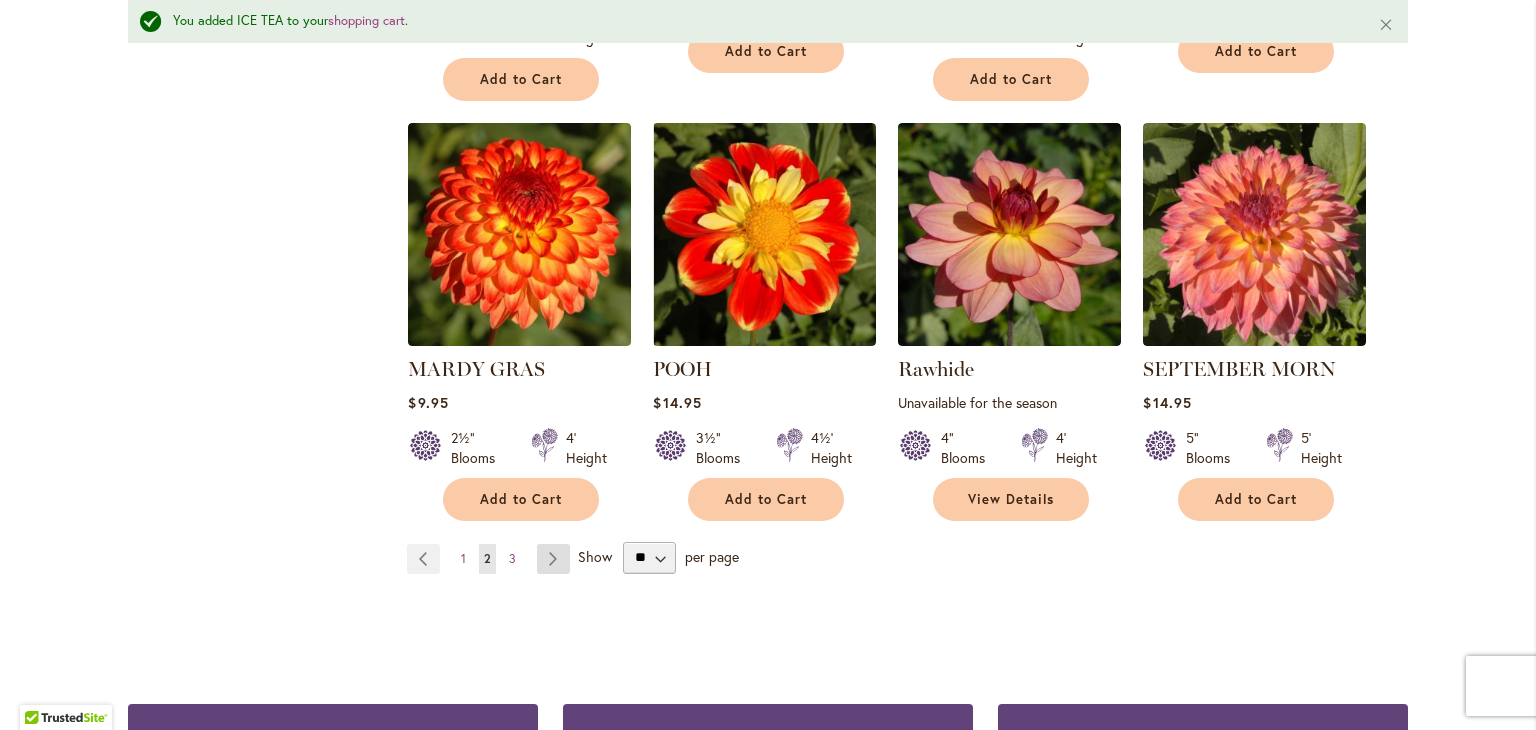 click on "Page
Next" at bounding box center [553, 559] 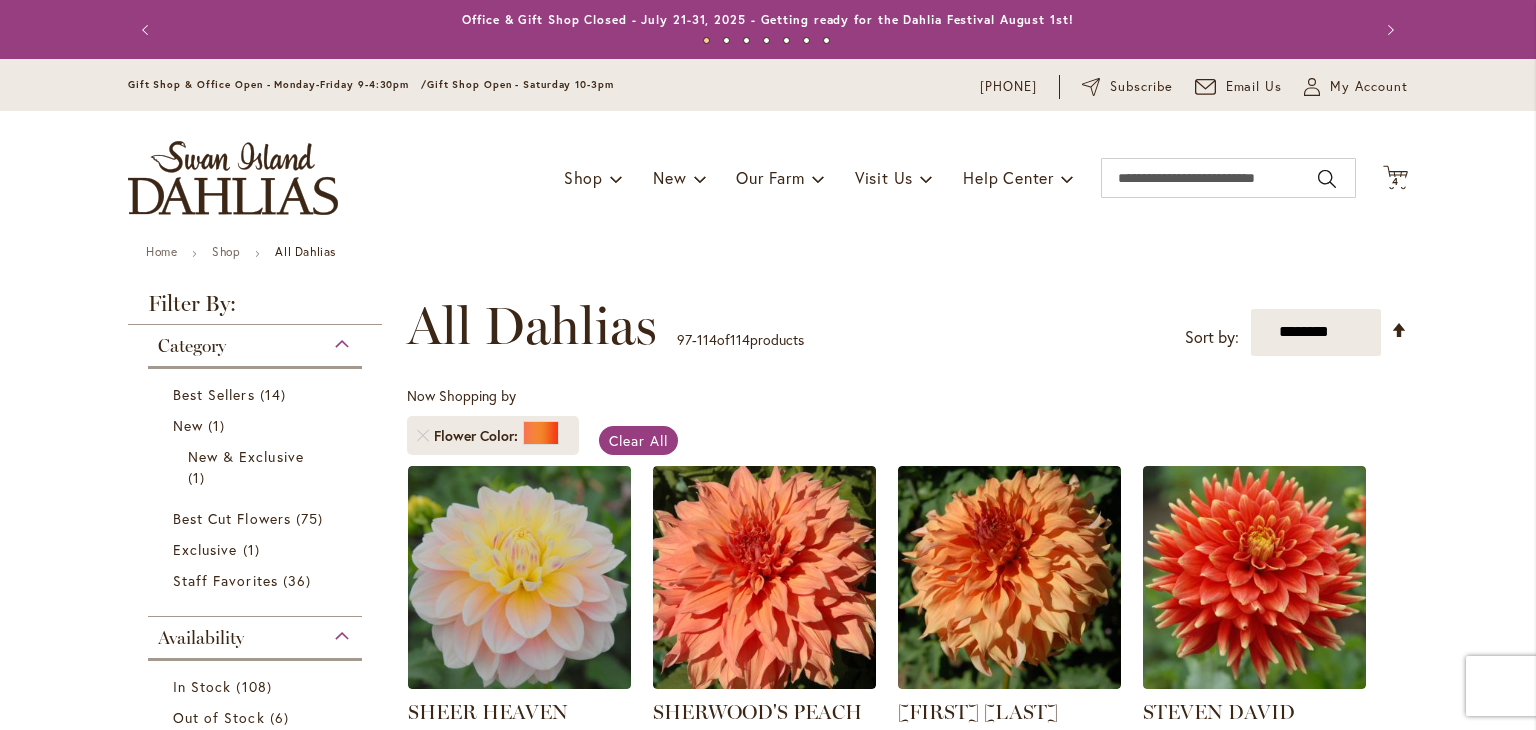 scroll, scrollTop: 0, scrollLeft: 0, axis: both 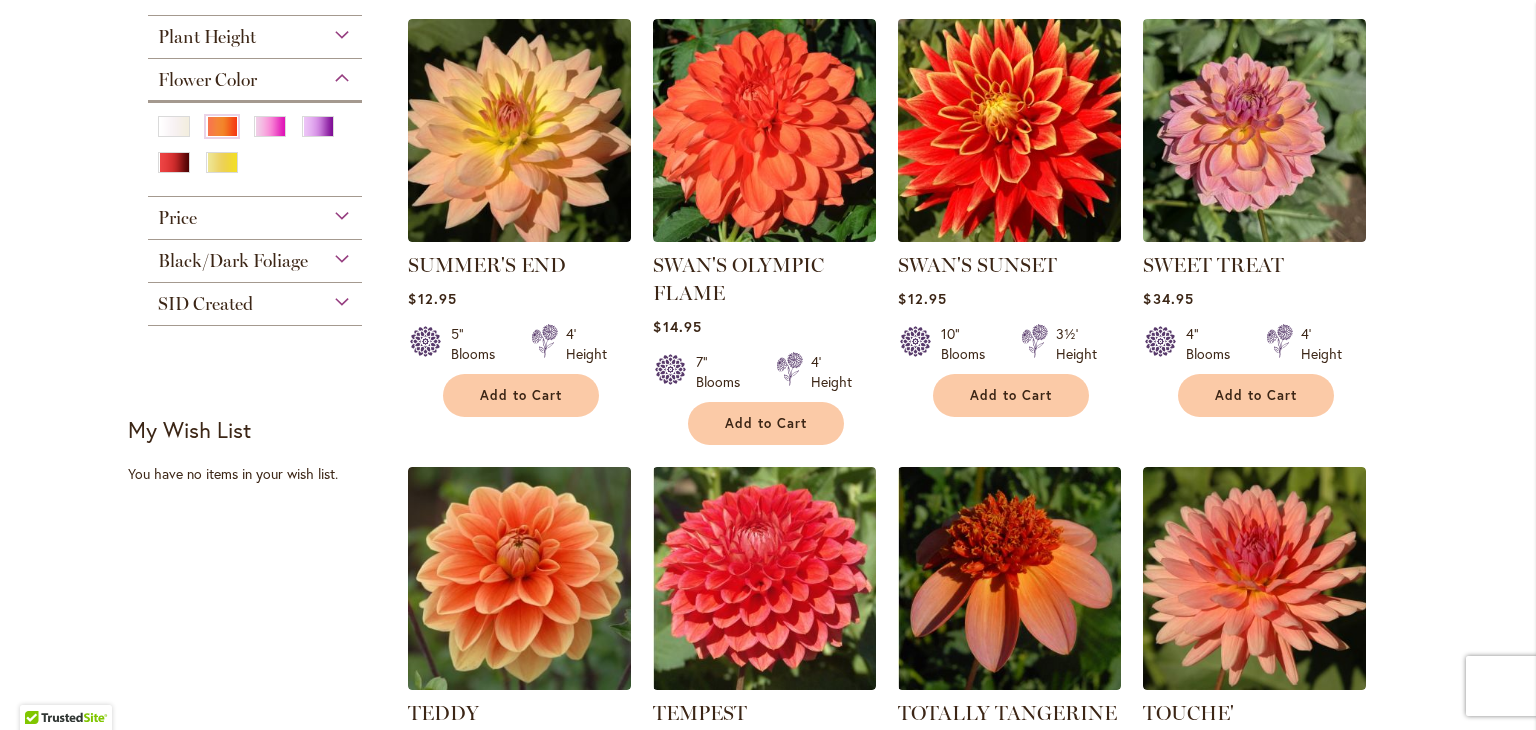 type on "**********" 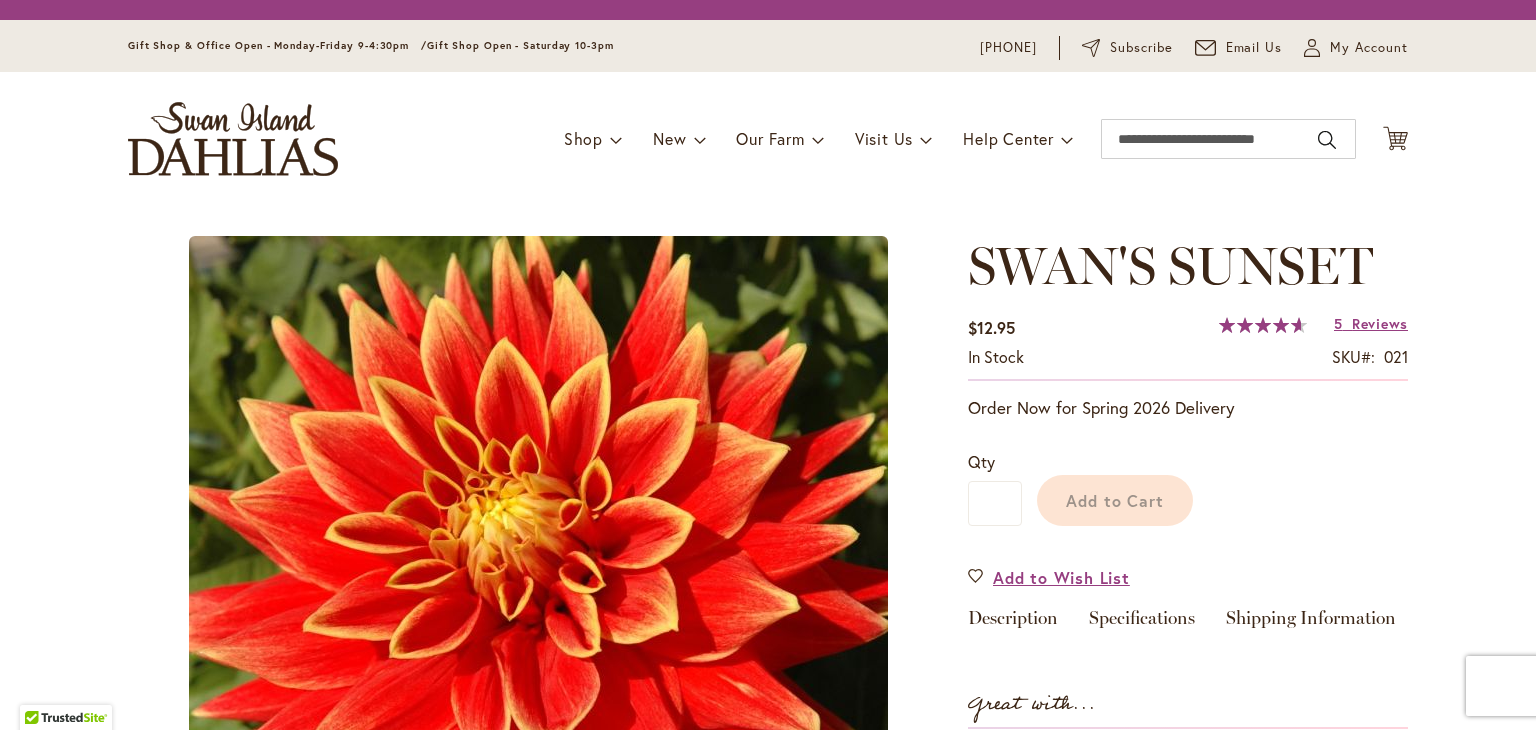 scroll, scrollTop: 0, scrollLeft: 0, axis: both 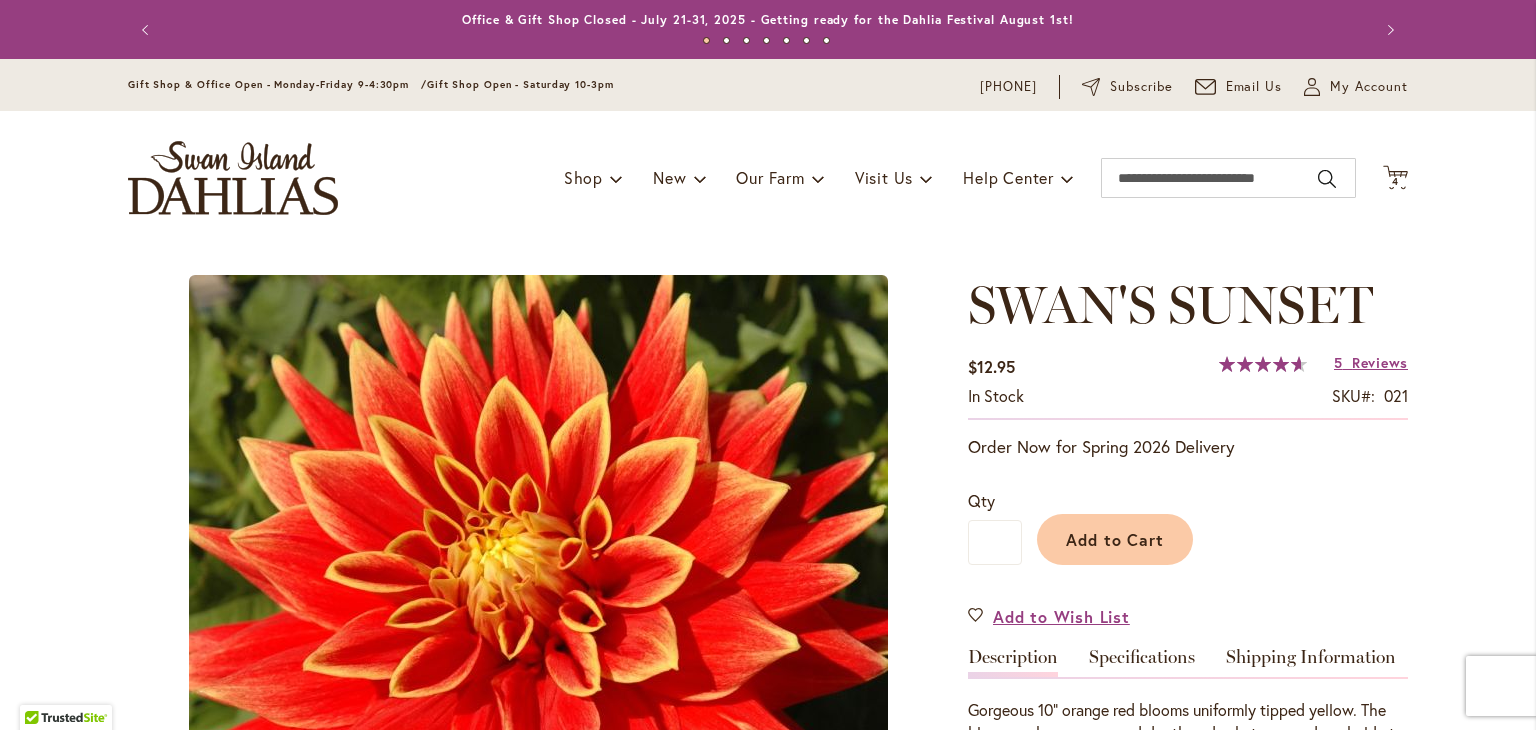type on "******" 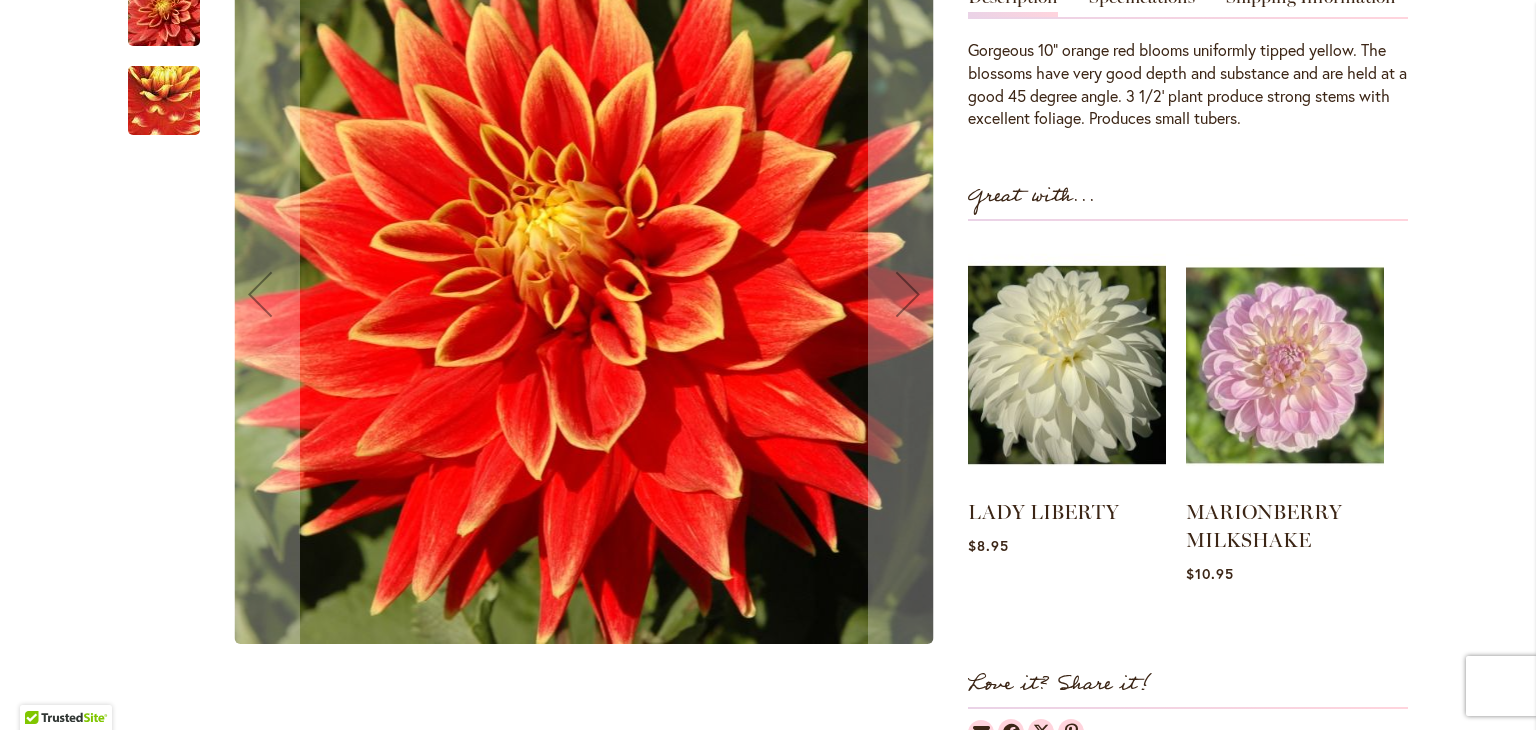 scroll, scrollTop: 472, scrollLeft: 0, axis: vertical 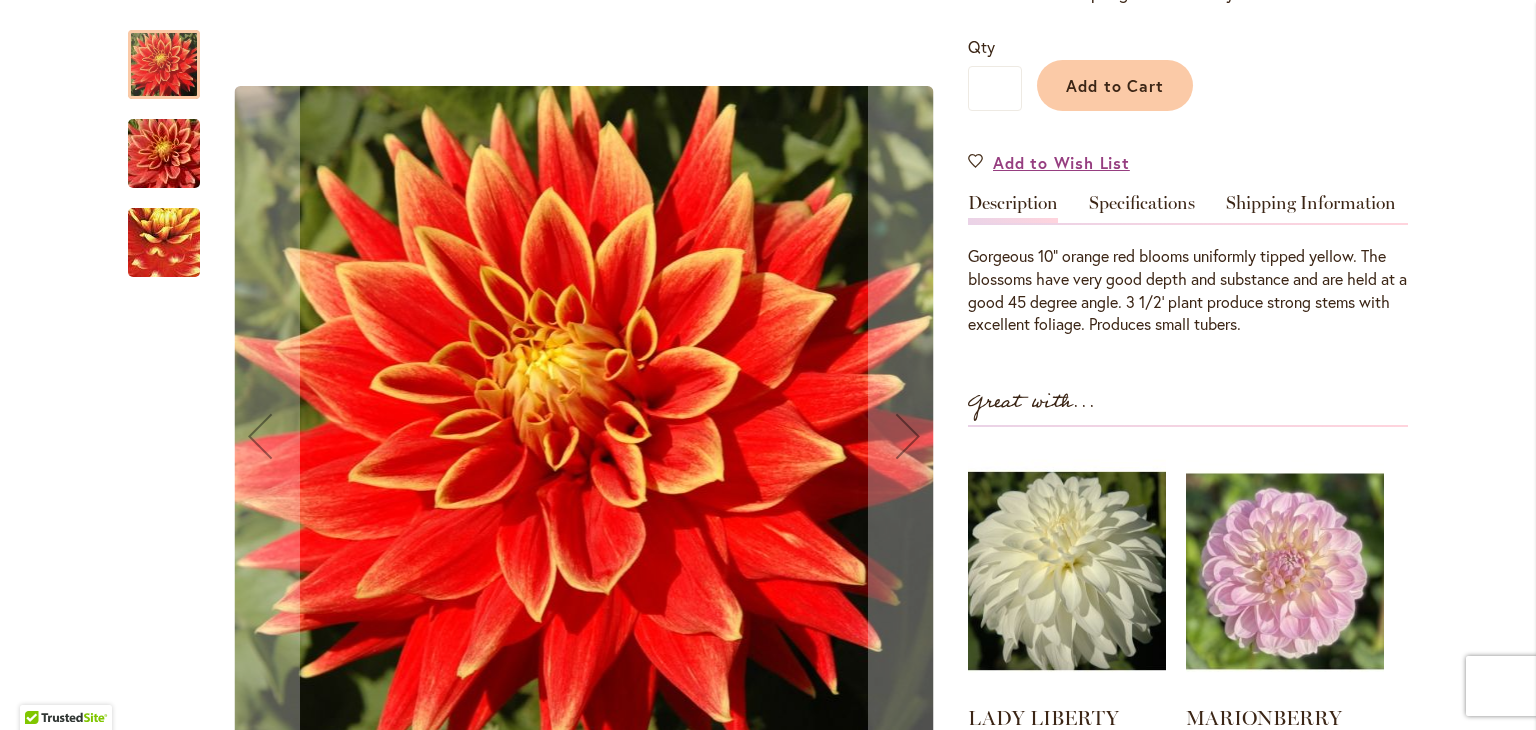 type on "**********" 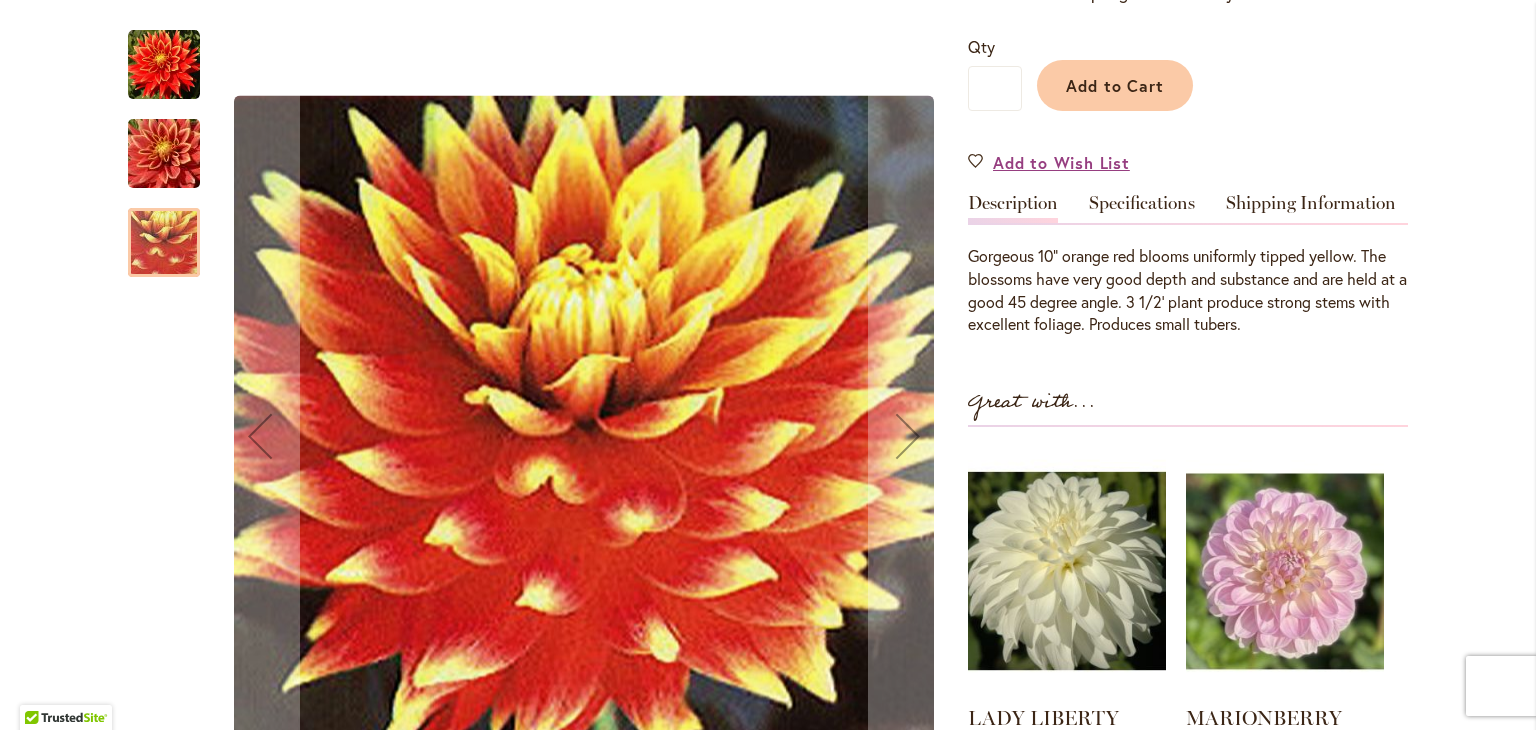 click at bounding box center (164, 154) 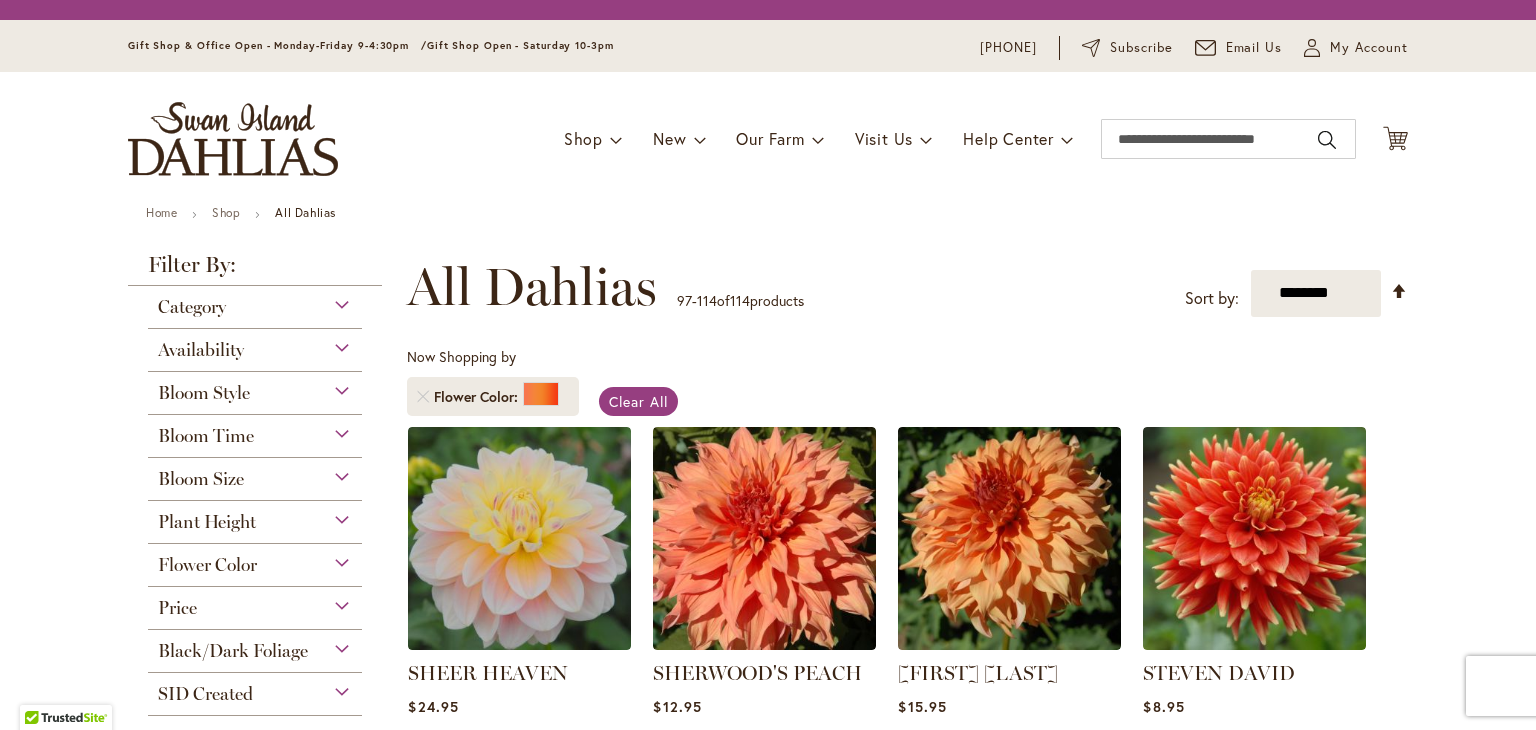 scroll, scrollTop: 0, scrollLeft: 0, axis: both 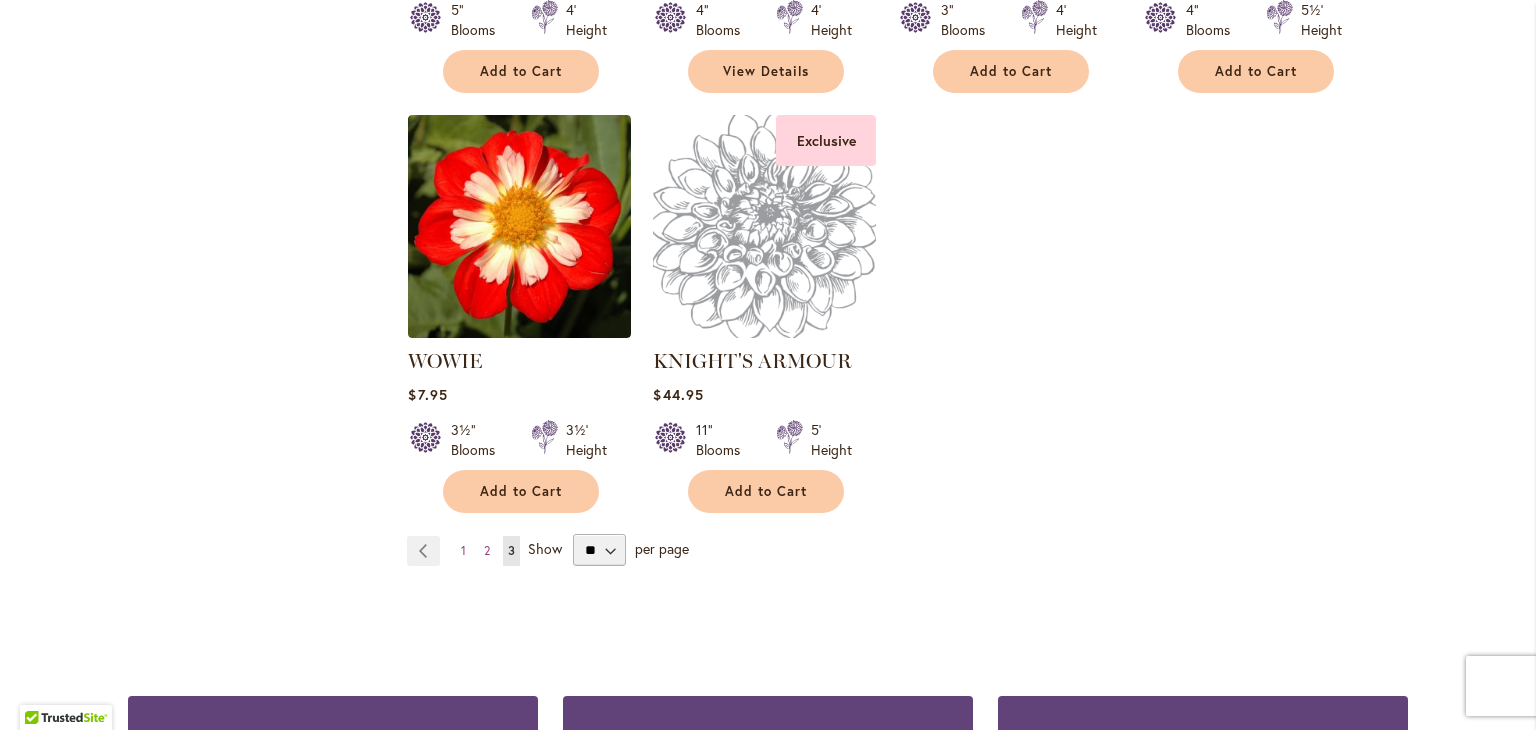 type on "**********" 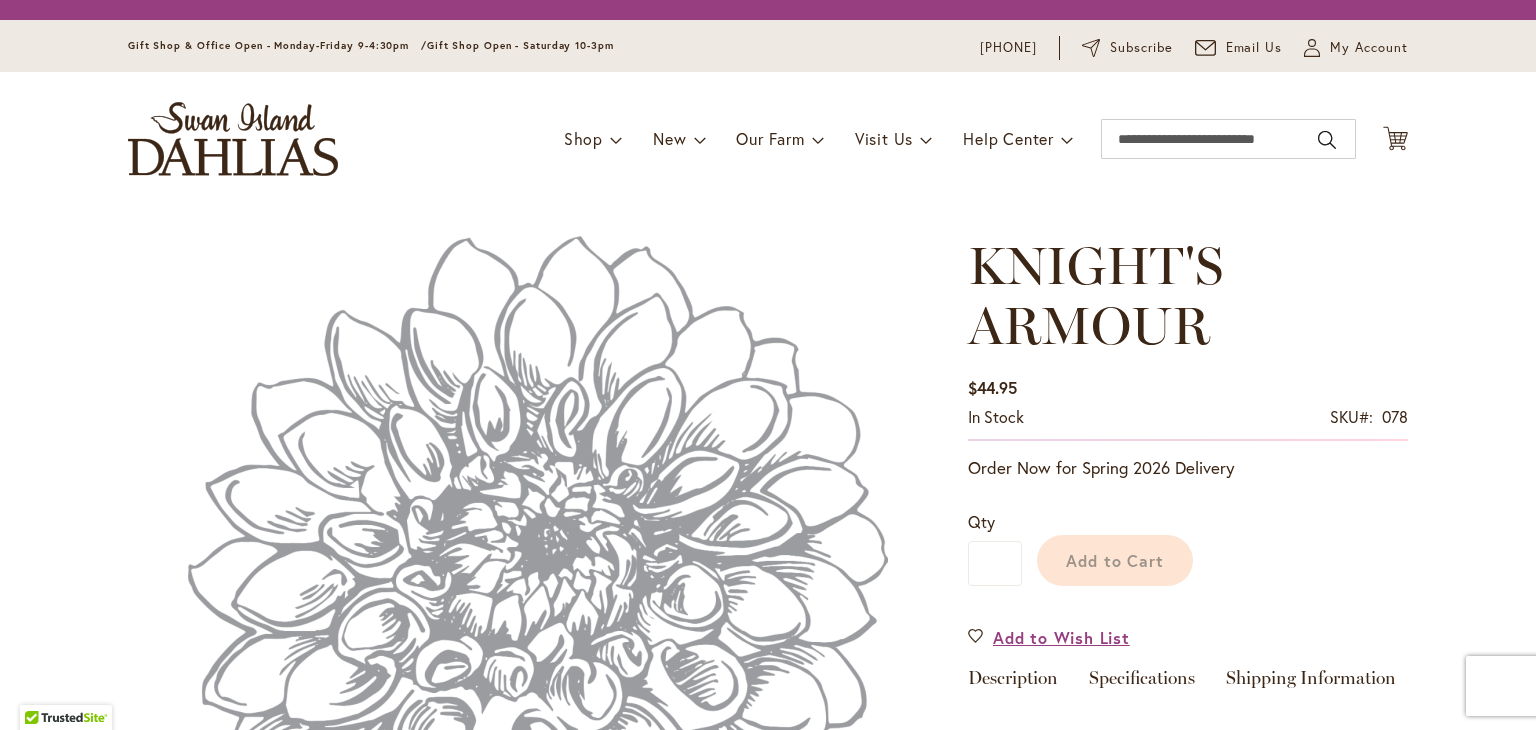 scroll, scrollTop: 0, scrollLeft: 0, axis: both 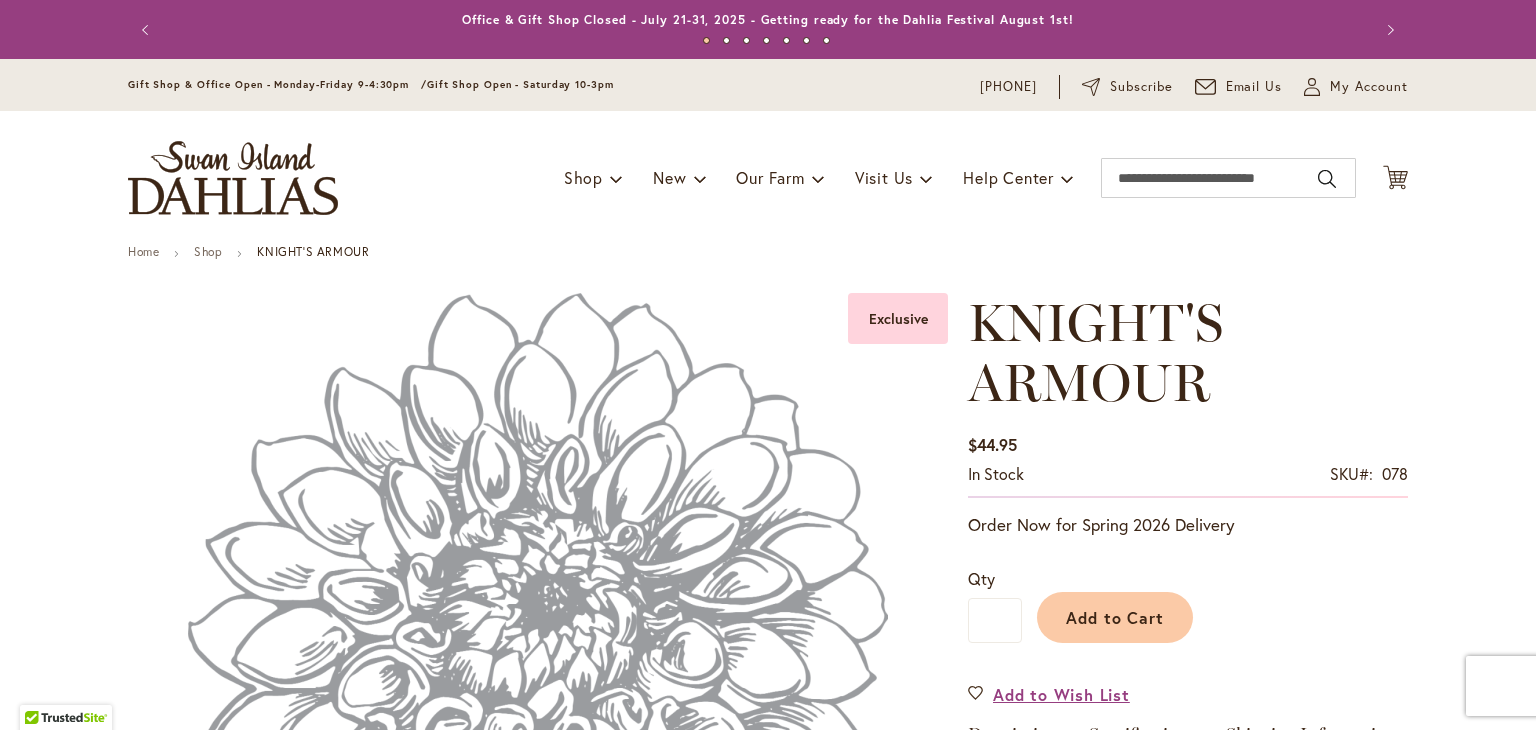 type on "******" 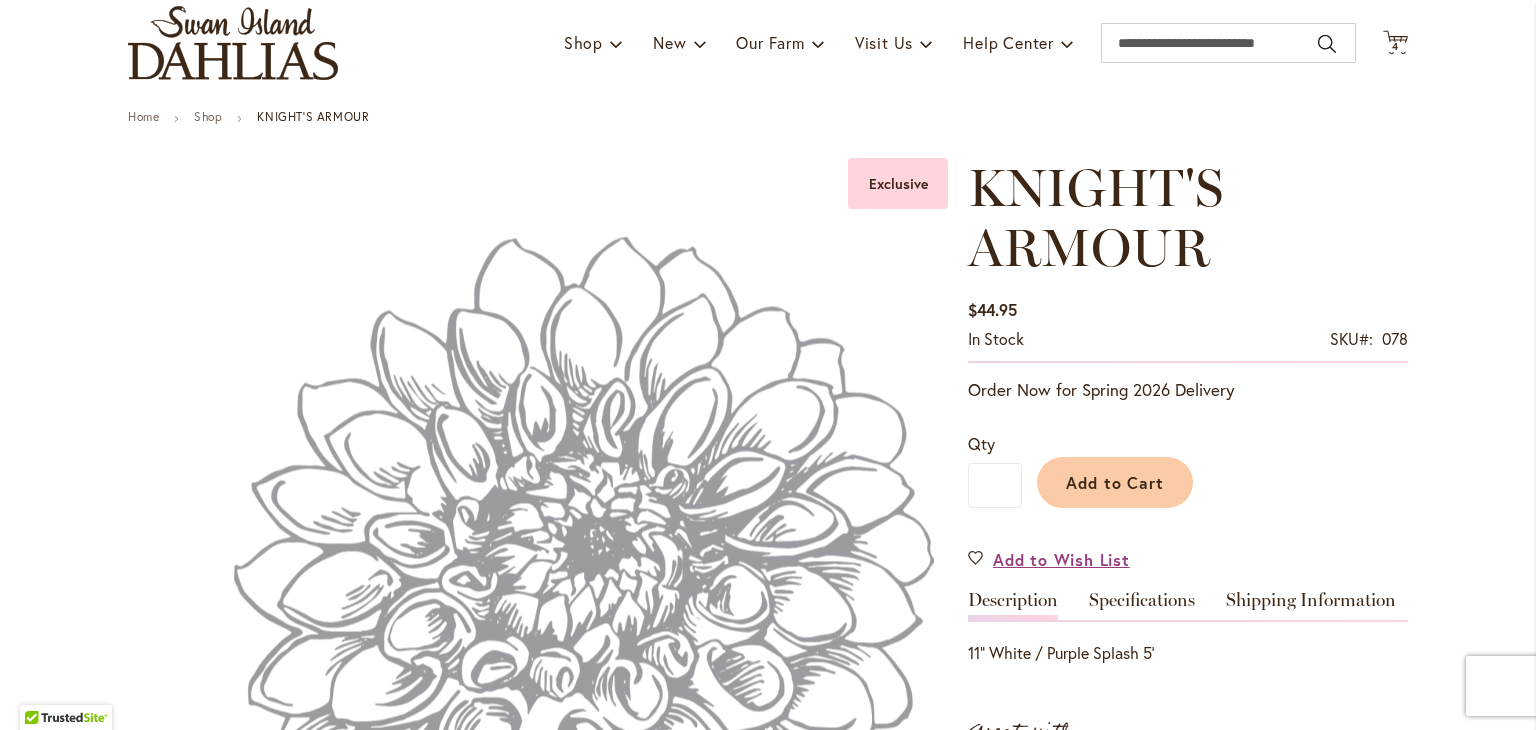 scroll, scrollTop: 0, scrollLeft: 0, axis: both 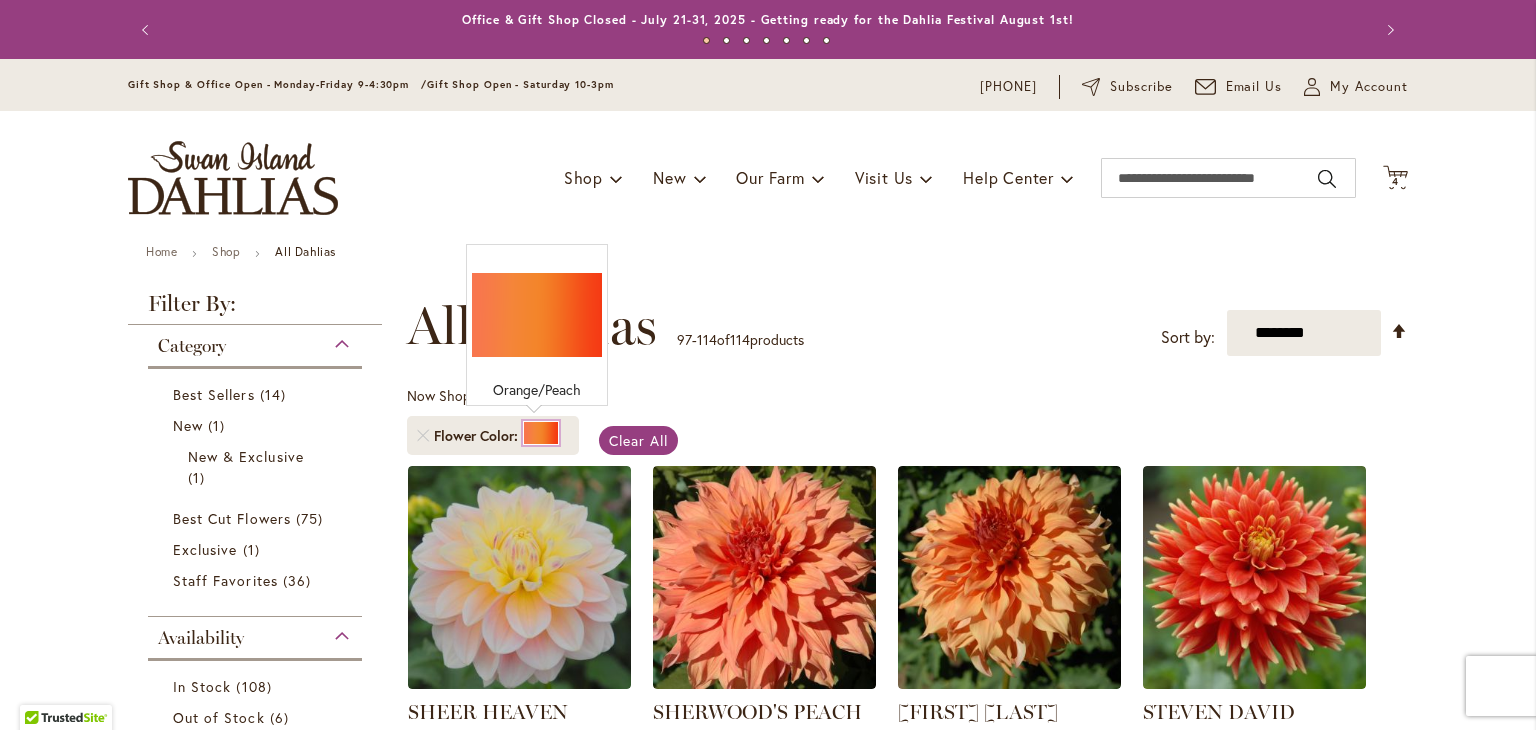 type on "**********" 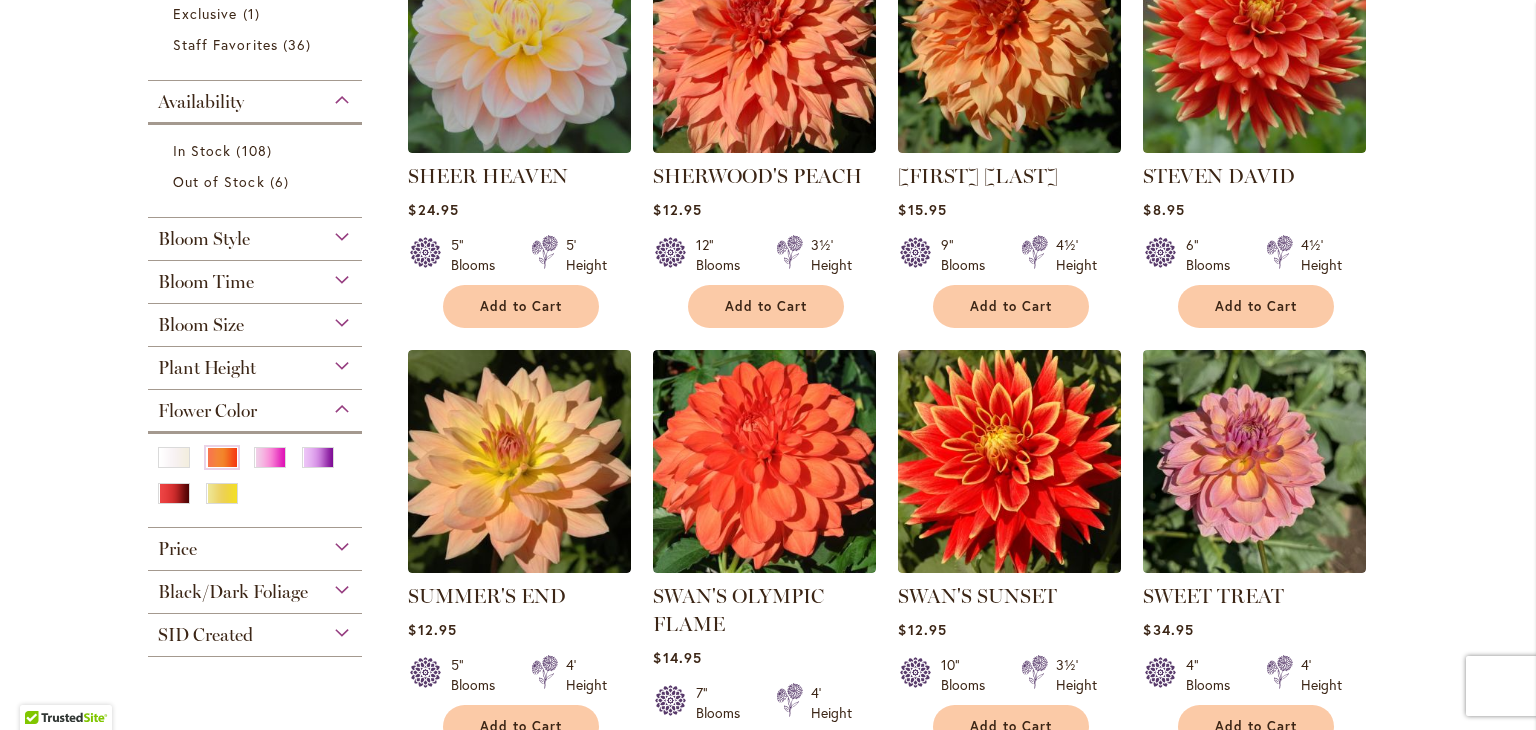 scroll, scrollTop: 543, scrollLeft: 0, axis: vertical 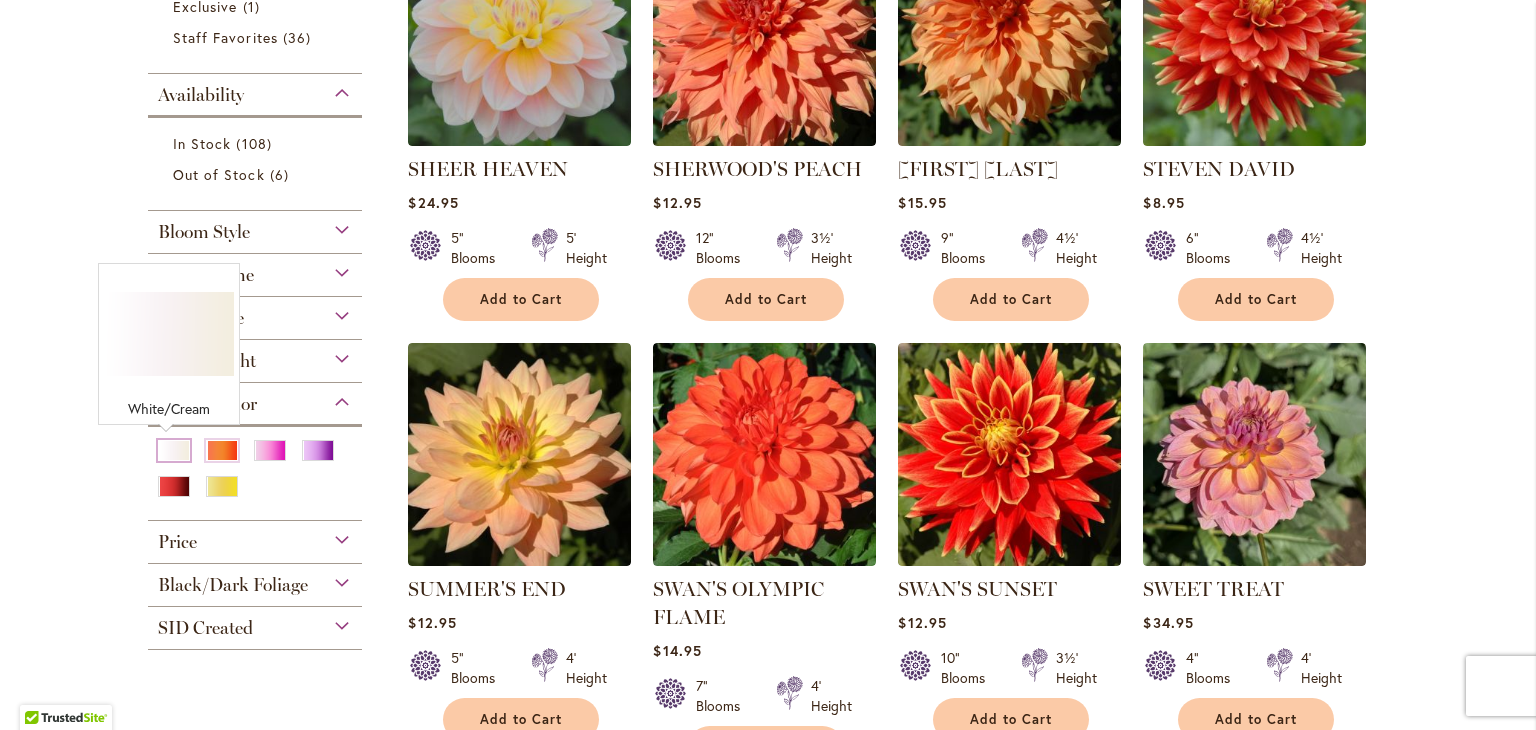 click at bounding box center [174, 450] 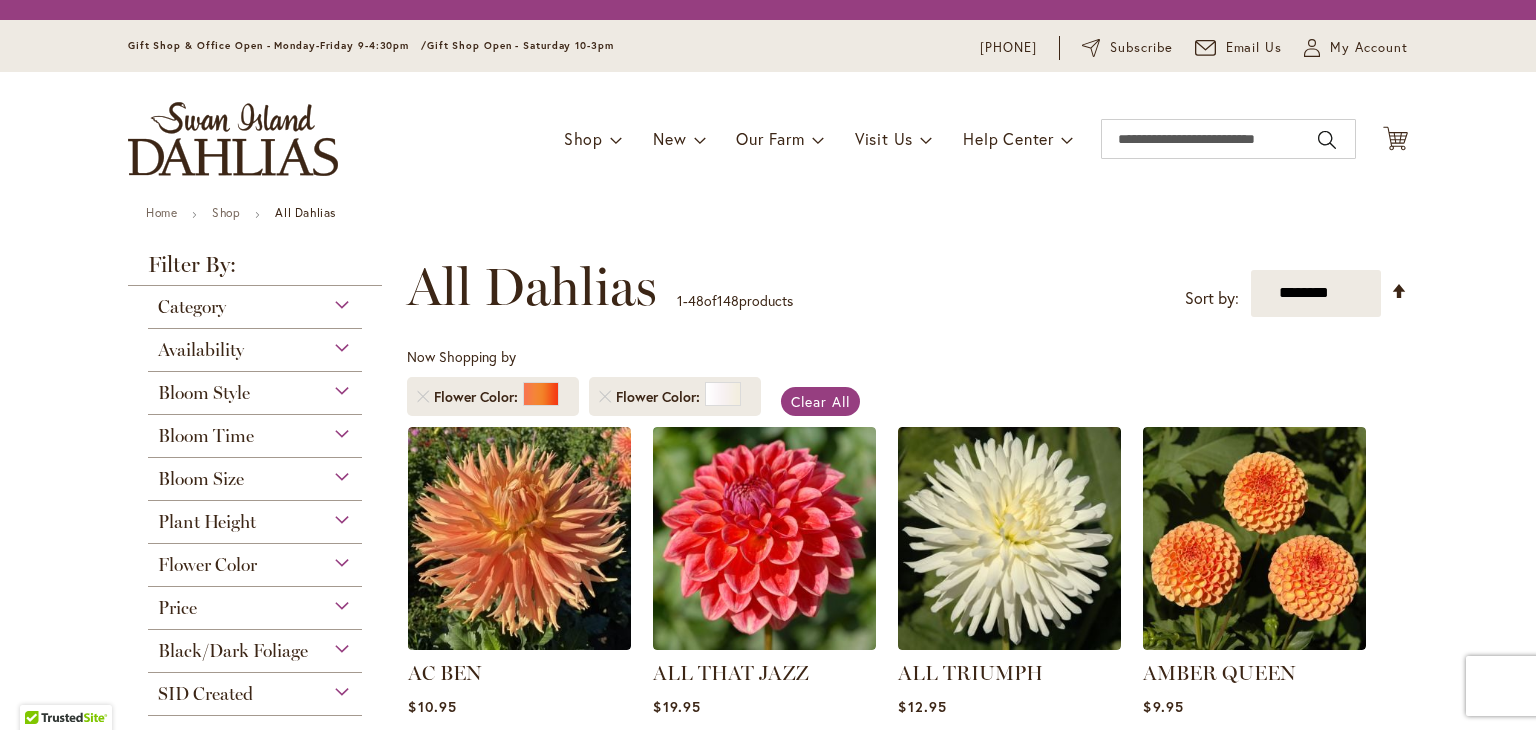 scroll, scrollTop: 0, scrollLeft: 0, axis: both 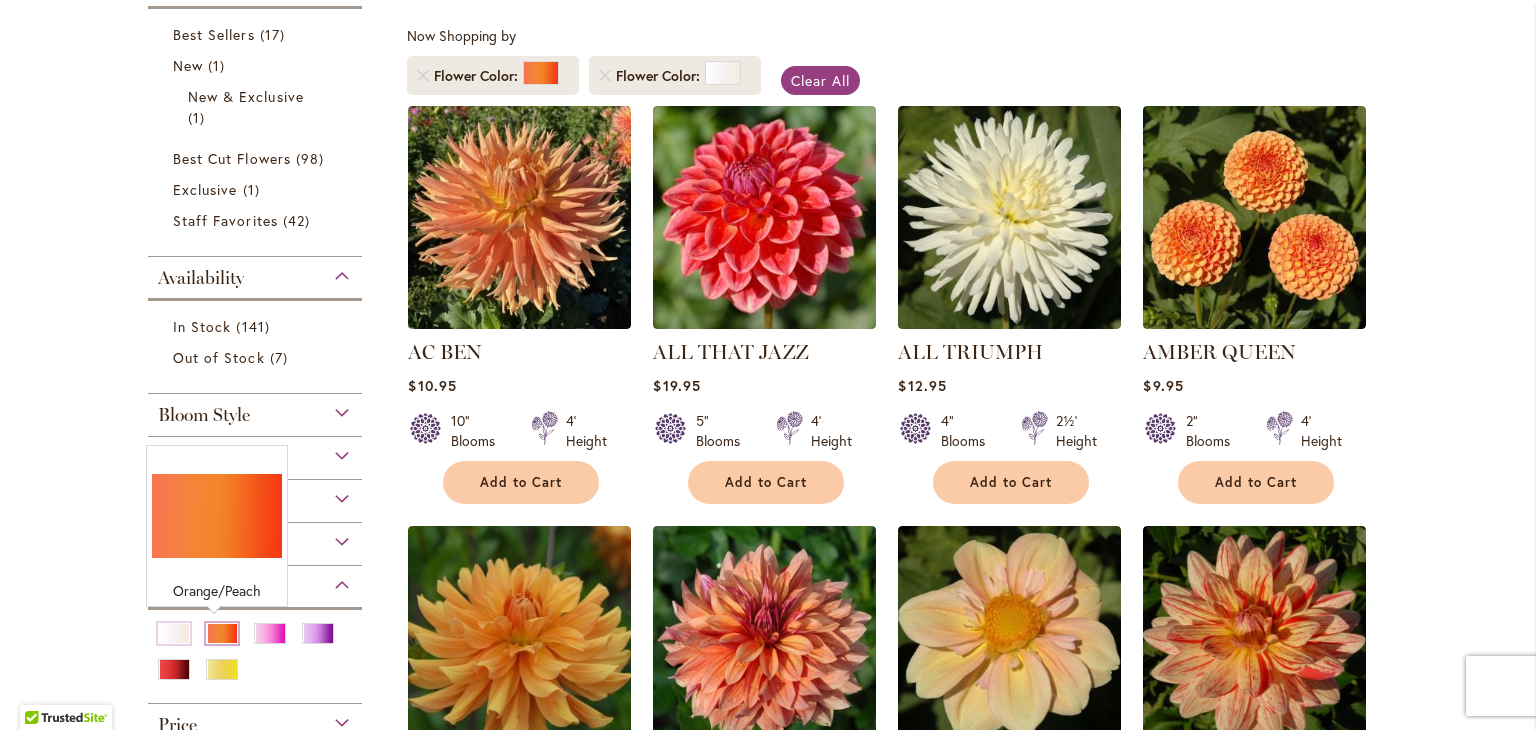 type on "**********" 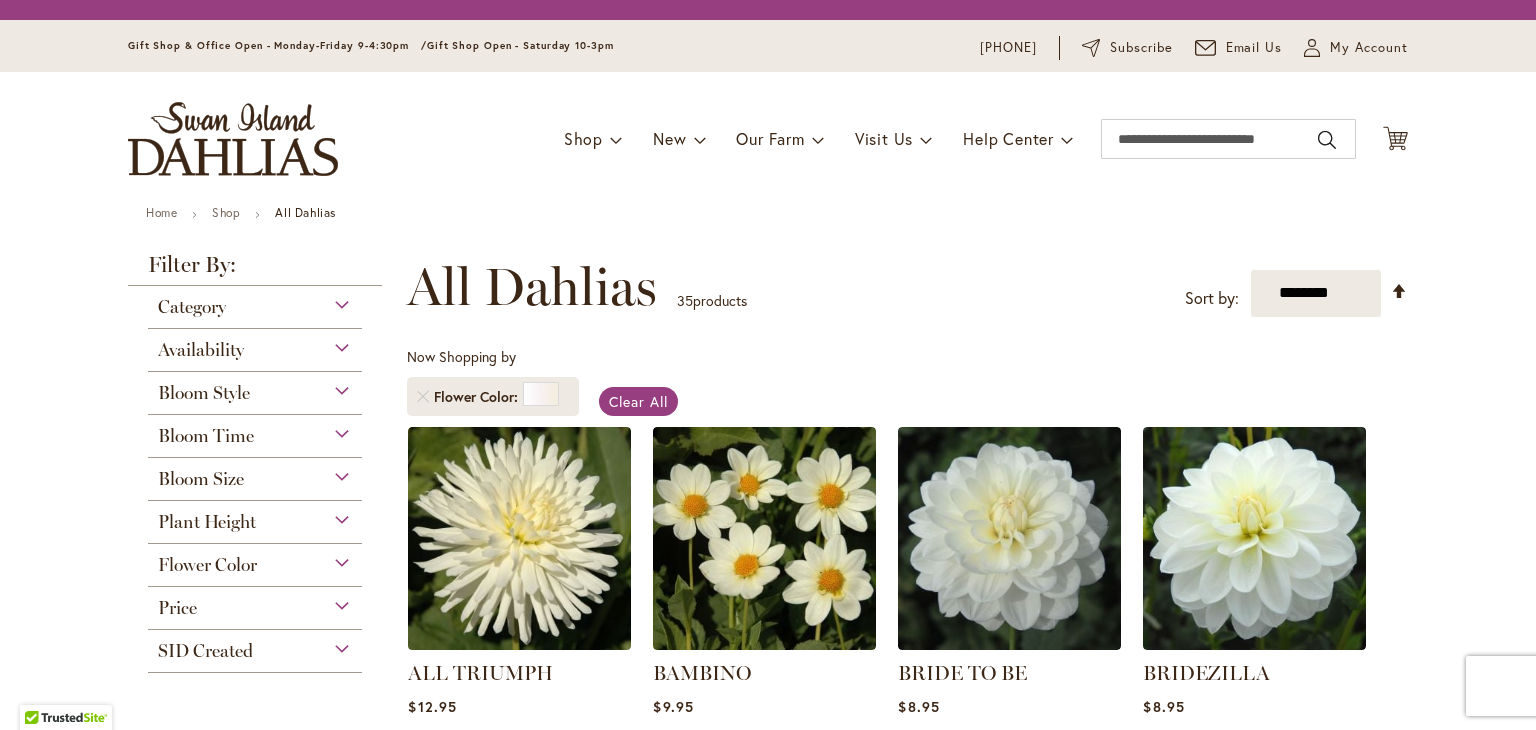 scroll, scrollTop: 0, scrollLeft: 0, axis: both 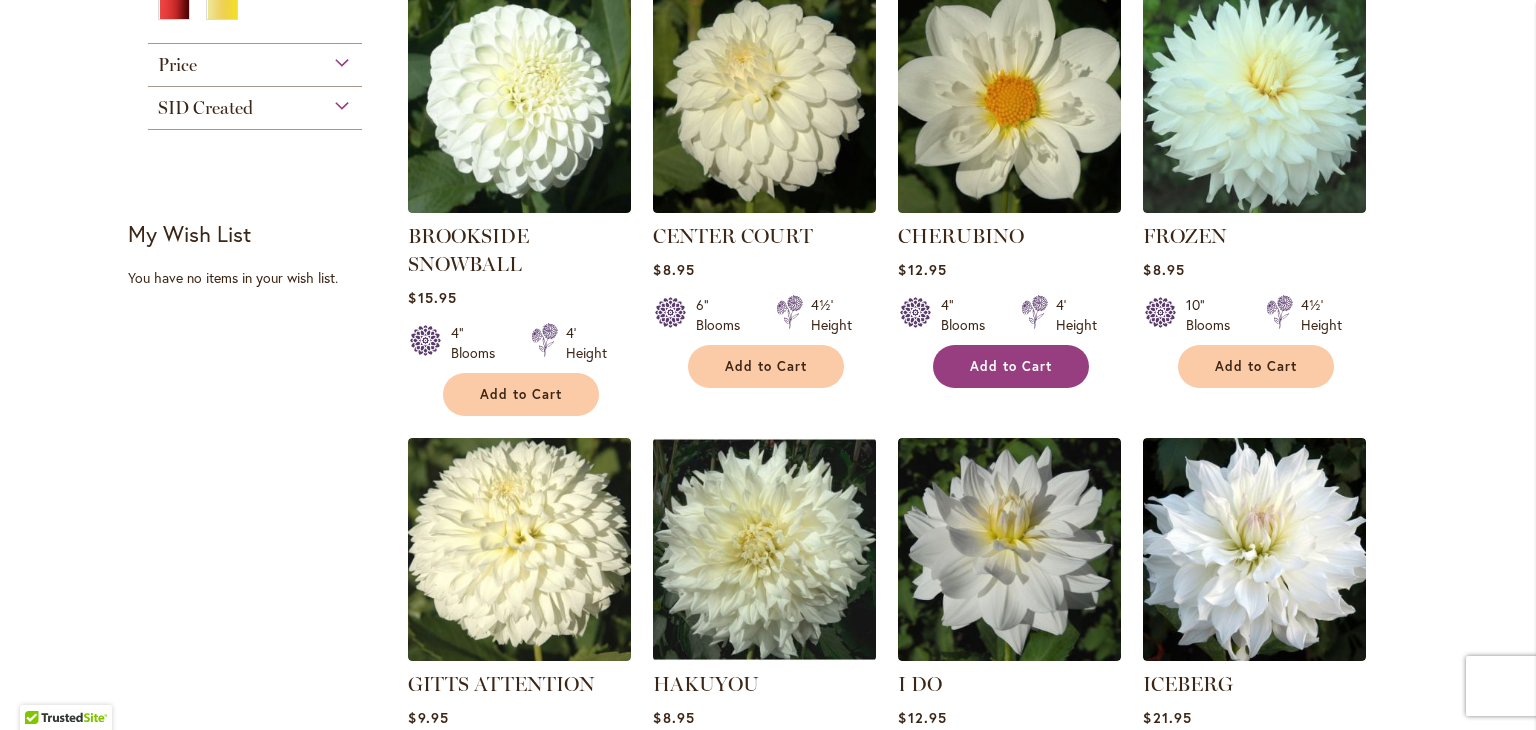 type on "**********" 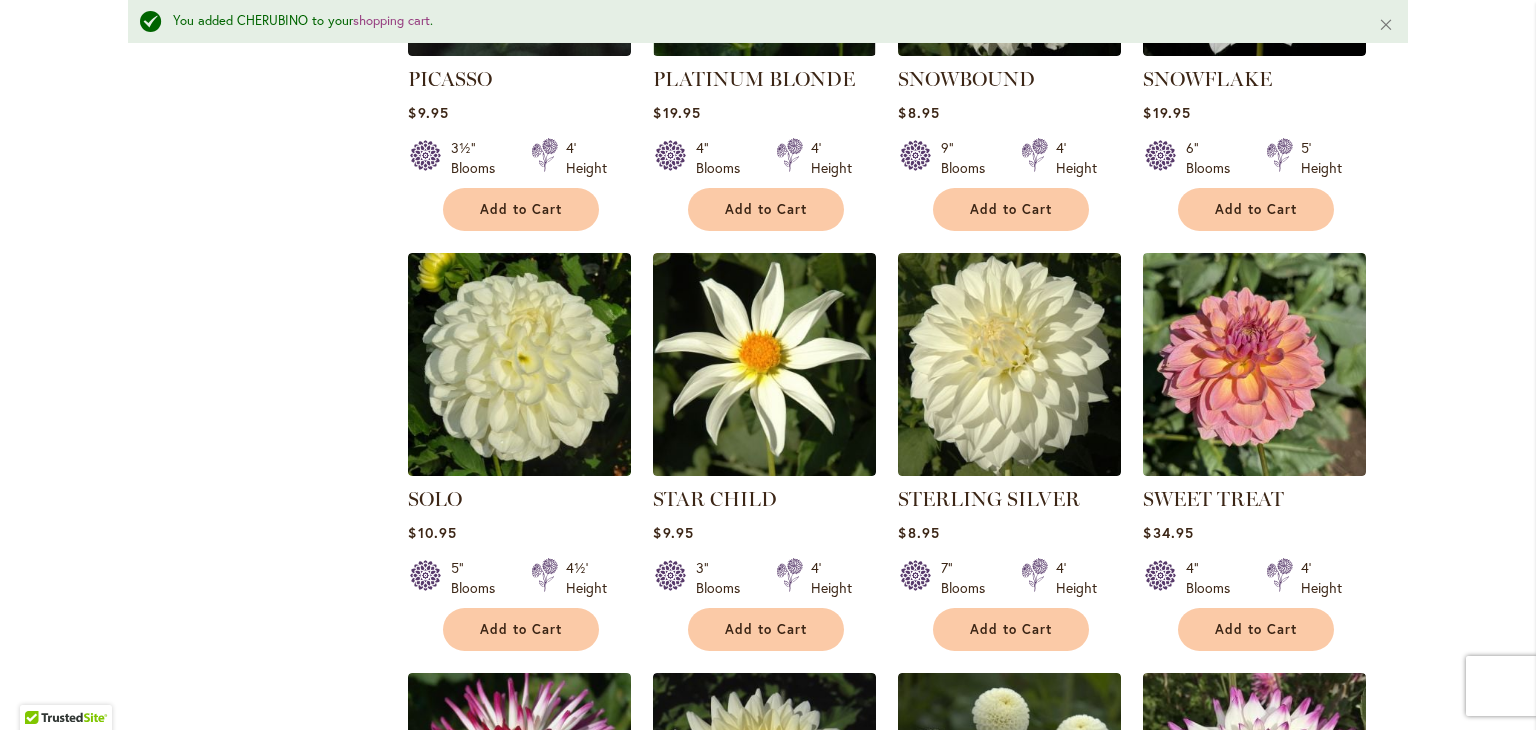 scroll, scrollTop: 2816, scrollLeft: 0, axis: vertical 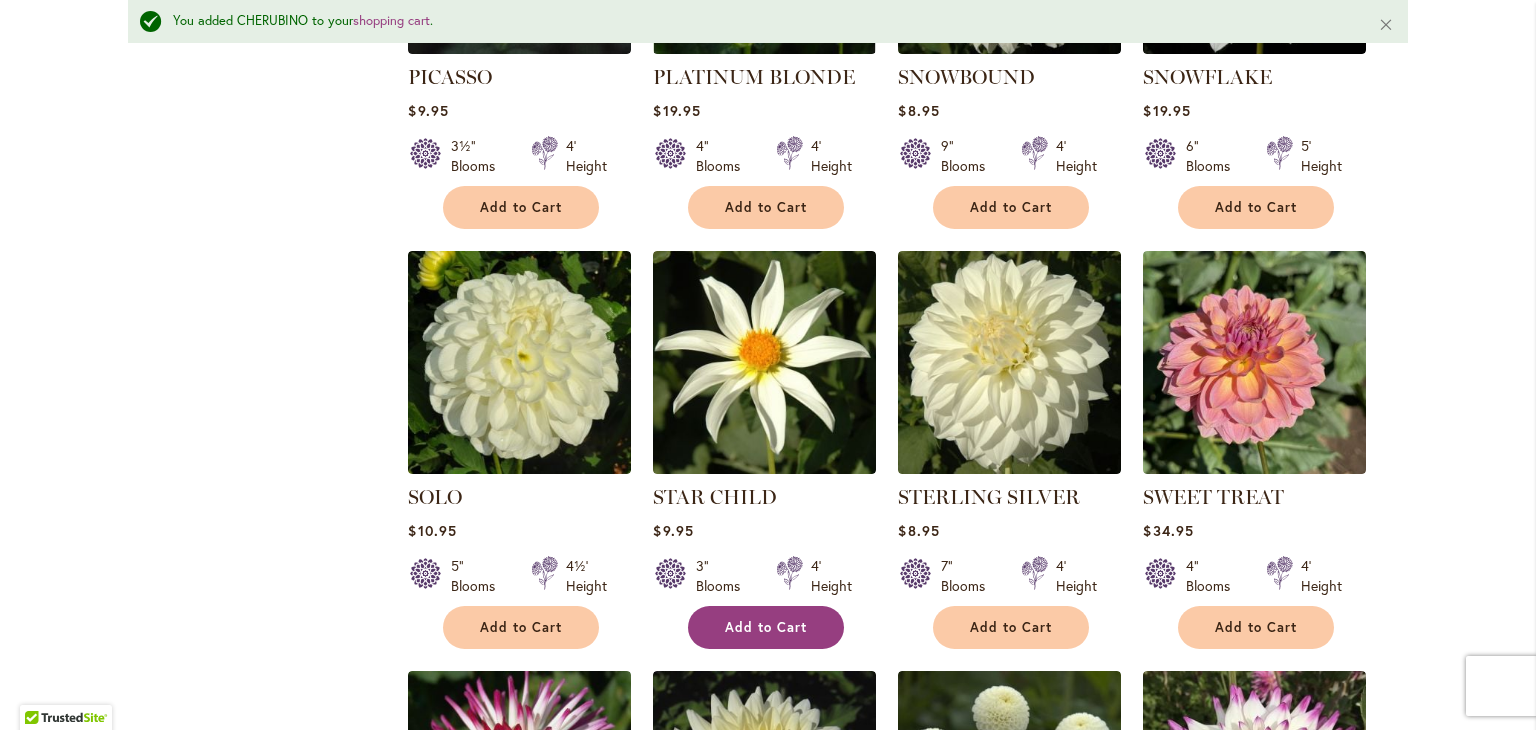 click on "Add to Cart" at bounding box center (766, 627) 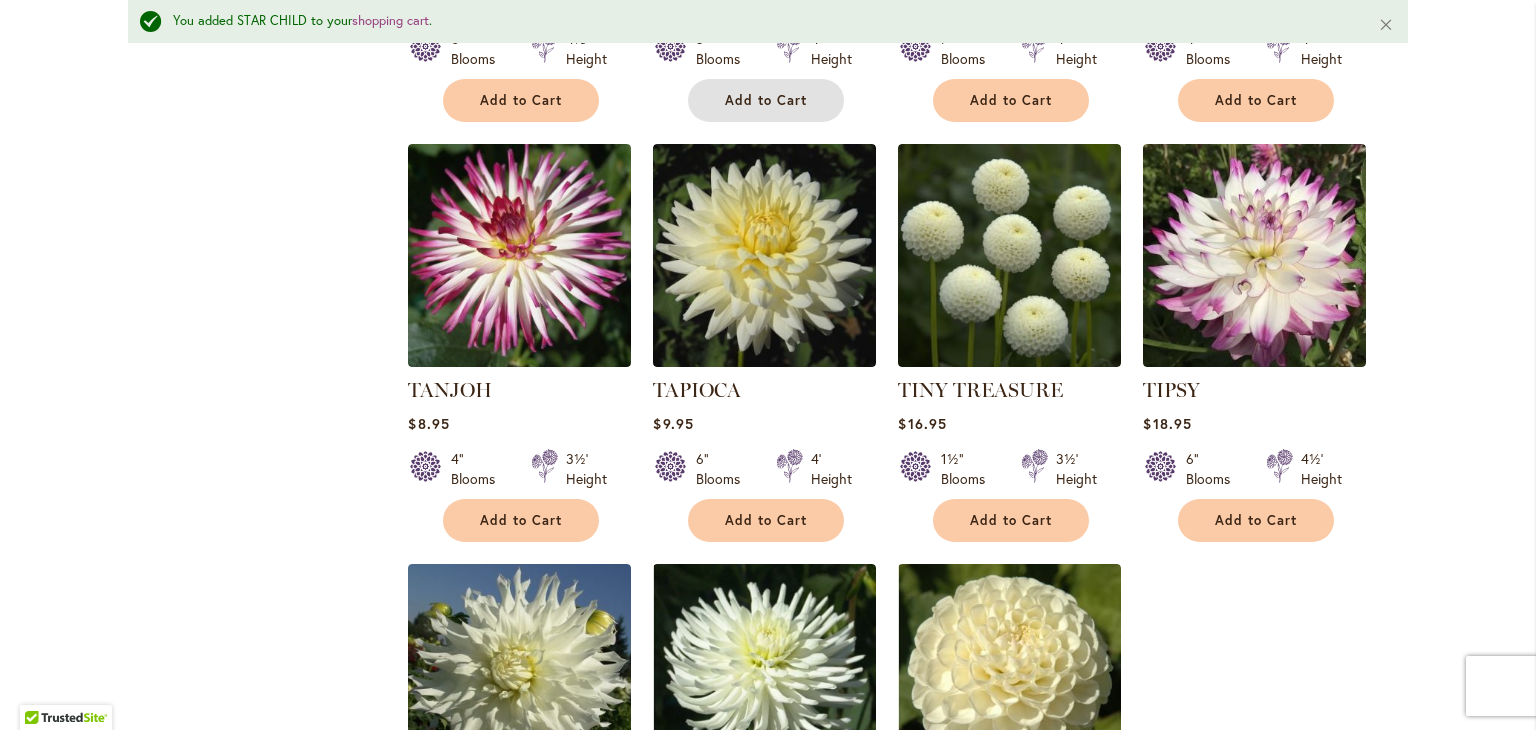 scroll, scrollTop: 3326, scrollLeft: 0, axis: vertical 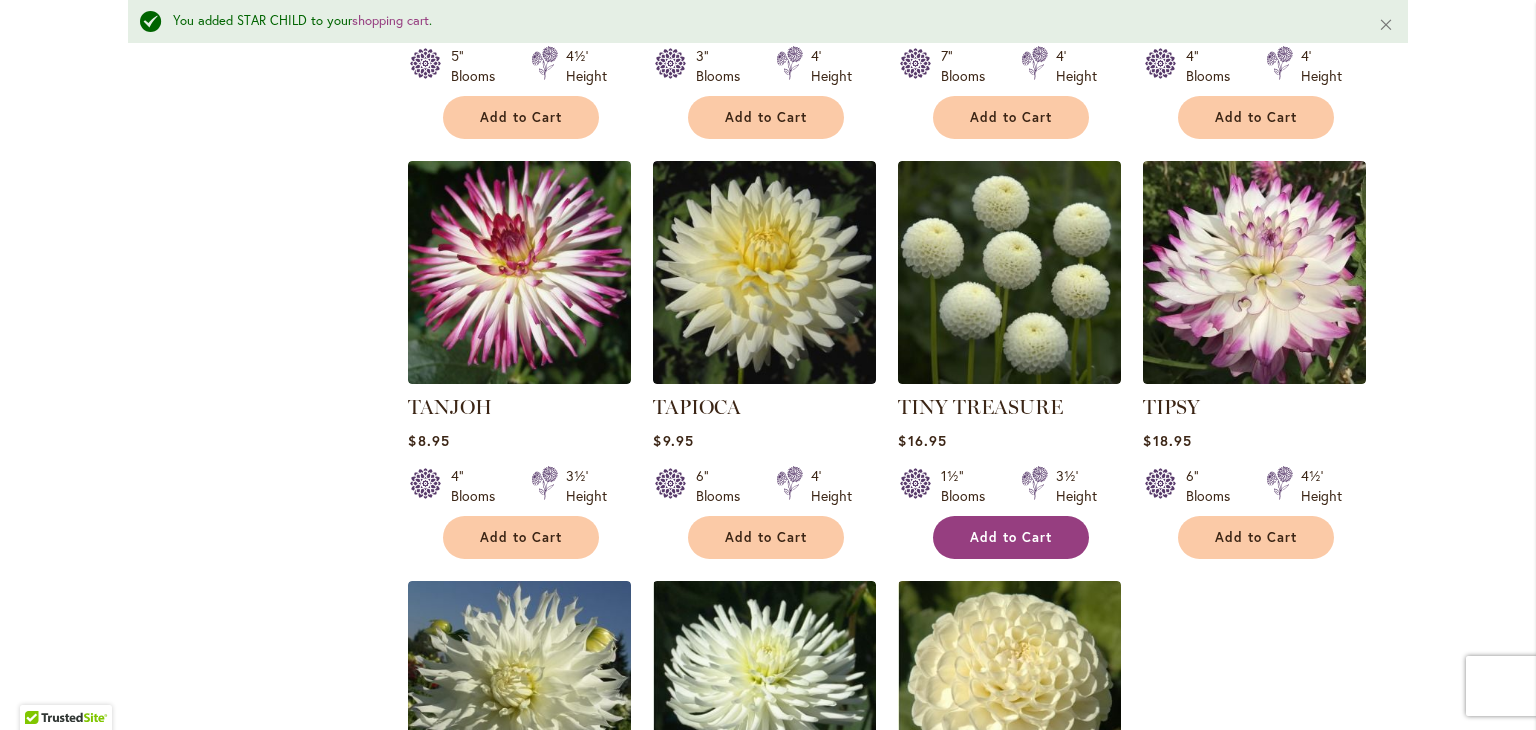 click on "Add to Cart" at bounding box center [1011, 537] 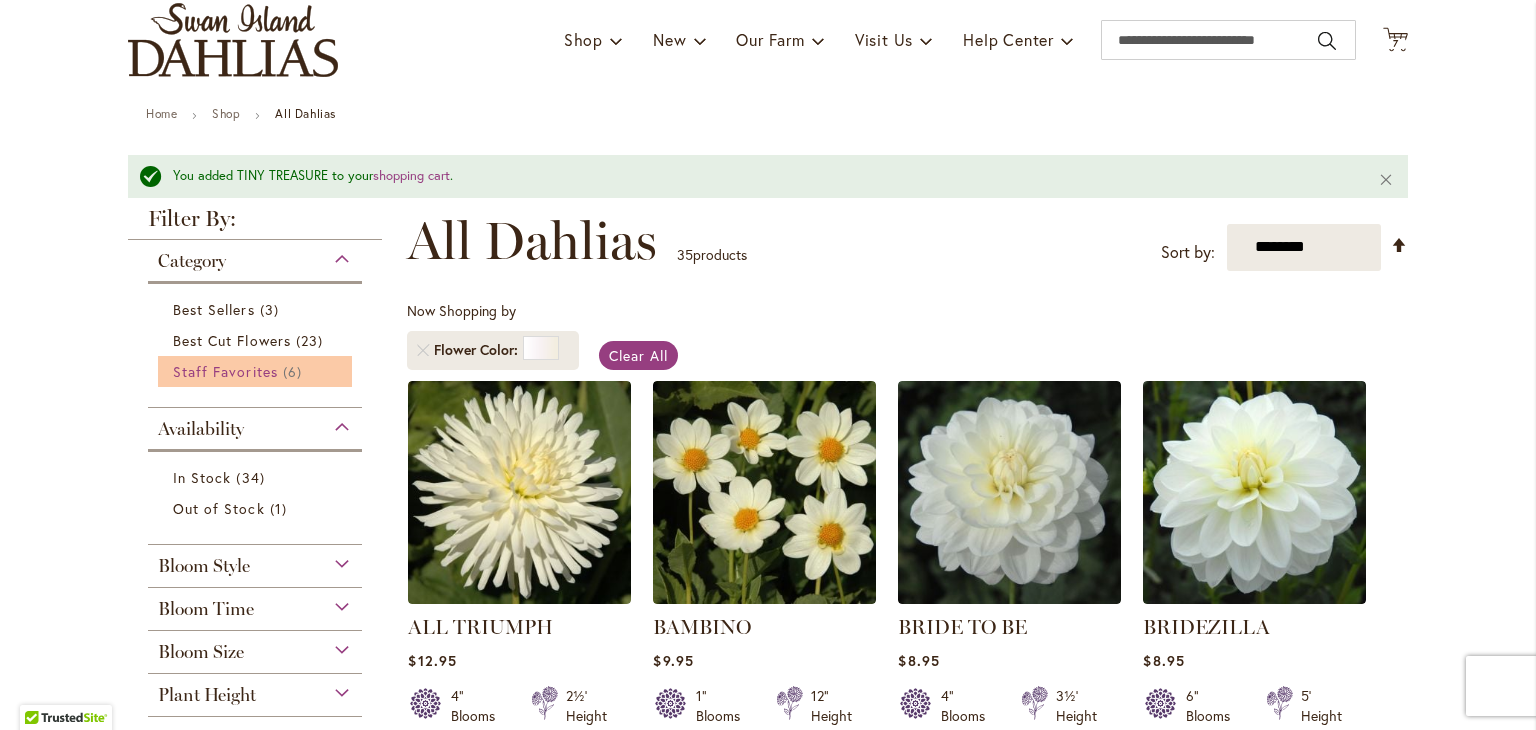 scroll, scrollTop: 140, scrollLeft: 0, axis: vertical 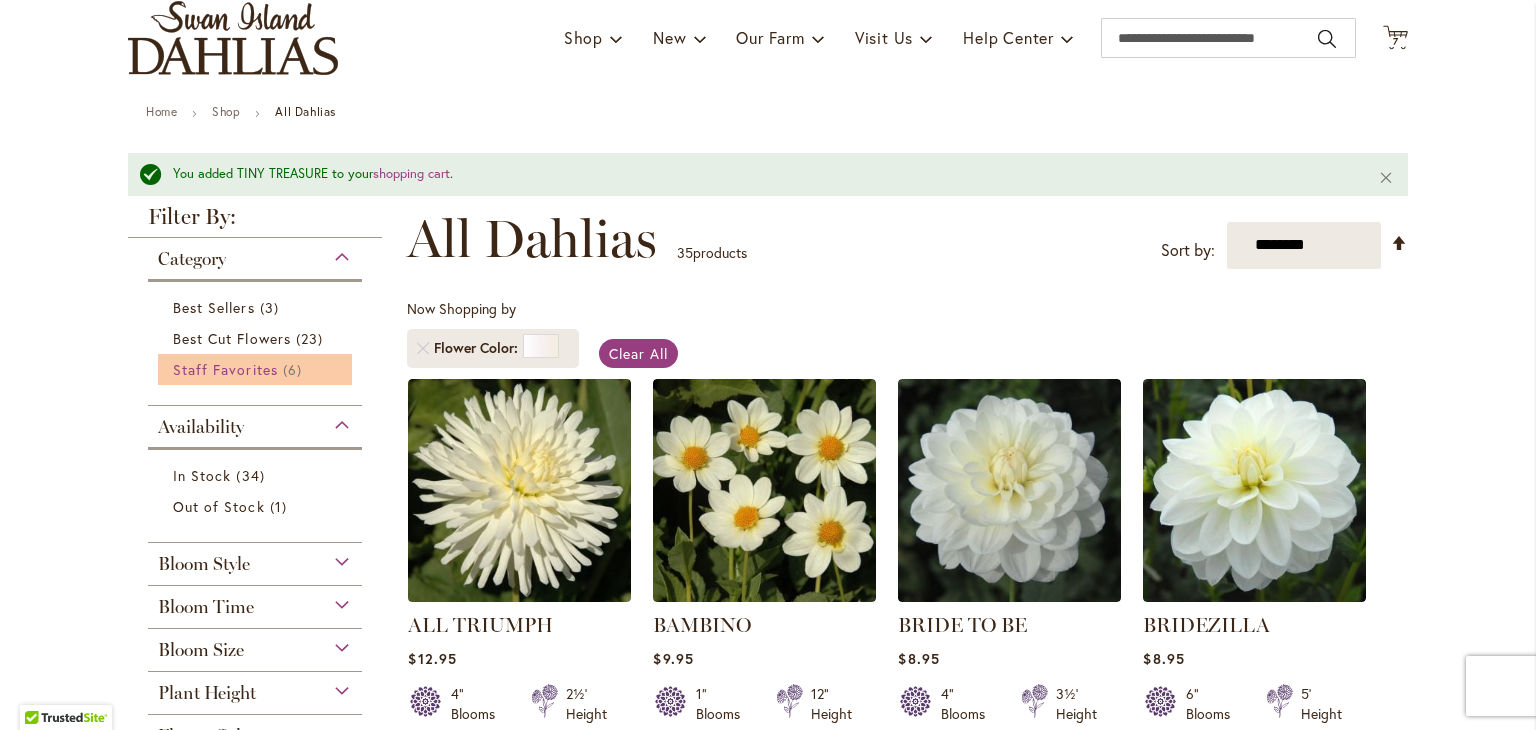 click on "Staff Favorites" at bounding box center (225, 369) 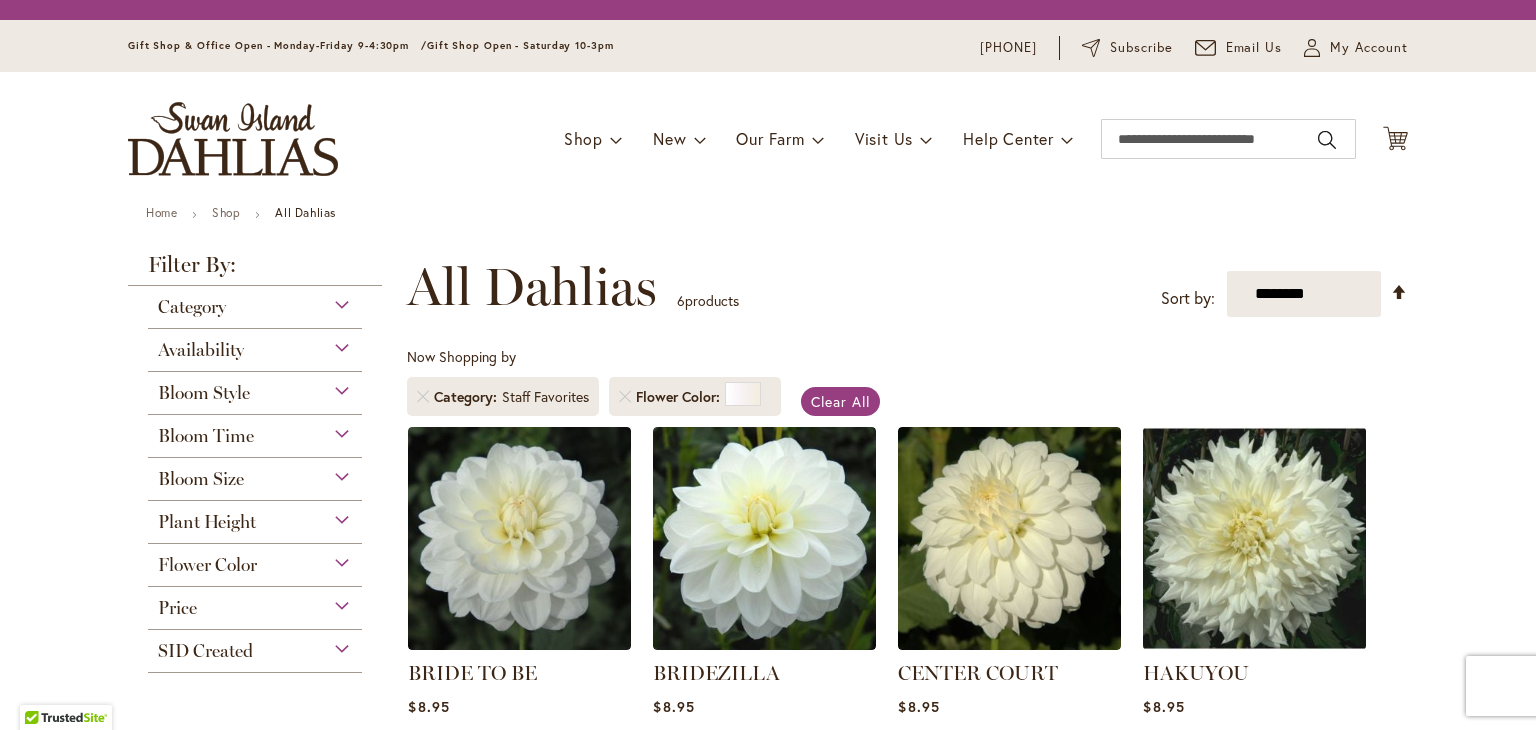 scroll, scrollTop: 0, scrollLeft: 0, axis: both 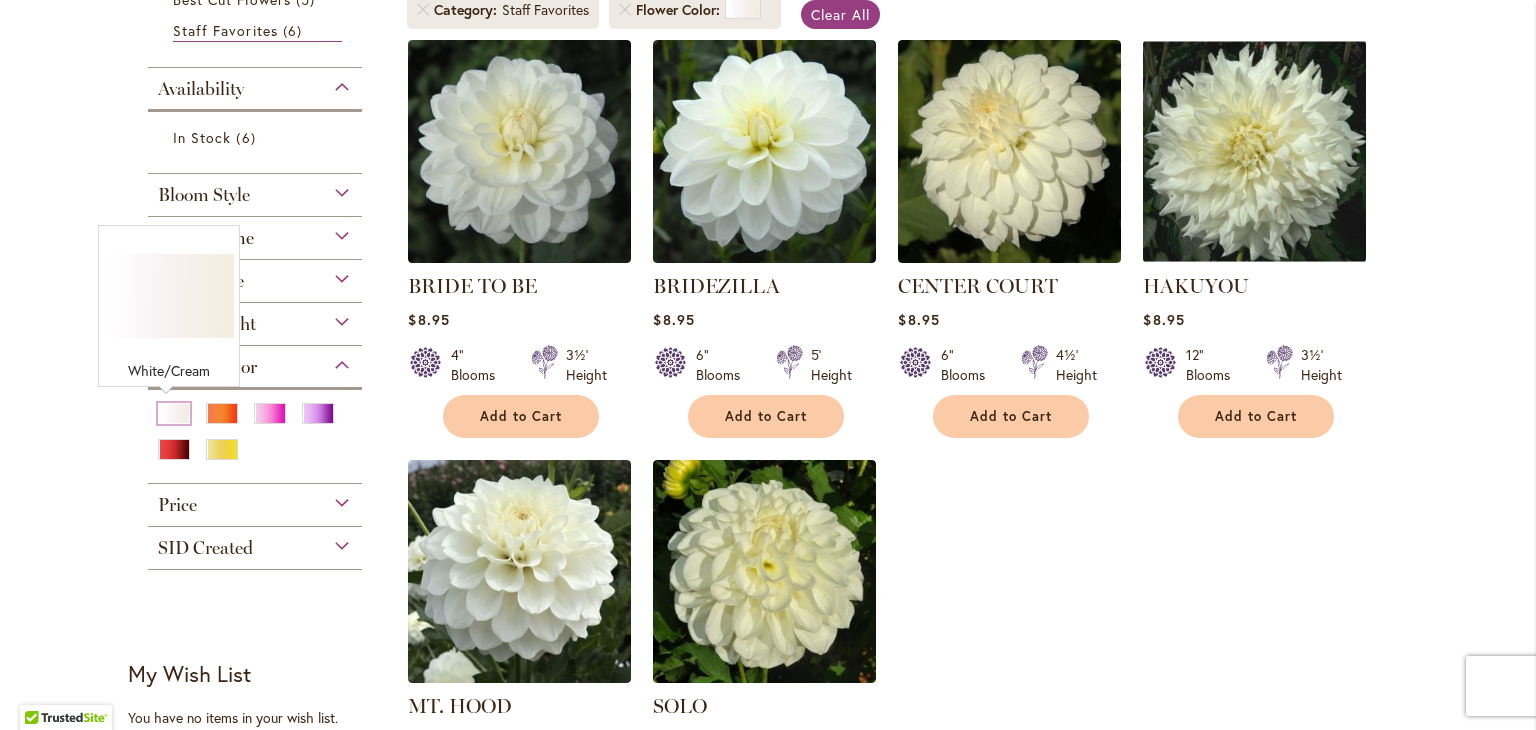 type on "**********" 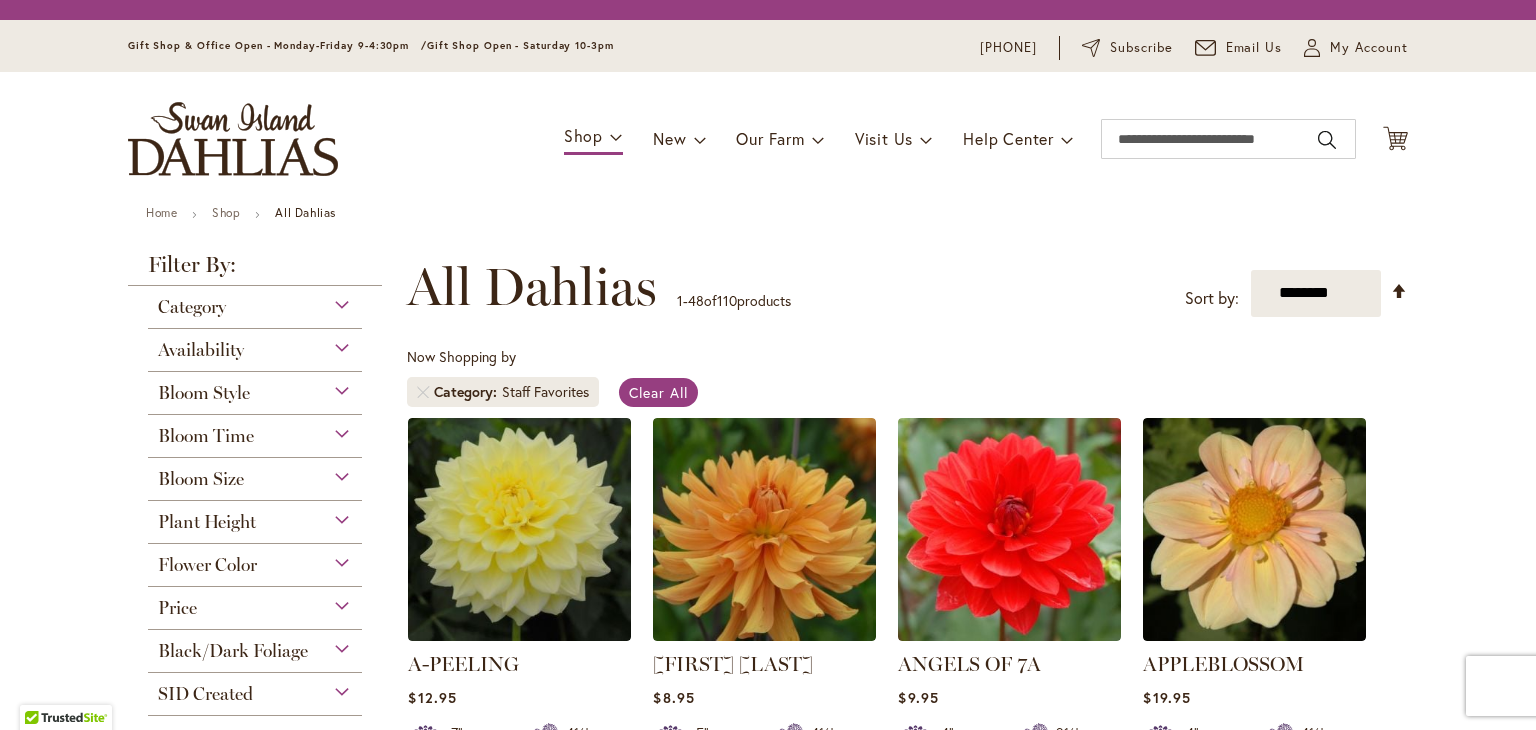 scroll, scrollTop: 0, scrollLeft: 0, axis: both 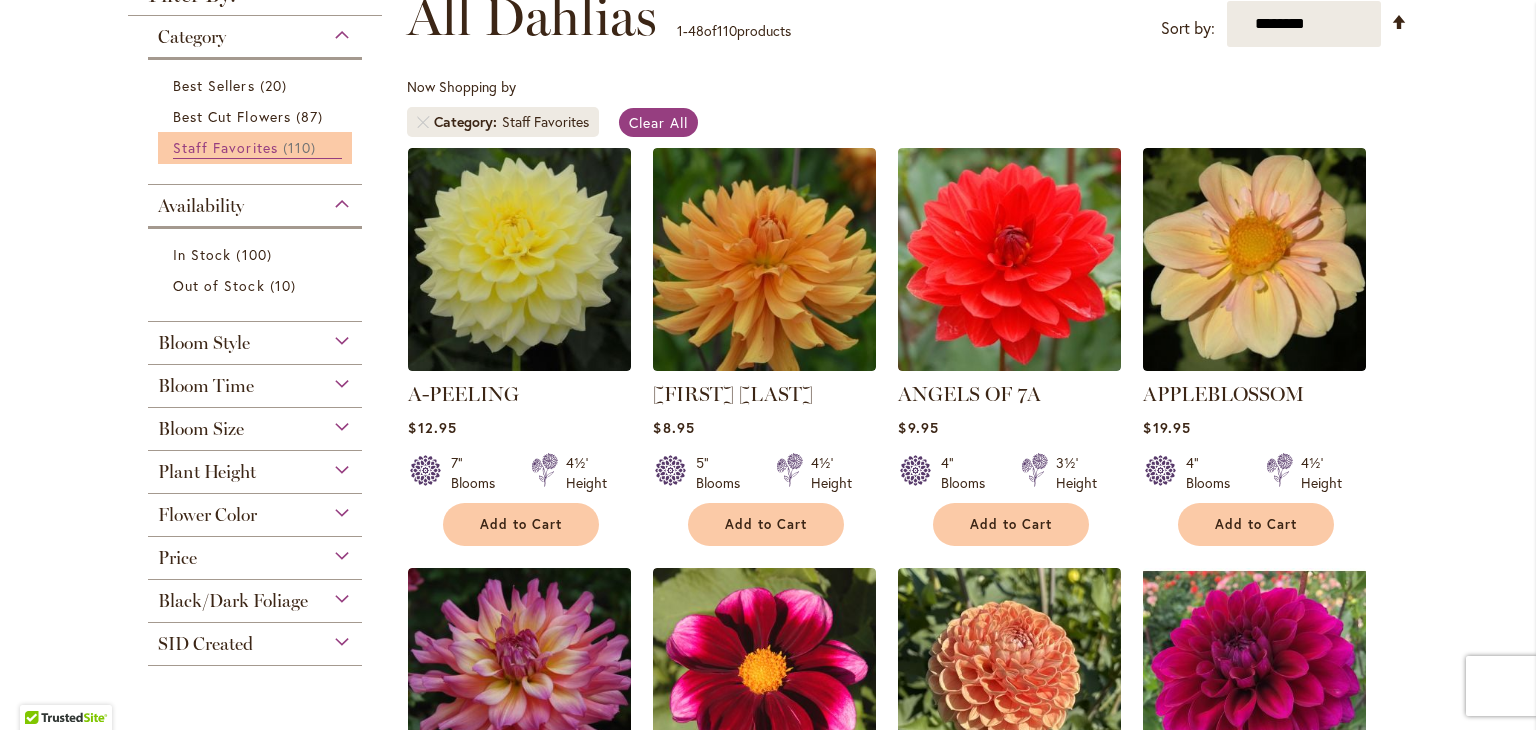 type on "**********" 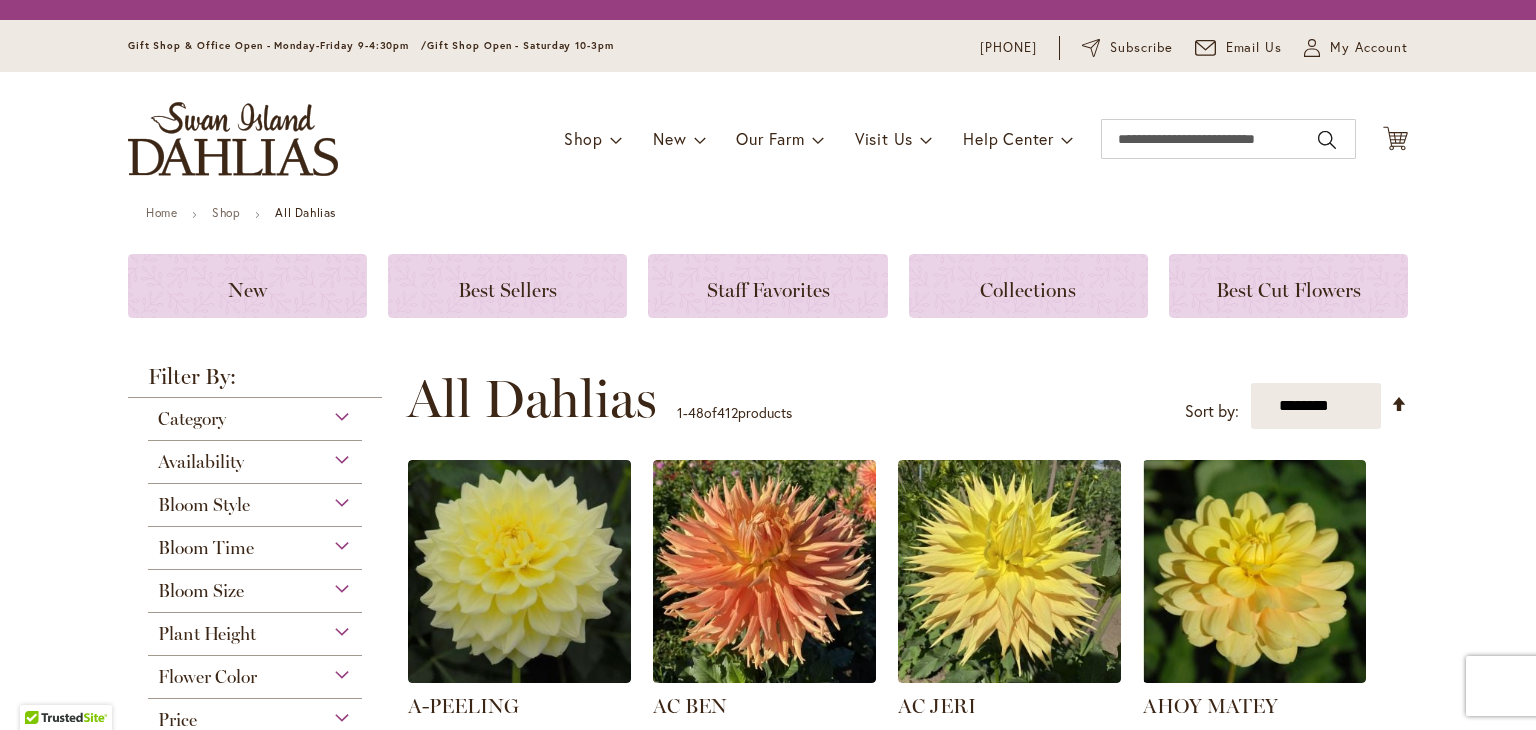 scroll, scrollTop: 0, scrollLeft: 0, axis: both 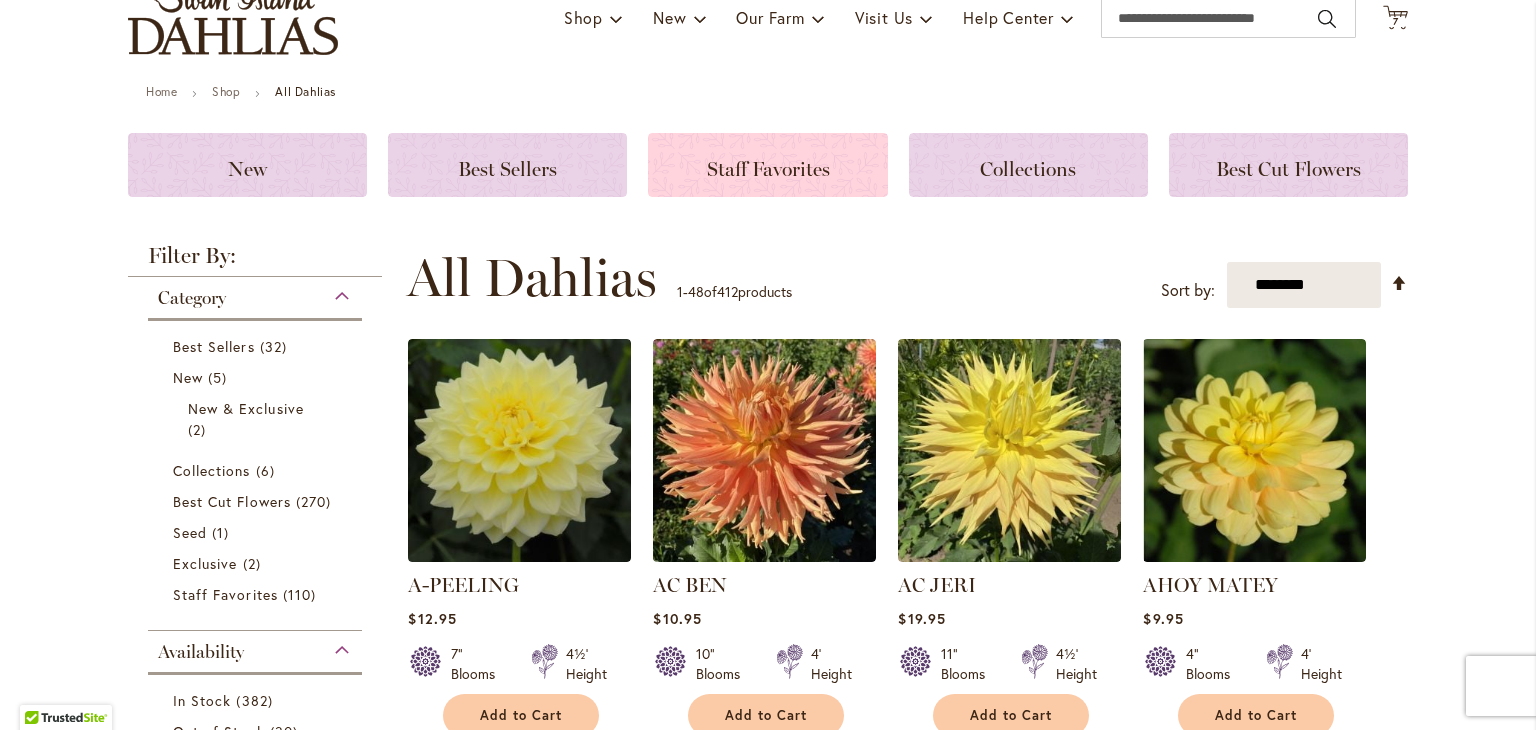 type on "**********" 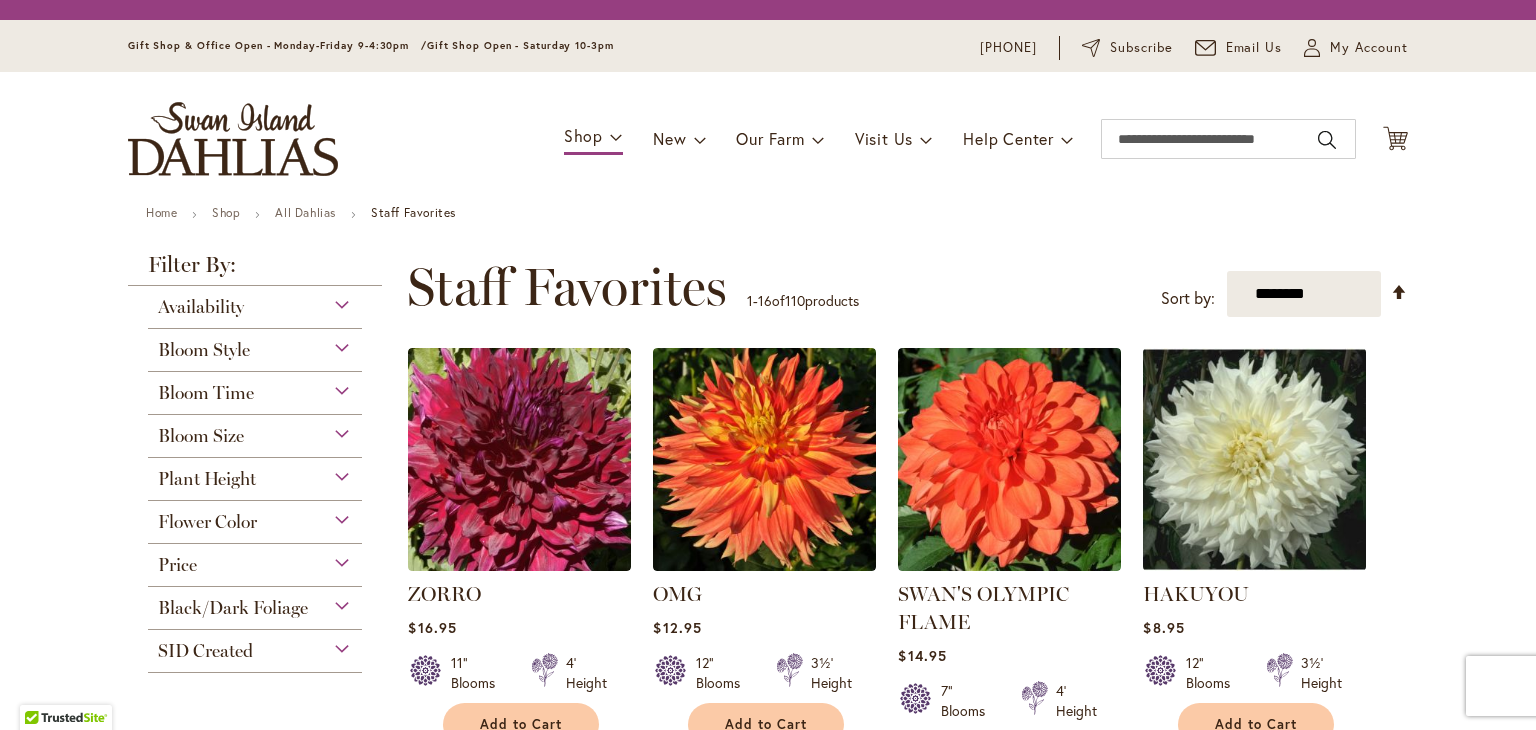 scroll, scrollTop: 0, scrollLeft: 0, axis: both 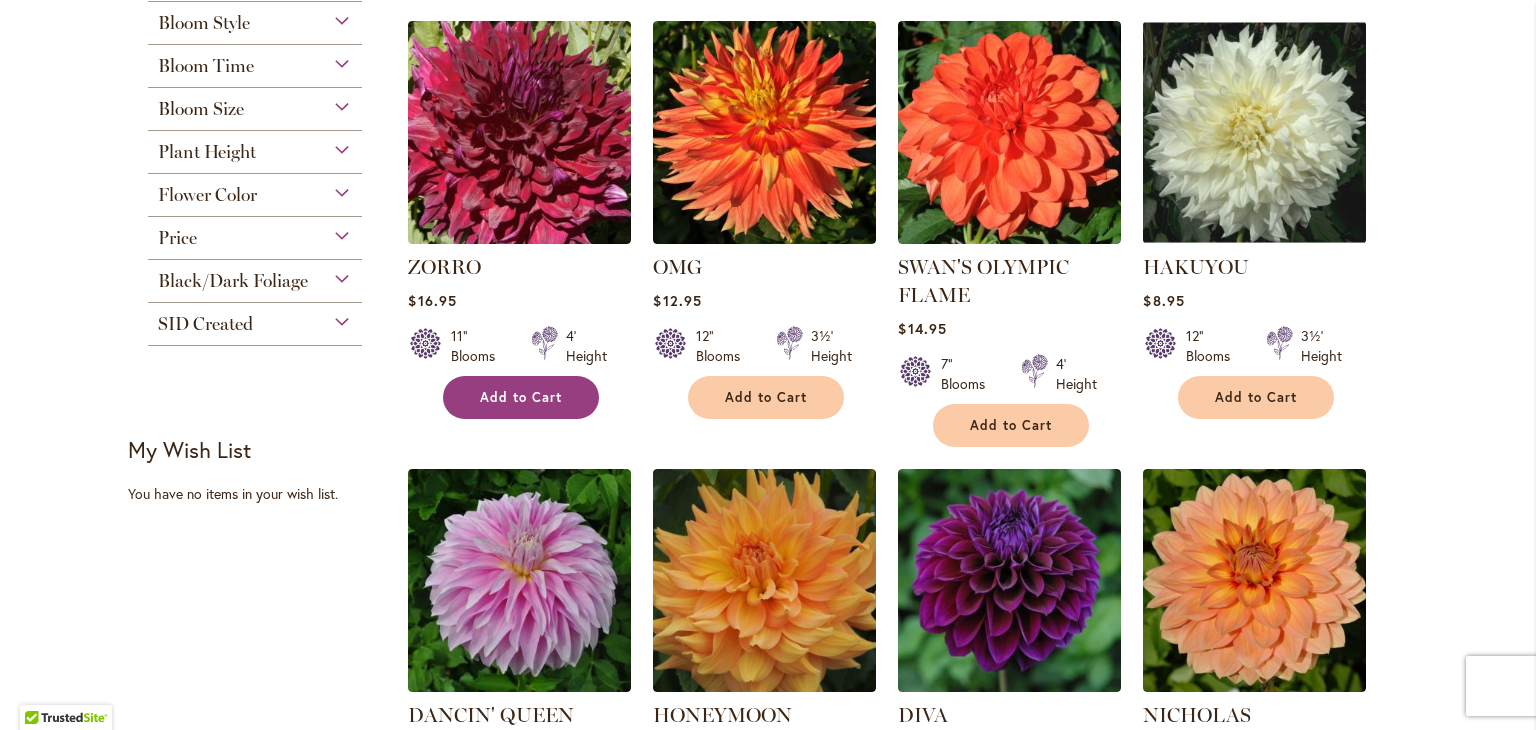 type on "**********" 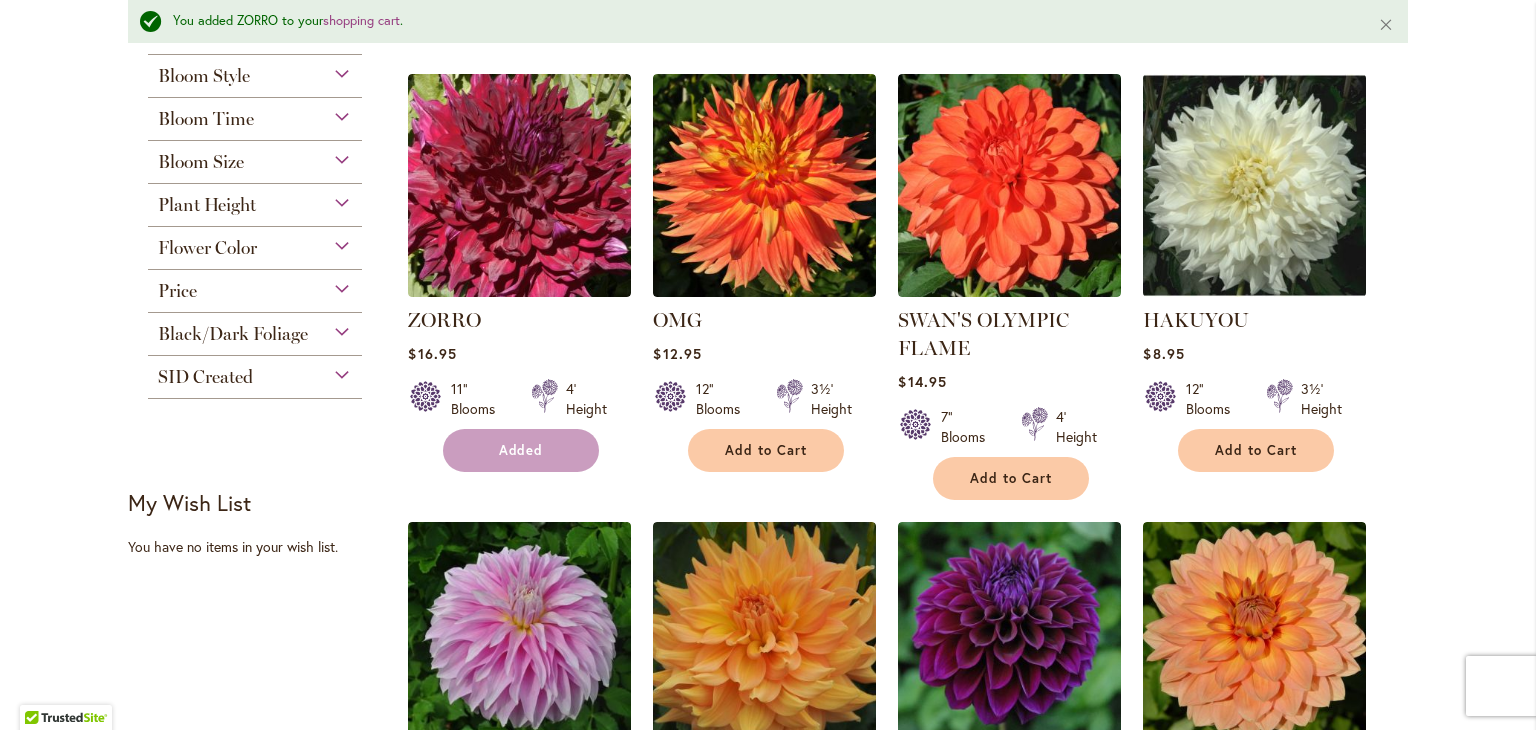 scroll, scrollTop: 419, scrollLeft: 0, axis: vertical 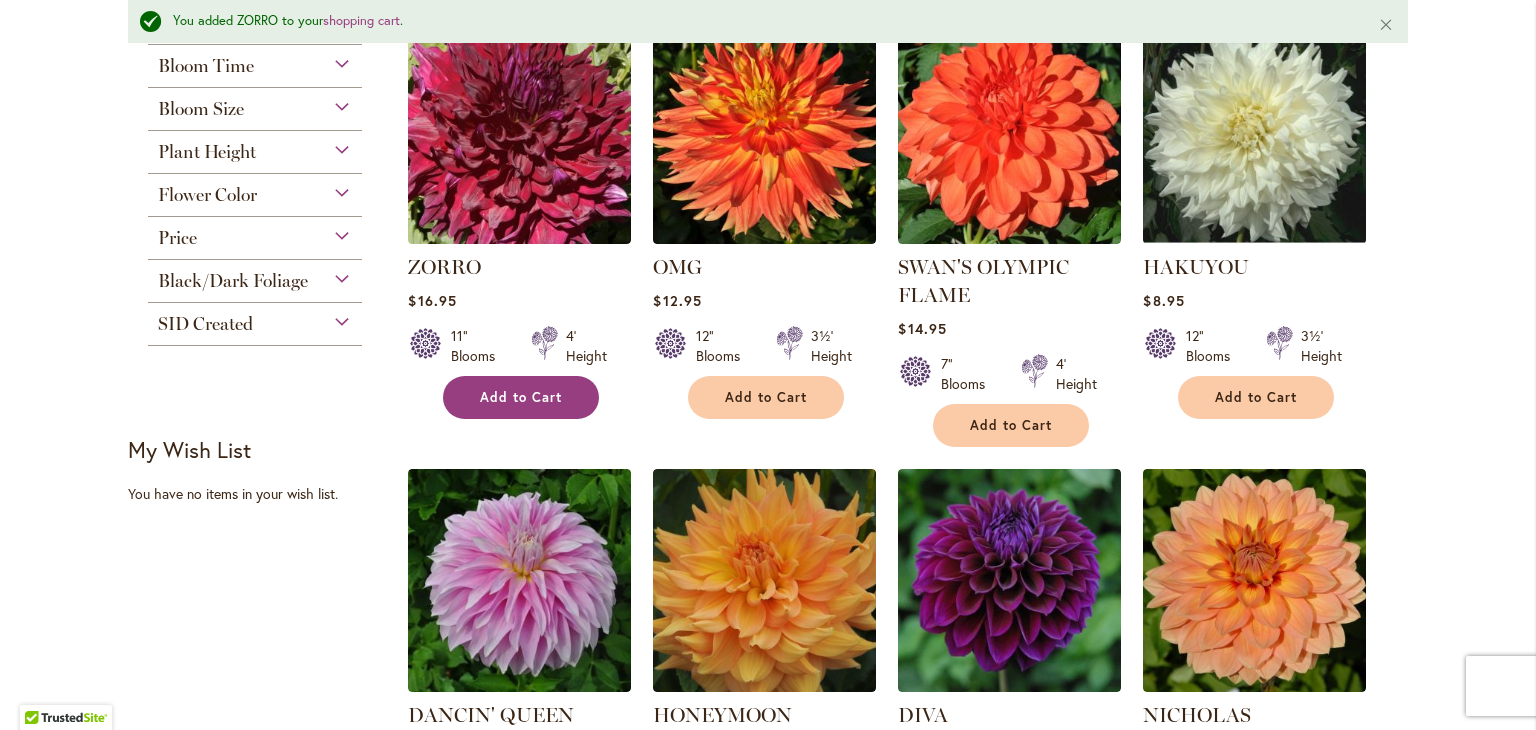 click on "Add to Cart" at bounding box center (521, 397) 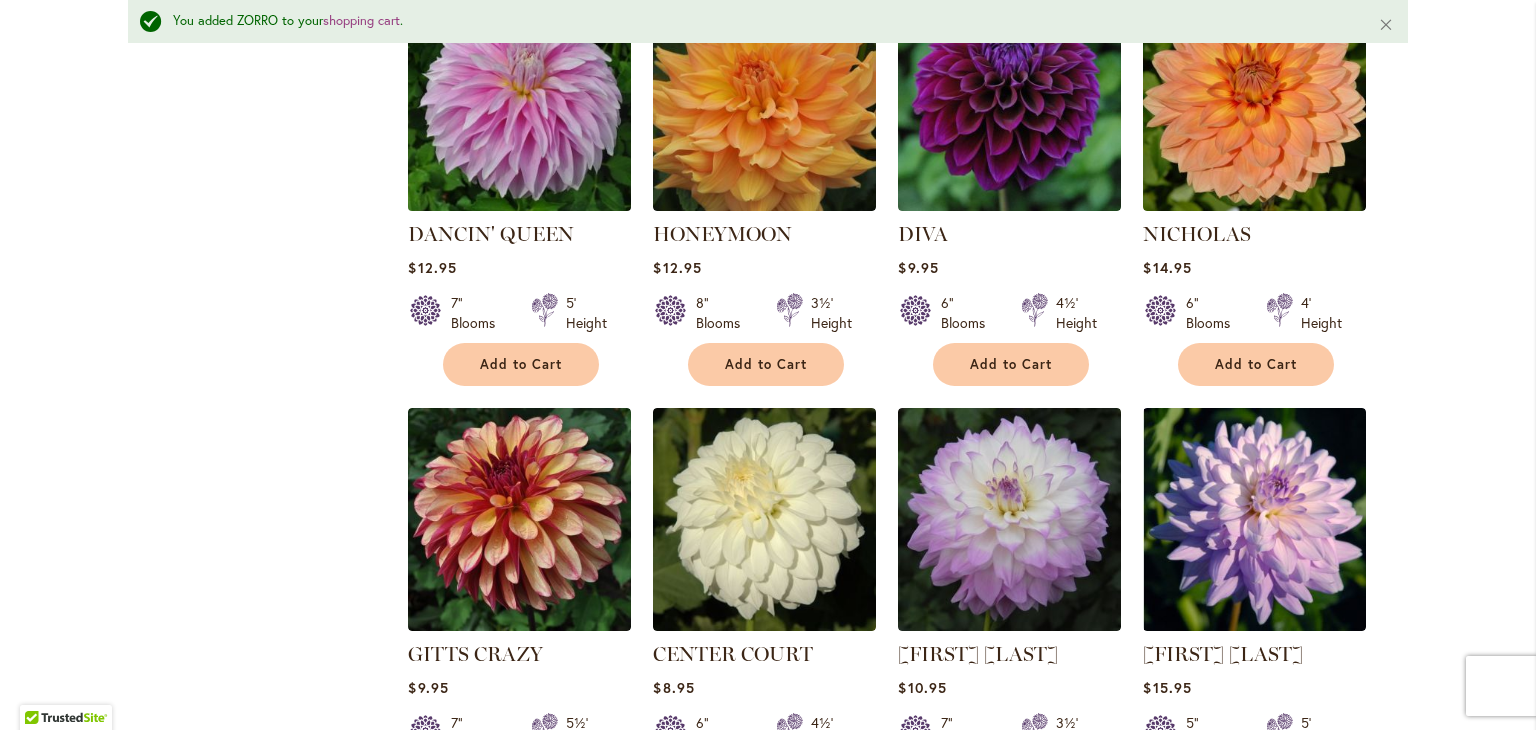 scroll, scrollTop: 901, scrollLeft: 0, axis: vertical 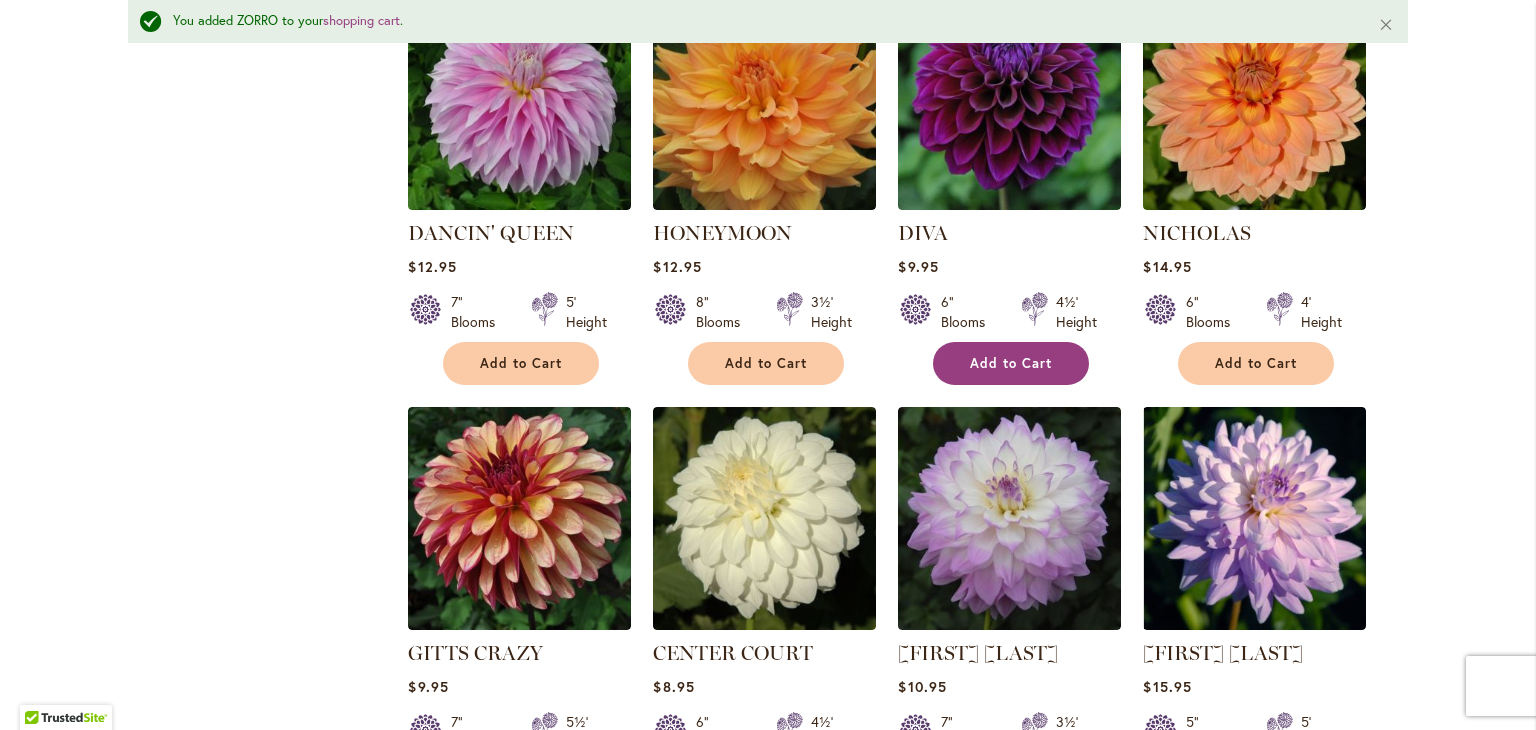click on "Add to Cart" at bounding box center (1011, 363) 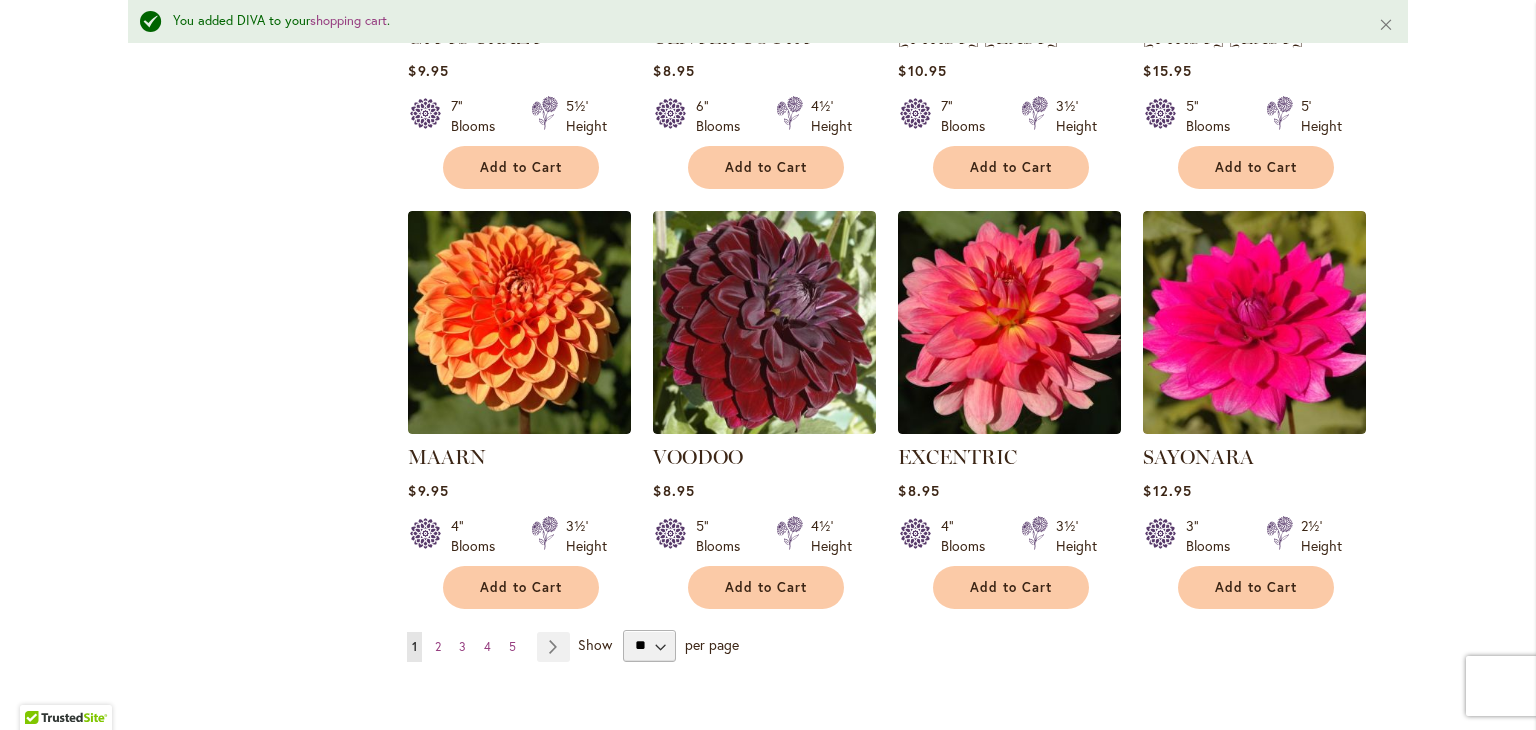 scroll, scrollTop: 1581, scrollLeft: 0, axis: vertical 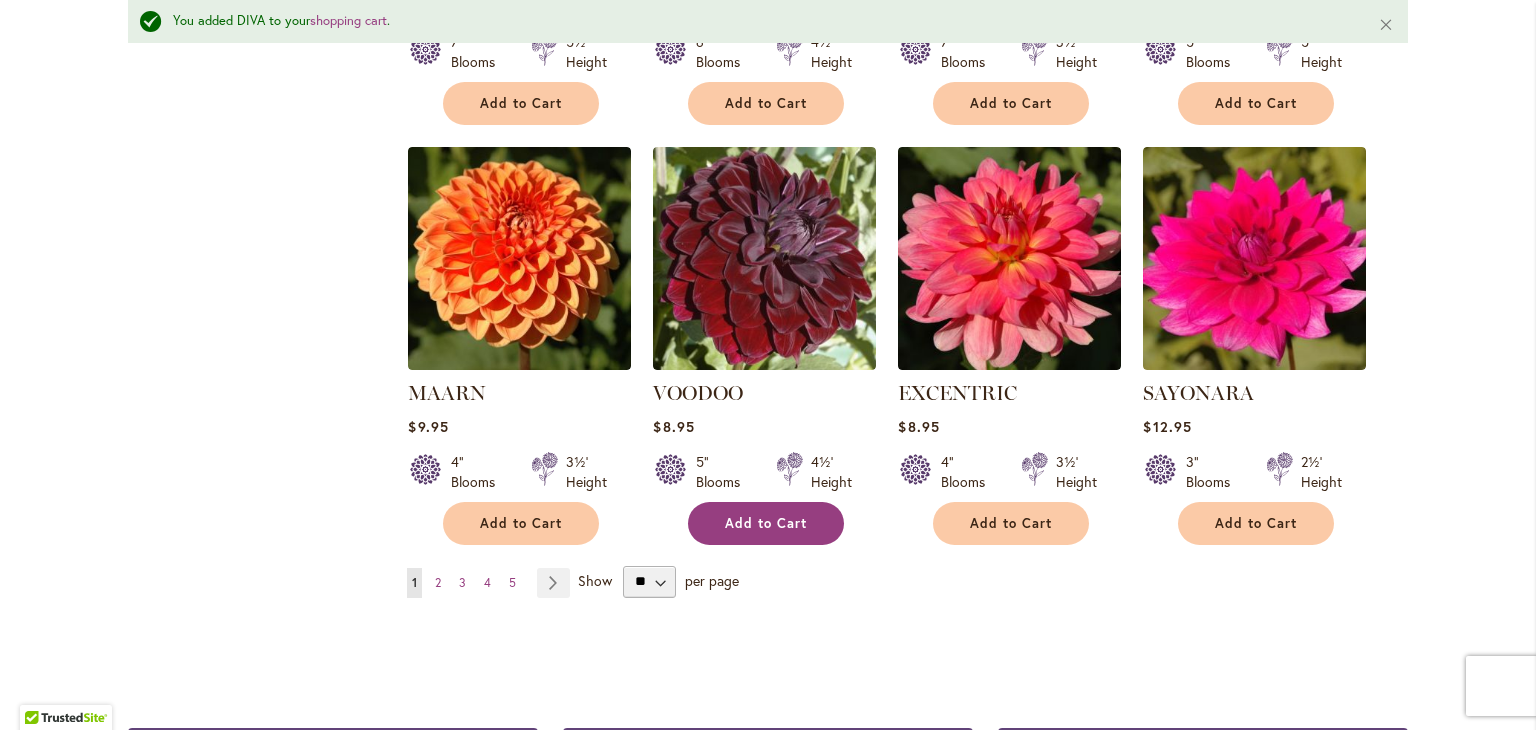 click on "Add to Cart" at bounding box center [766, 523] 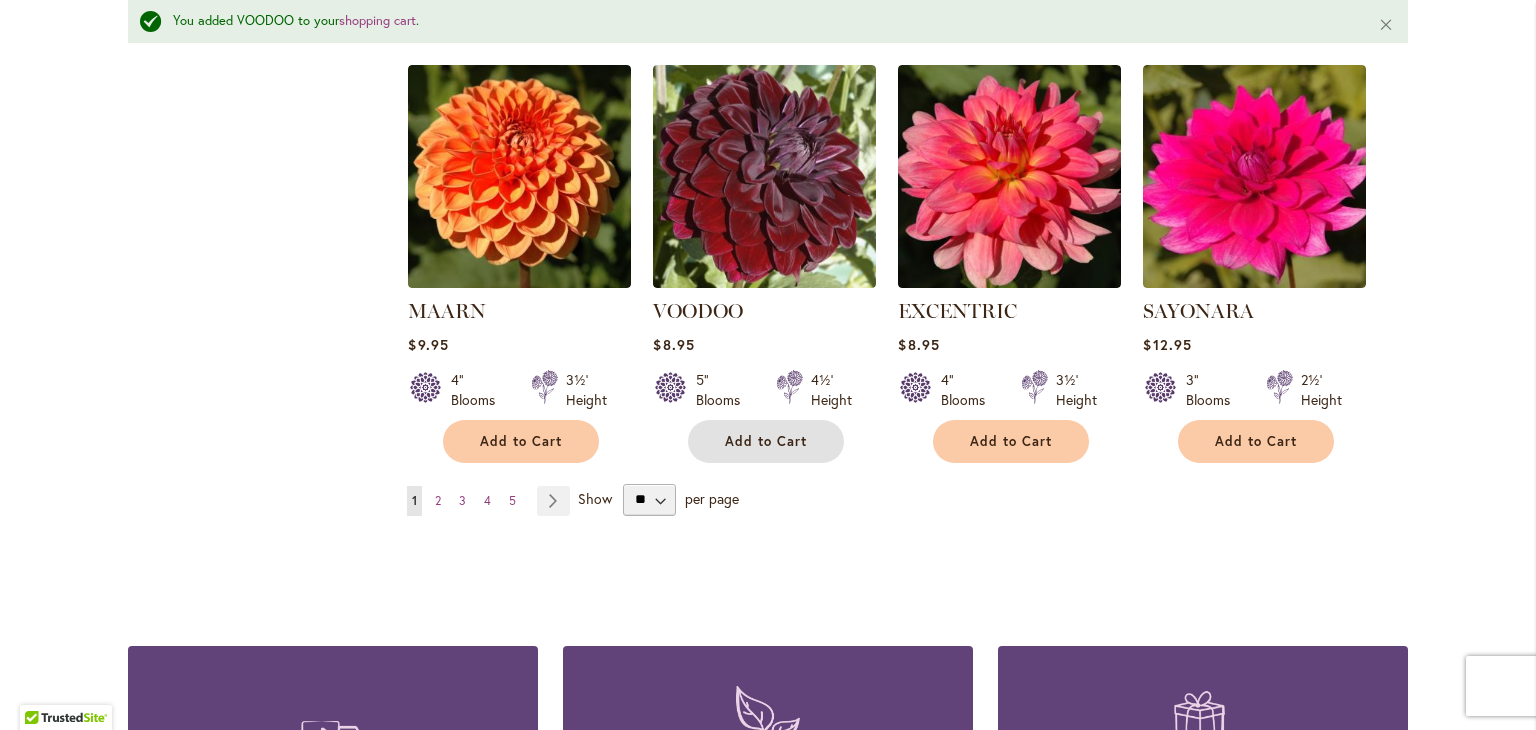 scroll, scrollTop: 1657, scrollLeft: 0, axis: vertical 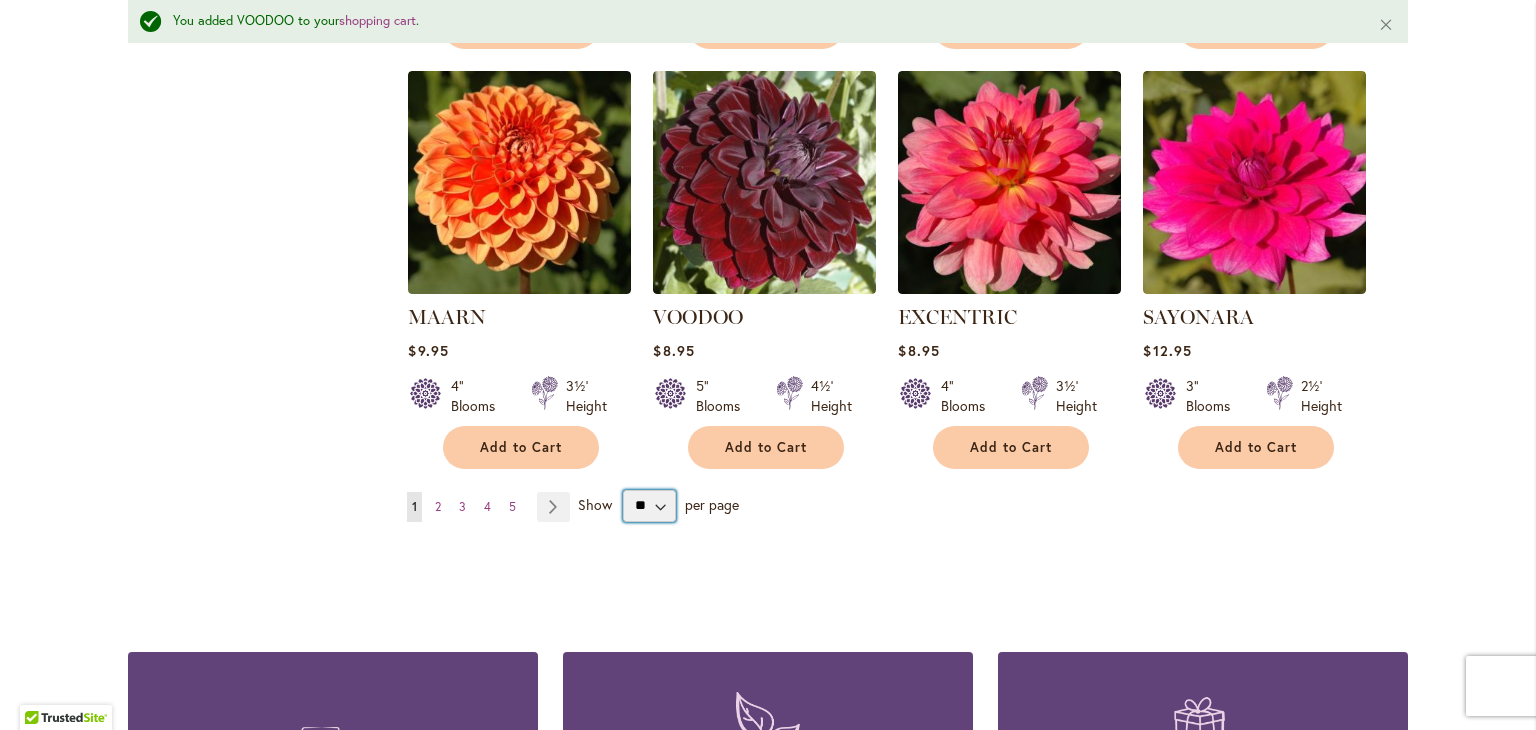 click on "**
**
**
**" at bounding box center (649, 506) 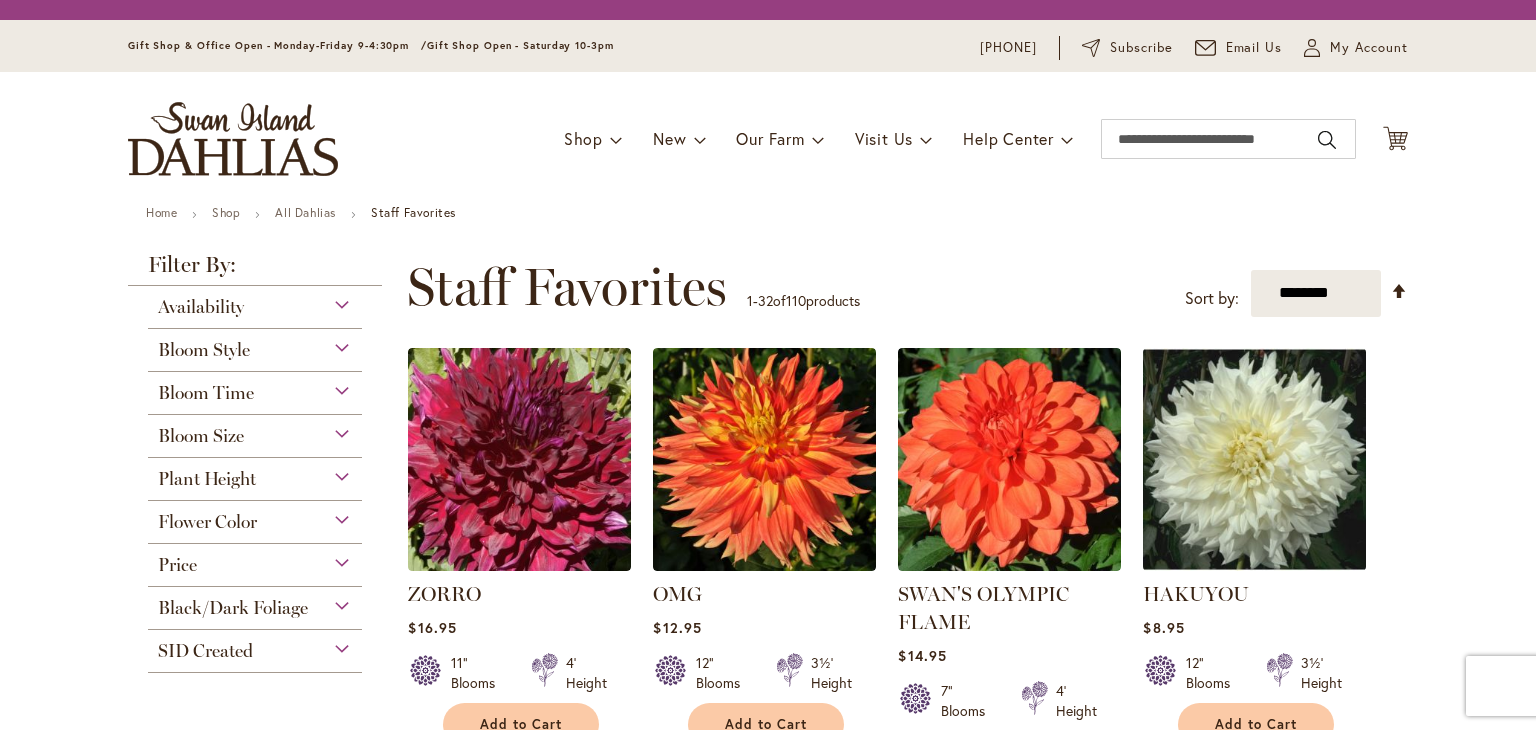 scroll, scrollTop: 0, scrollLeft: 0, axis: both 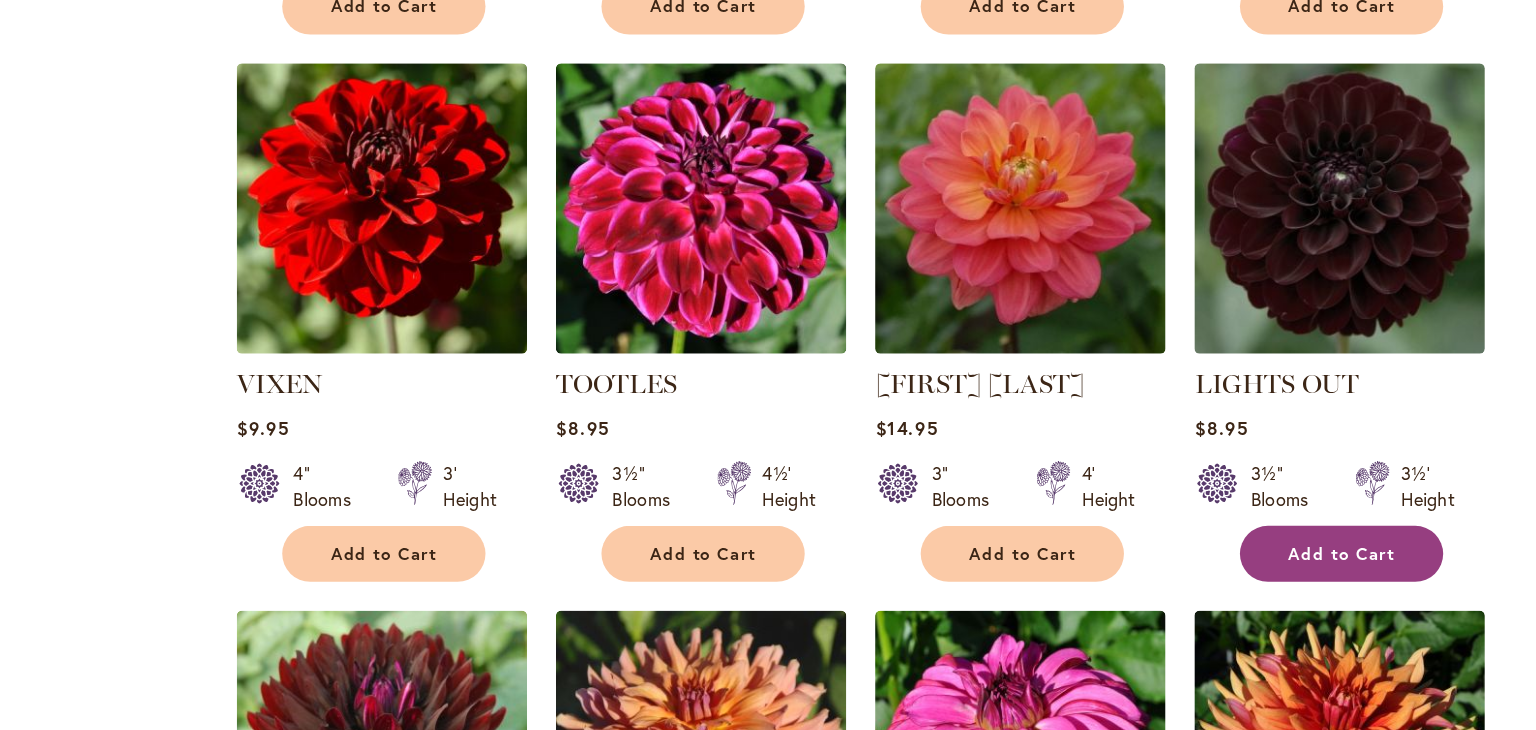 type on "**********" 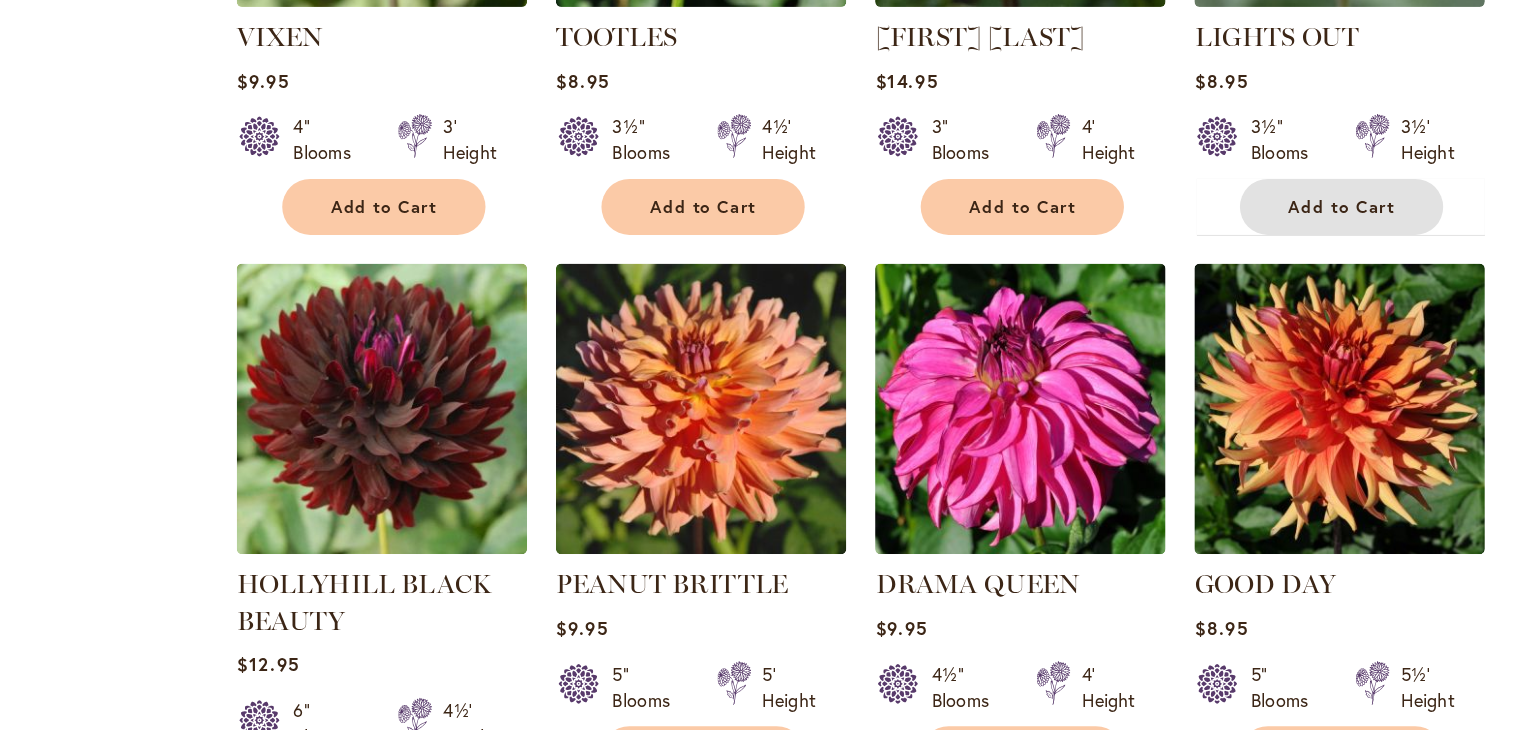 scroll, scrollTop: 3072, scrollLeft: 0, axis: vertical 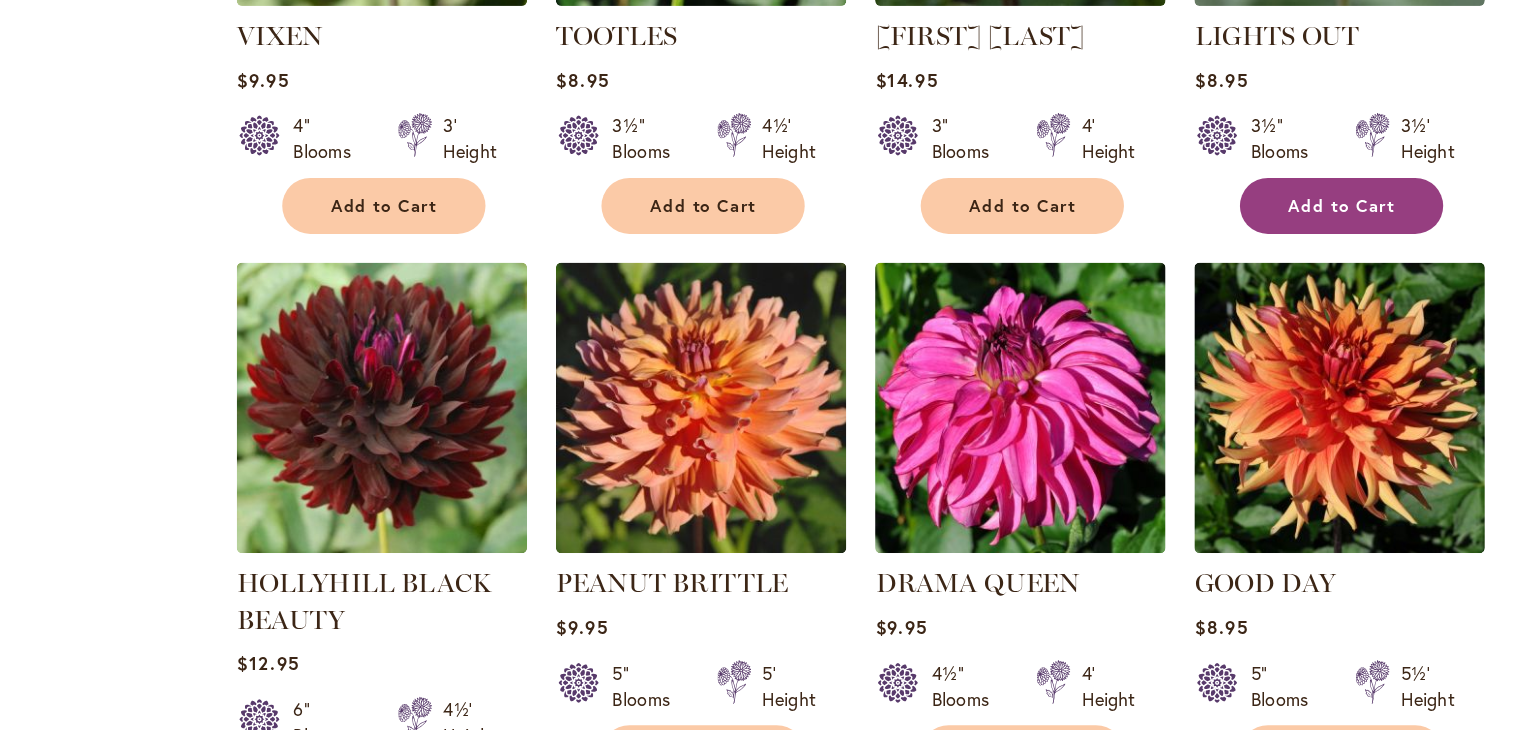 click on "Add to Cart" at bounding box center [1256, 292] 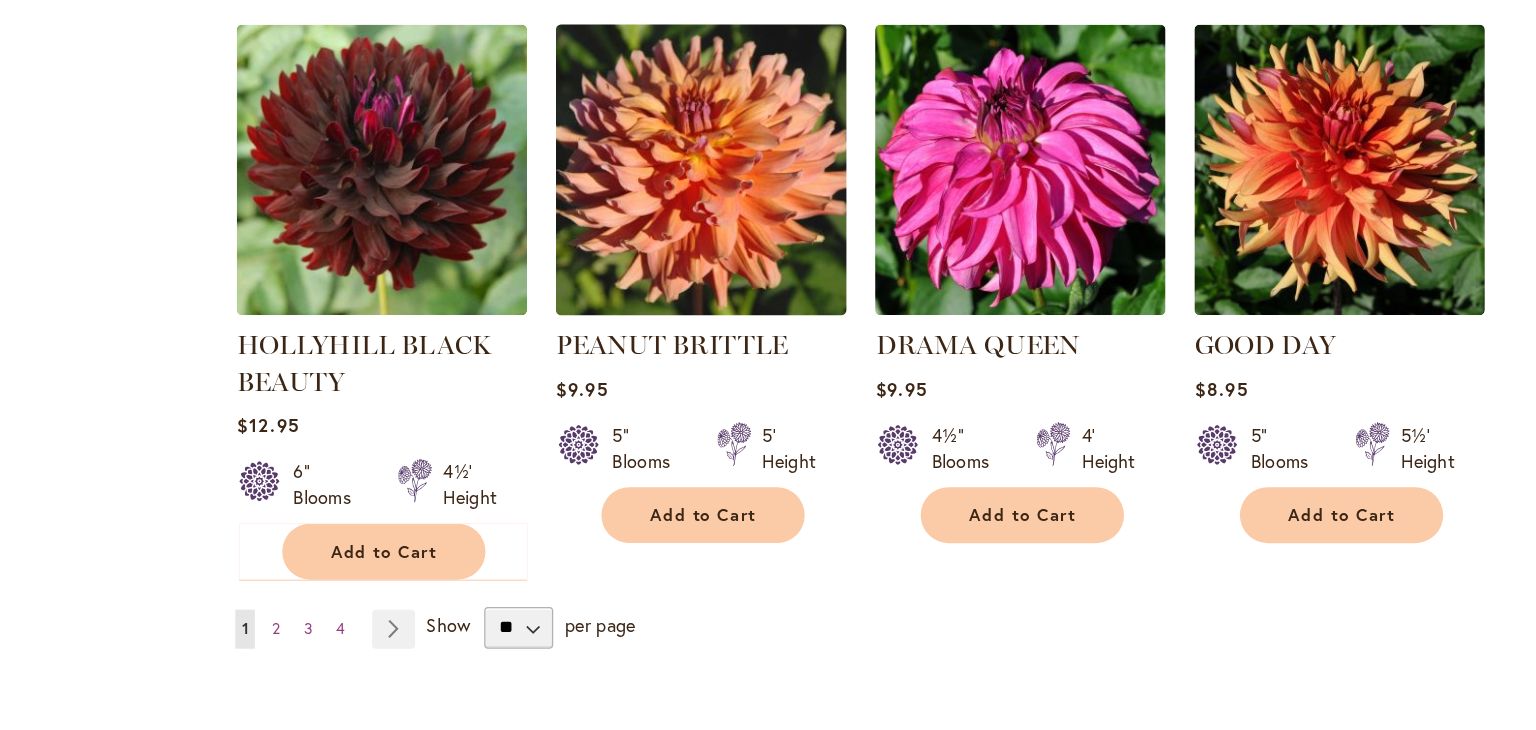 scroll, scrollTop: 3262, scrollLeft: 0, axis: vertical 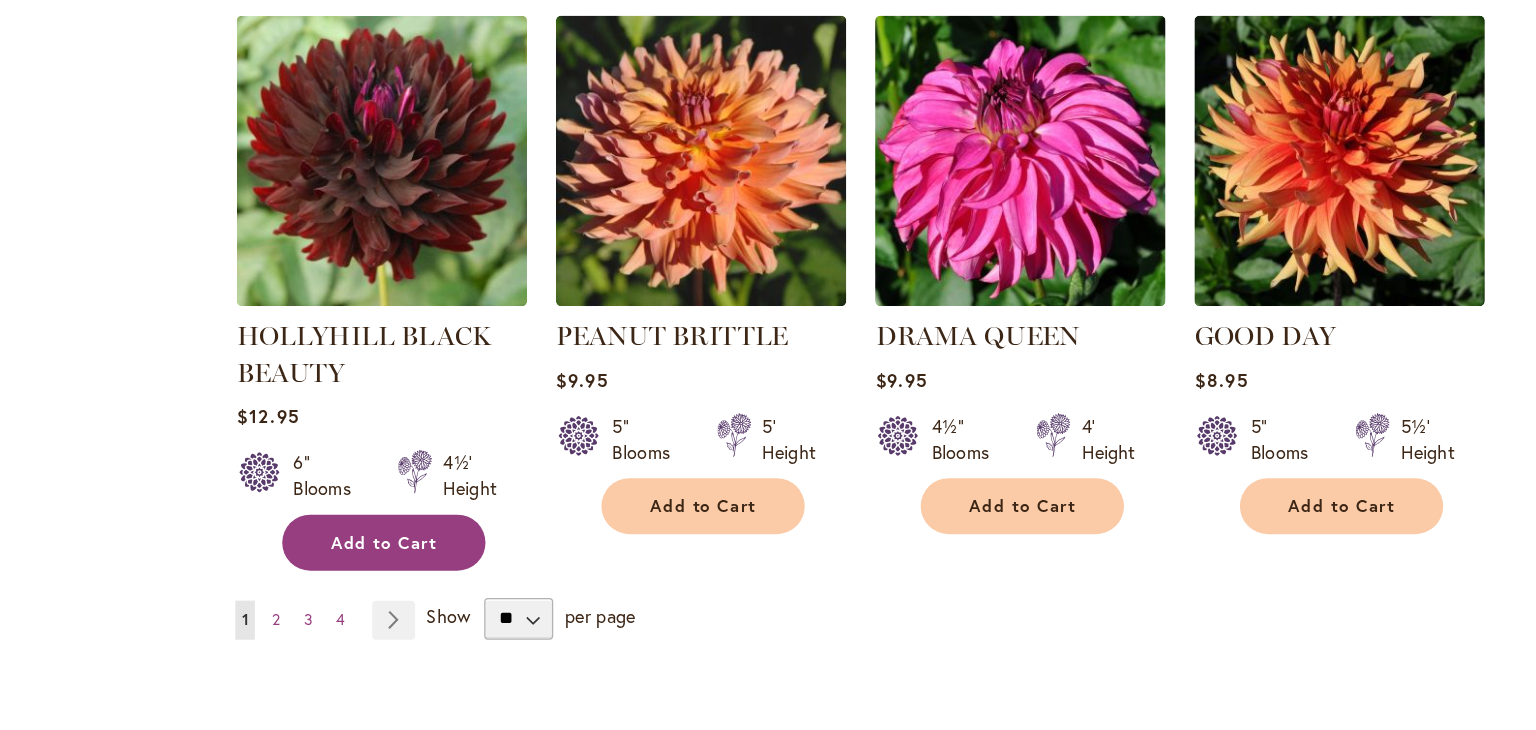 click on "Add to Cart" at bounding box center [521, 550] 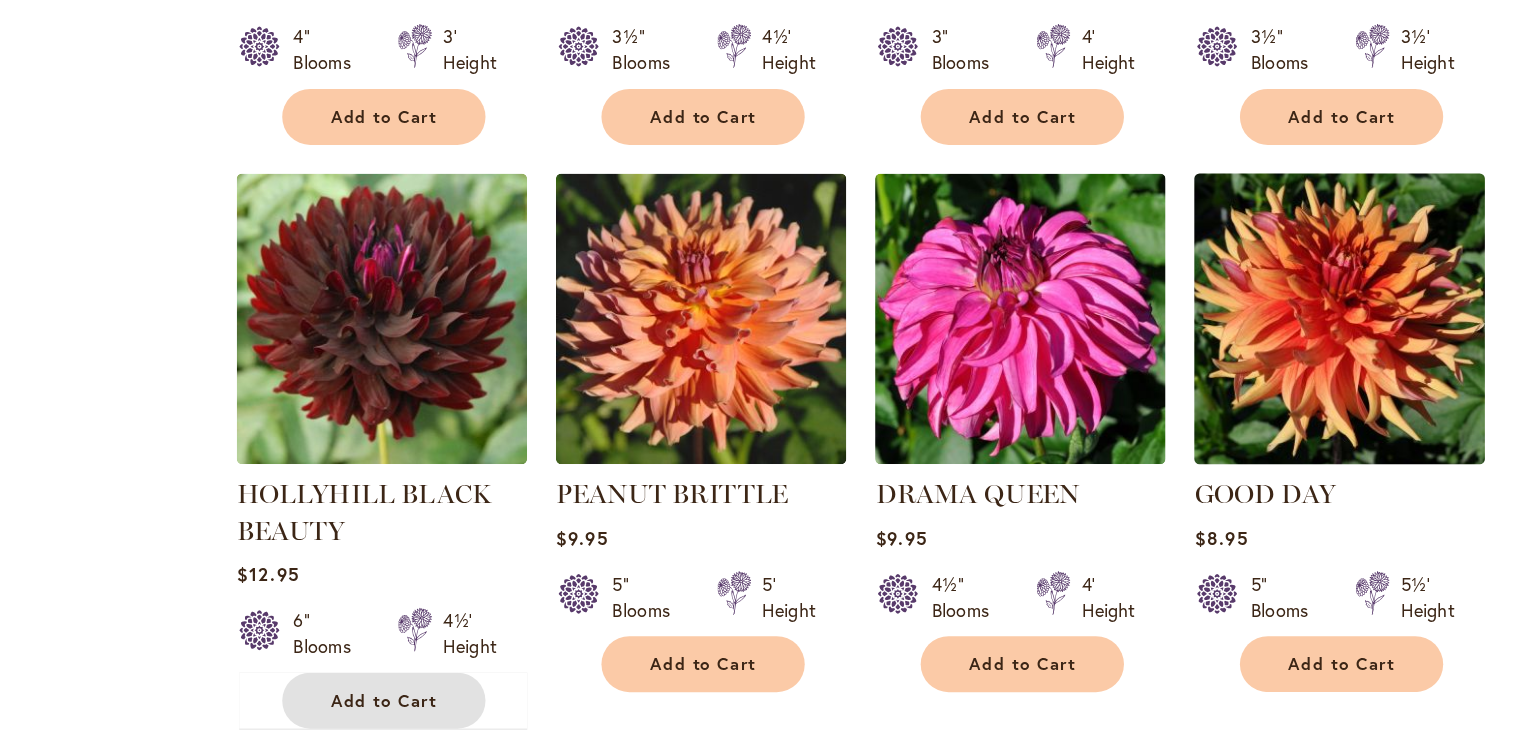 scroll, scrollTop: 3139, scrollLeft: 0, axis: vertical 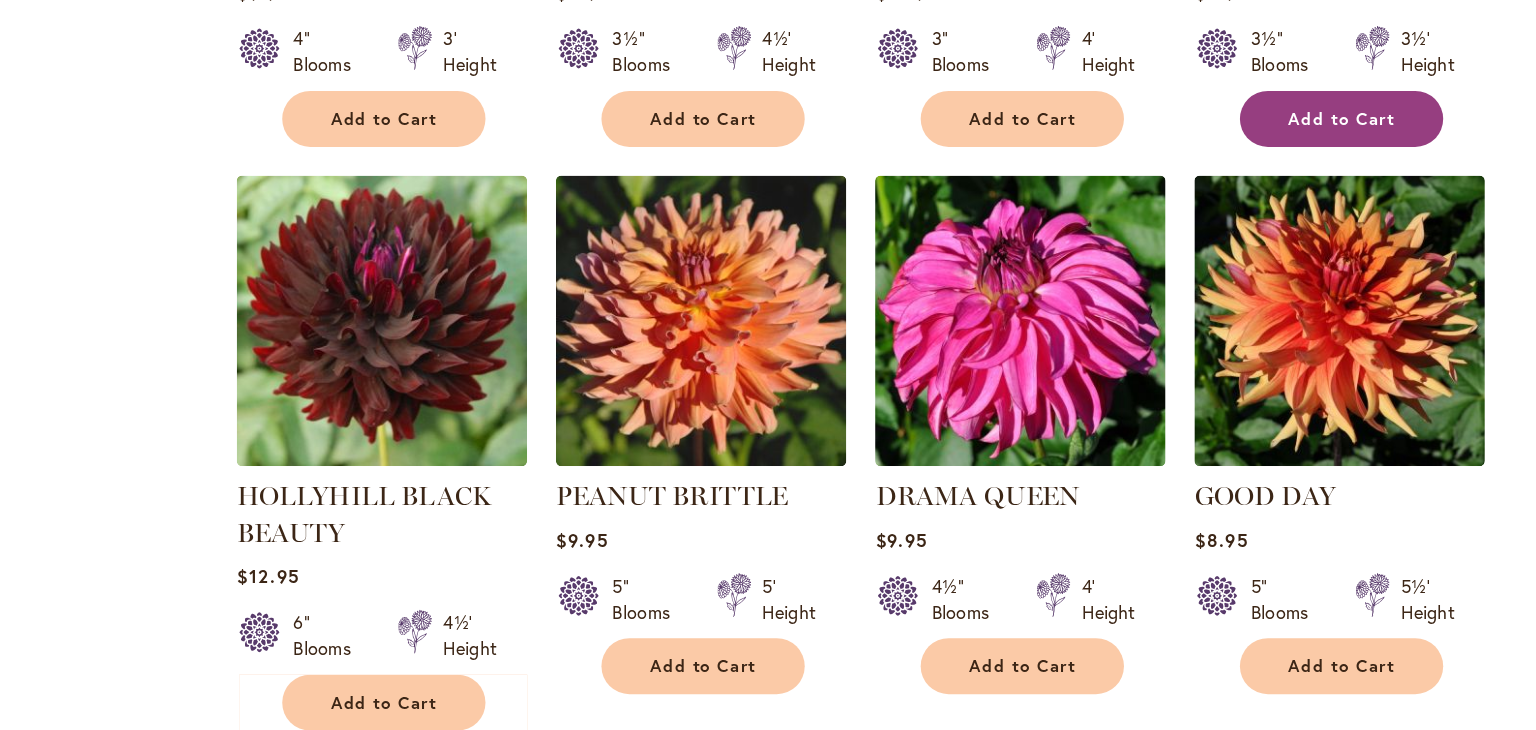 click on "Add to Cart" at bounding box center (1256, 225) 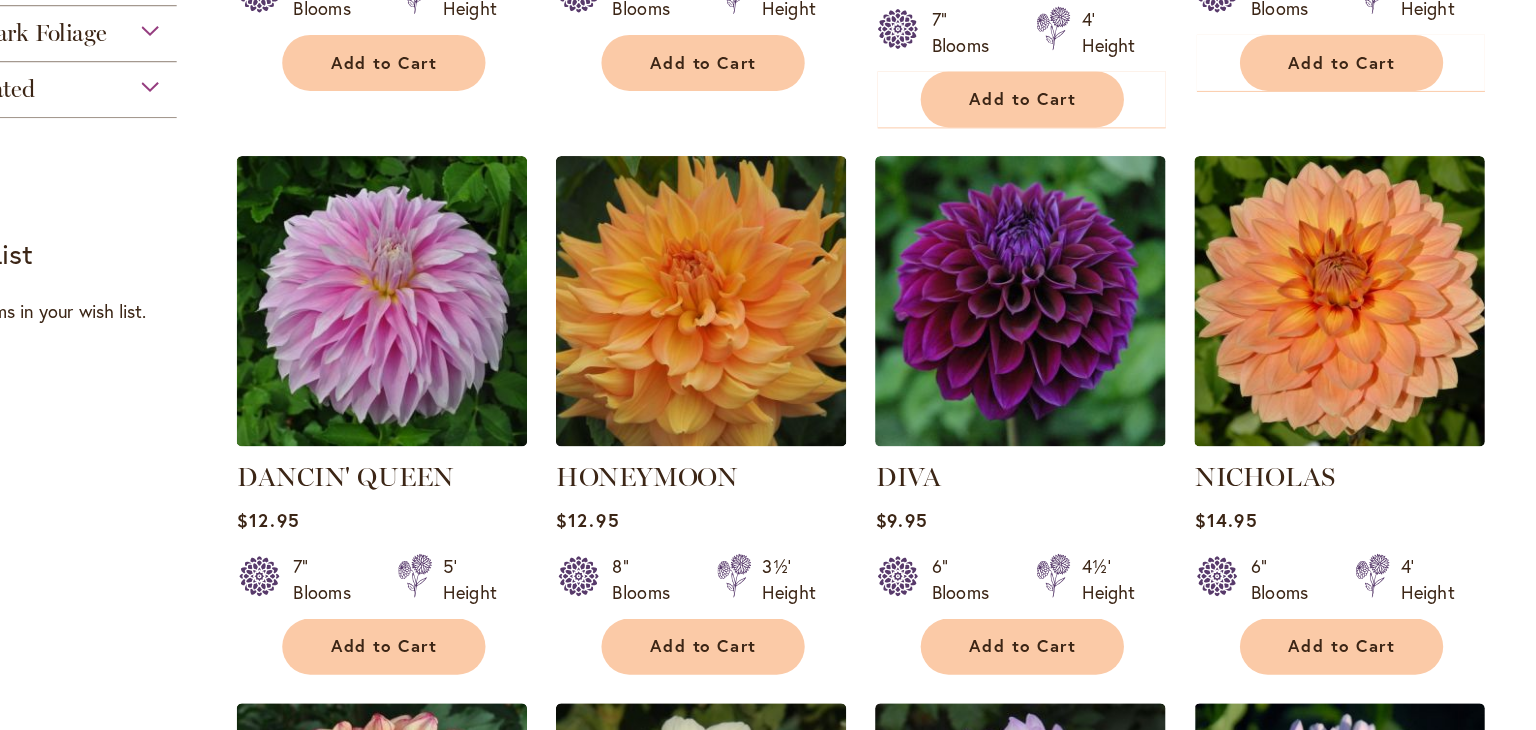 scroll, scrollTop: 0, scrollLeft: 0, axis: both 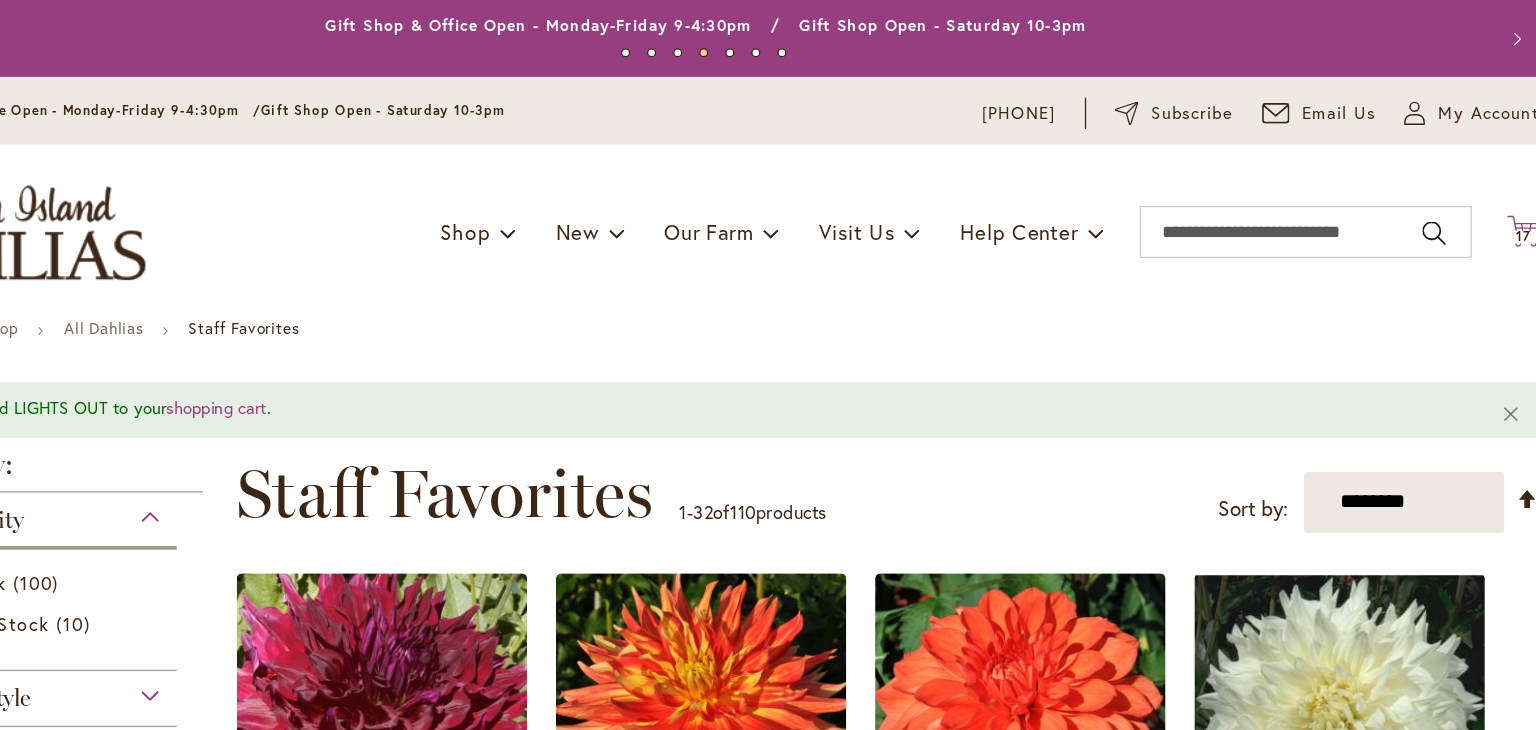 click on "Cart
.cls-1 {
fill: #231f20;
}" 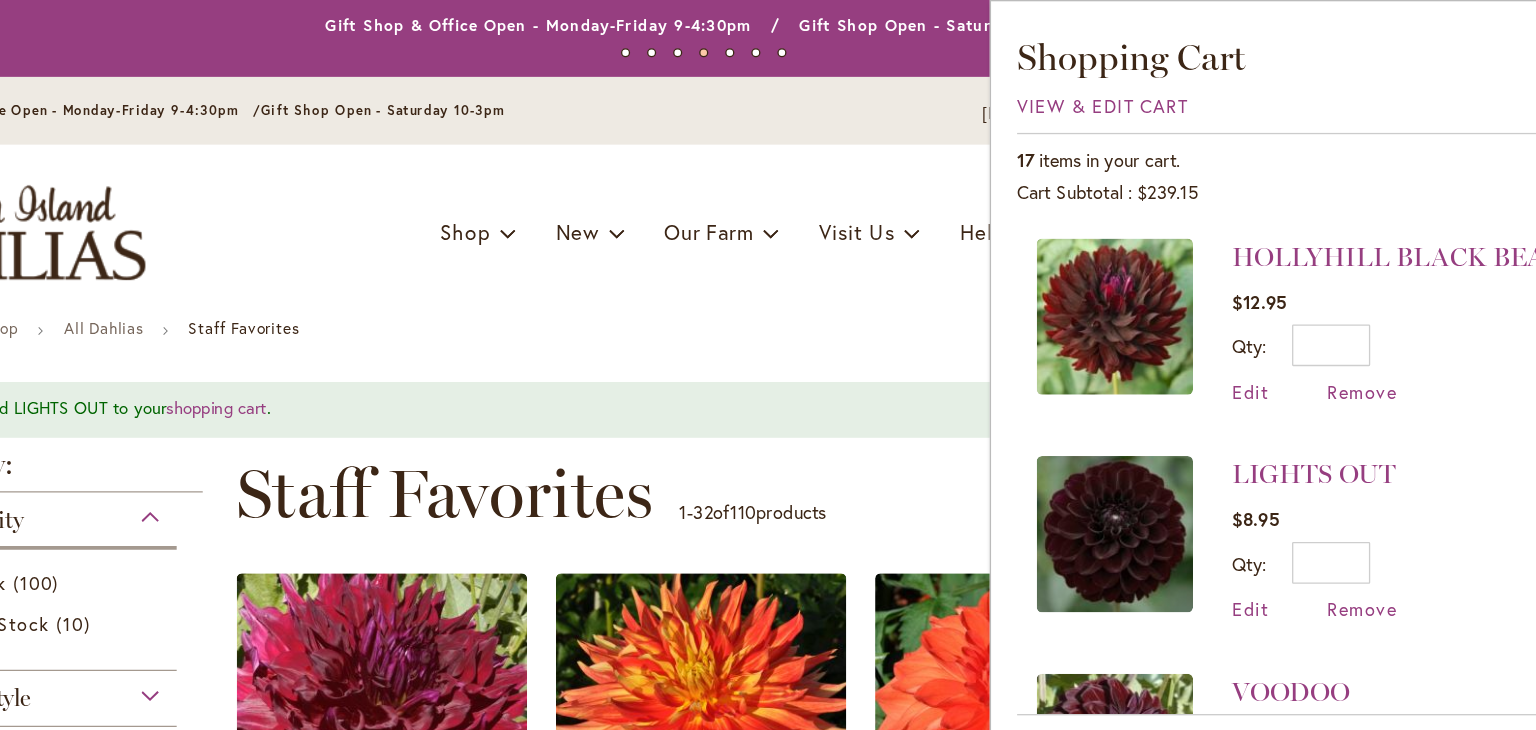 scroll, scrollTop: 0, scrollLeft: 0, axis: both 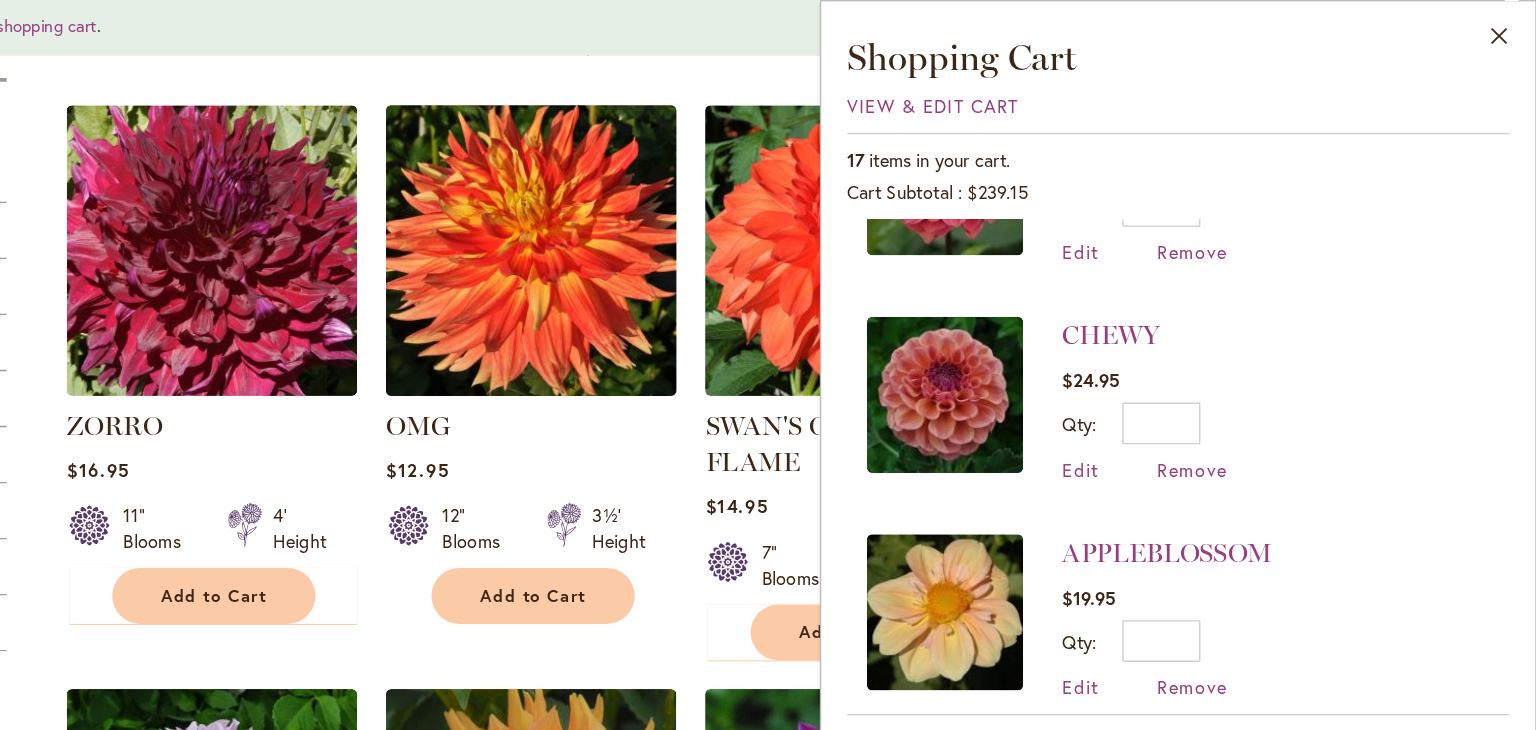 click at bounding box center [765, 192] 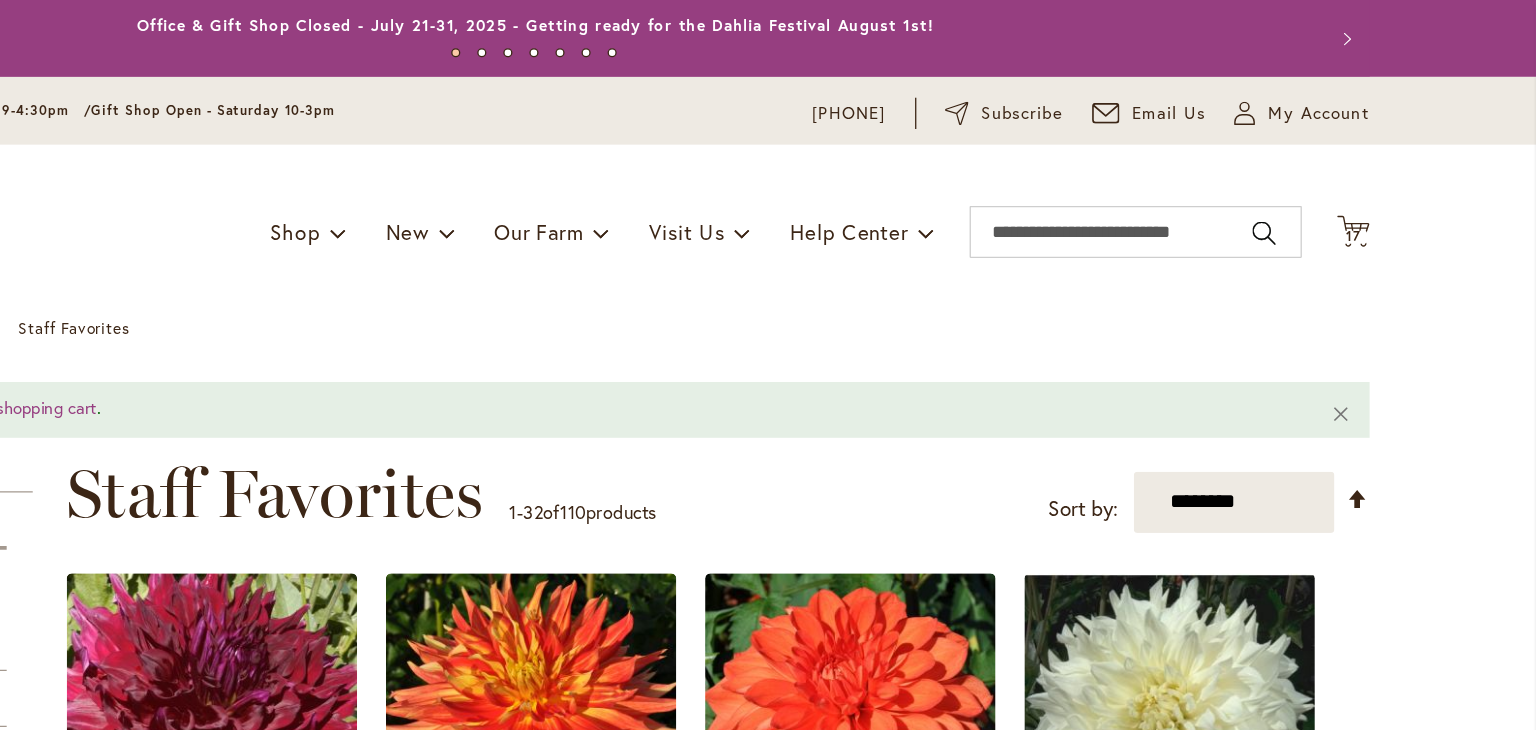 scroll, scrollTop: 265, scrollLeft: 0, axis: vertical 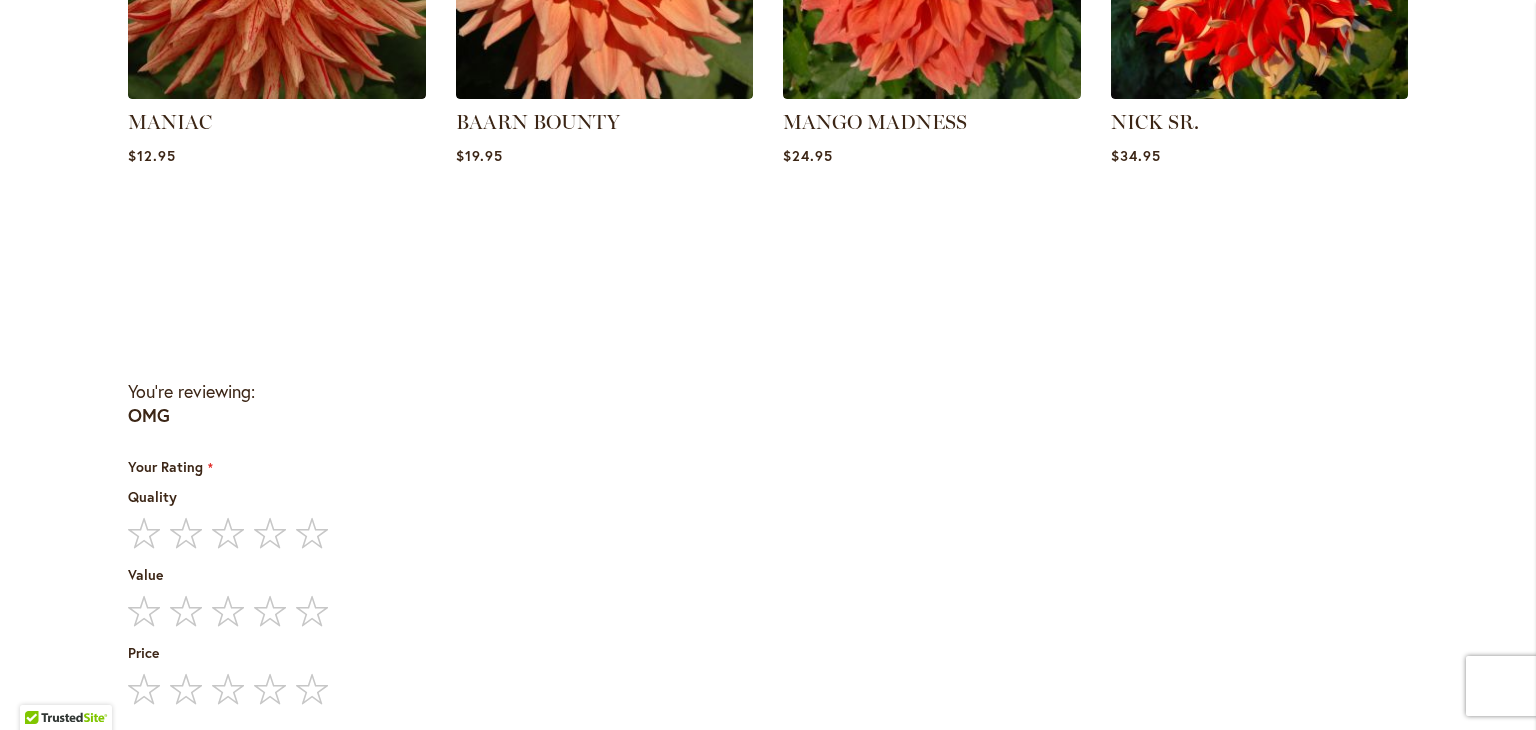 type on "******" 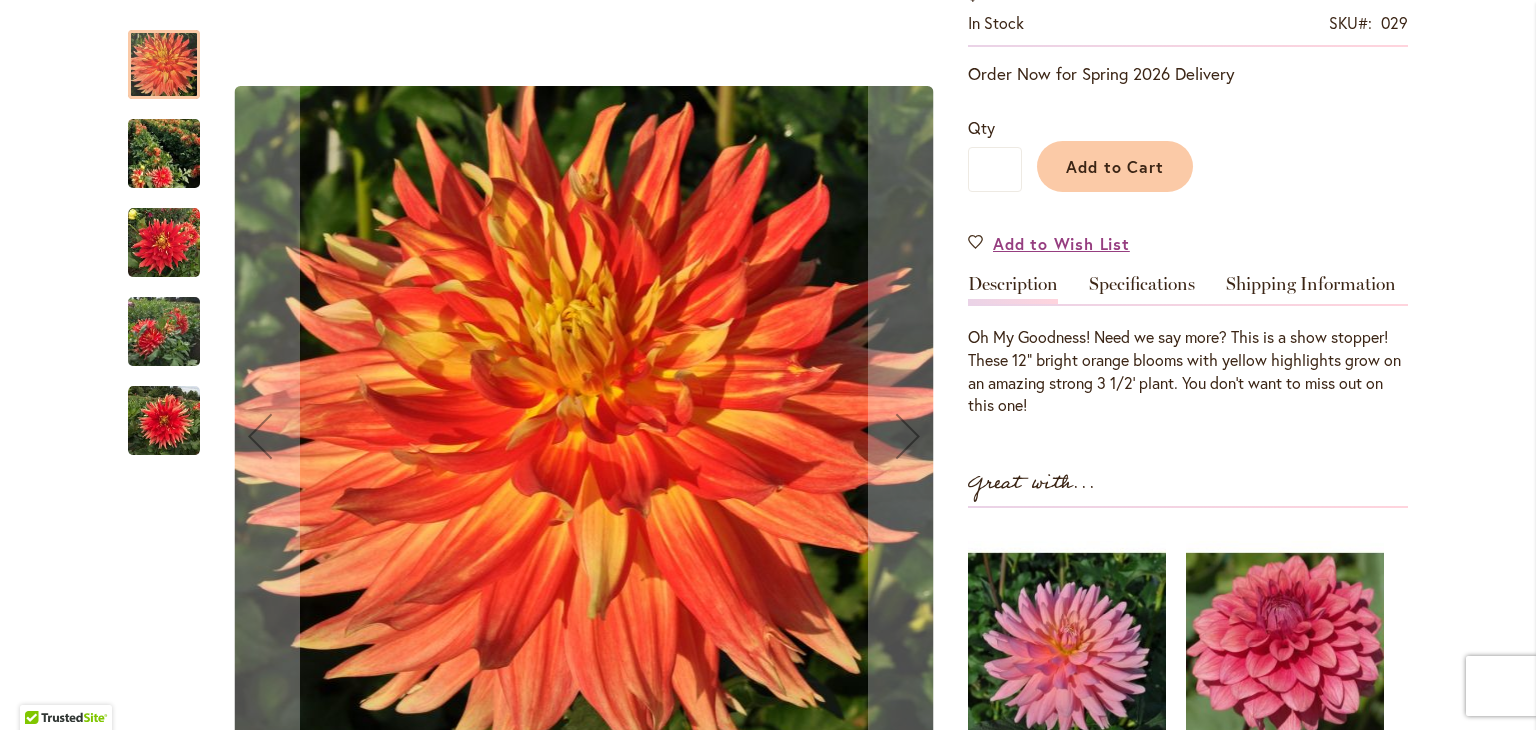 scroll, scrollTop: 396, scrollLeft: 0, axis: vertical 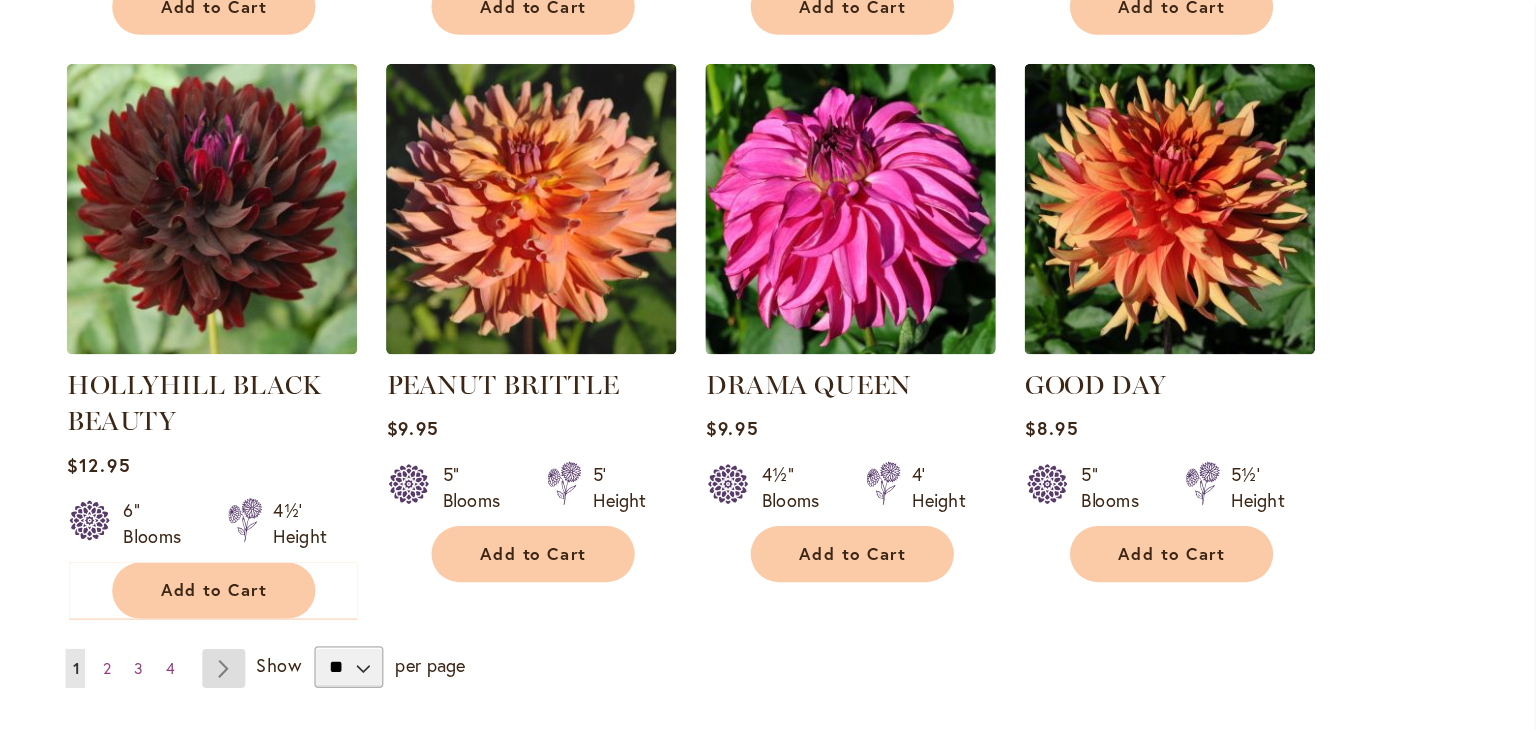 type on "**********" 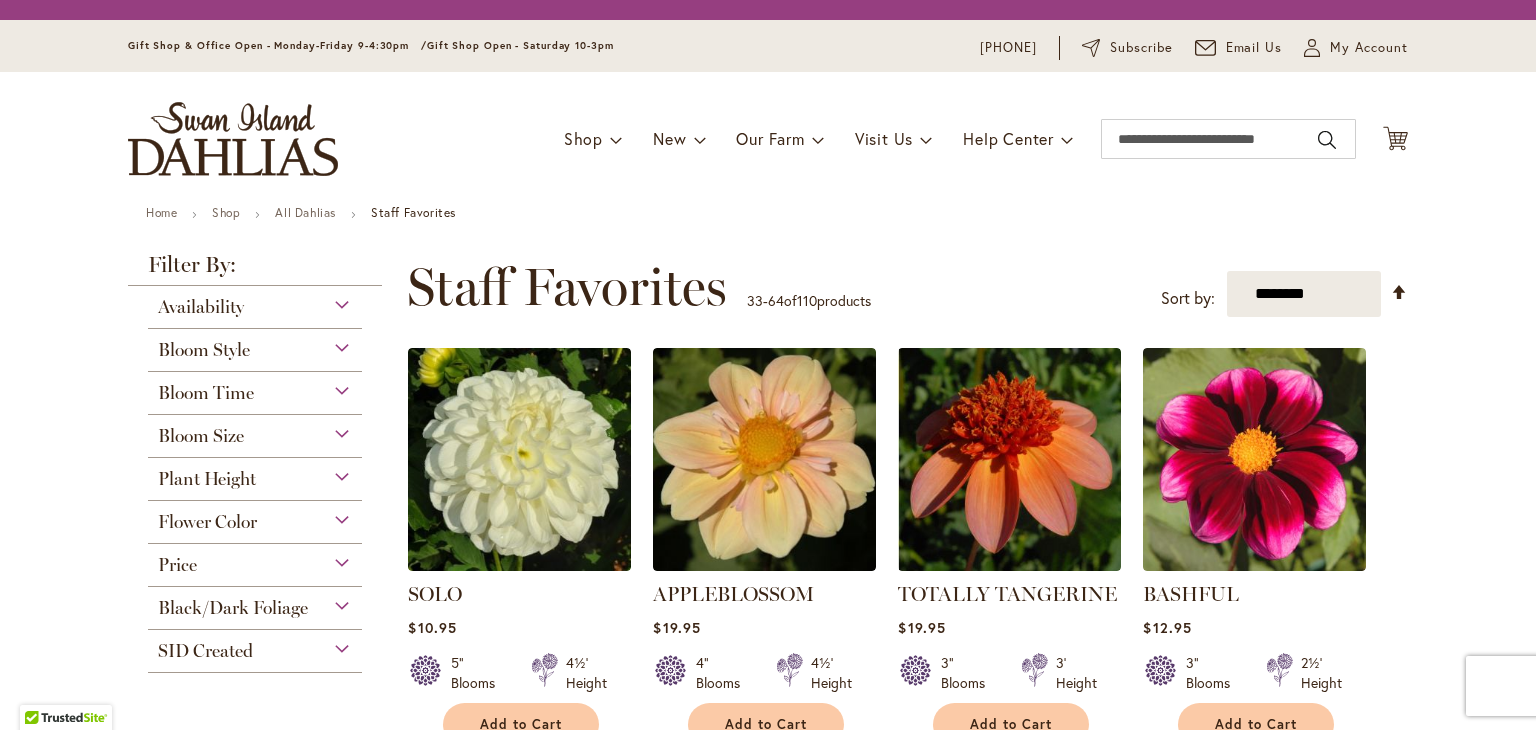 scroll, scrollTop: 0, scrollLeft: 0, axis: both 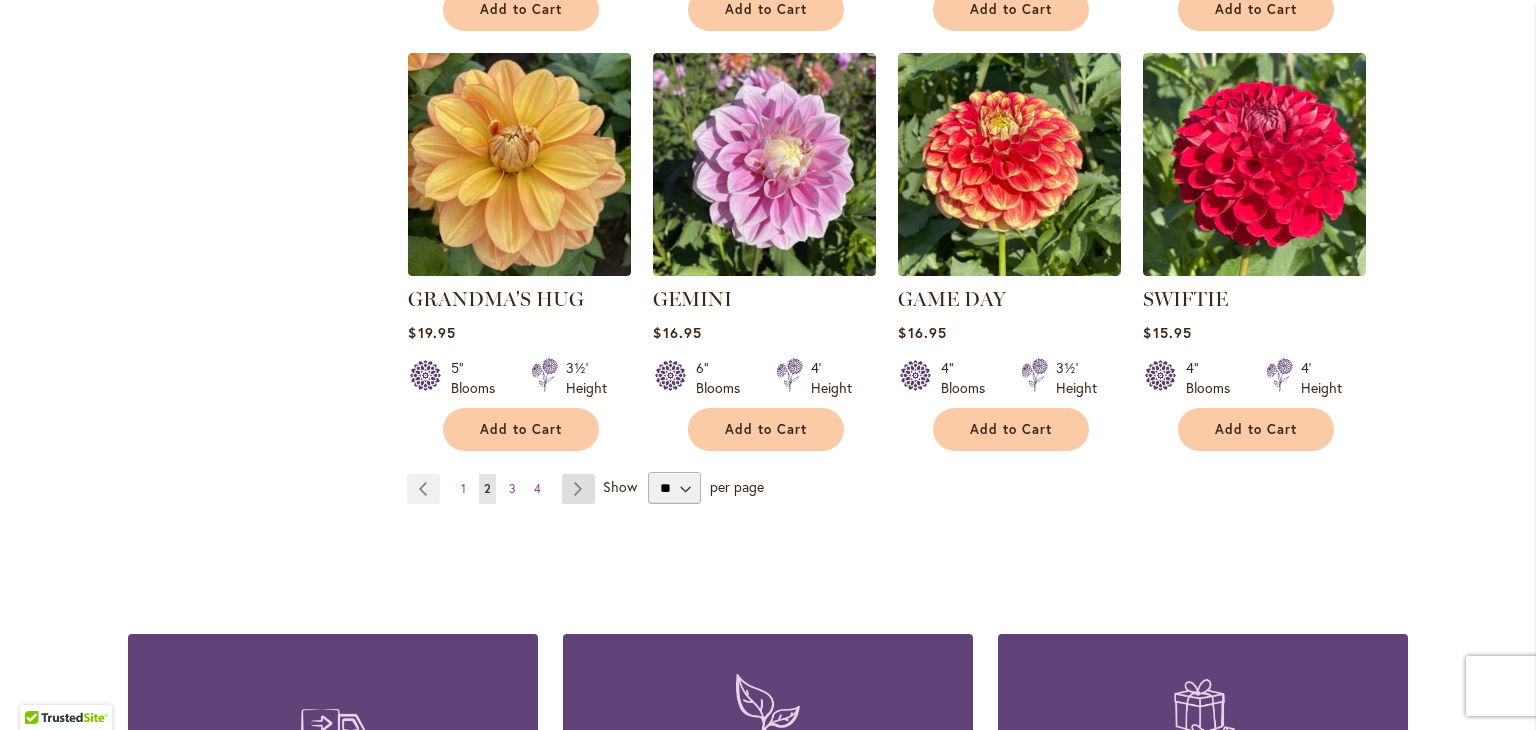 type on "**********" 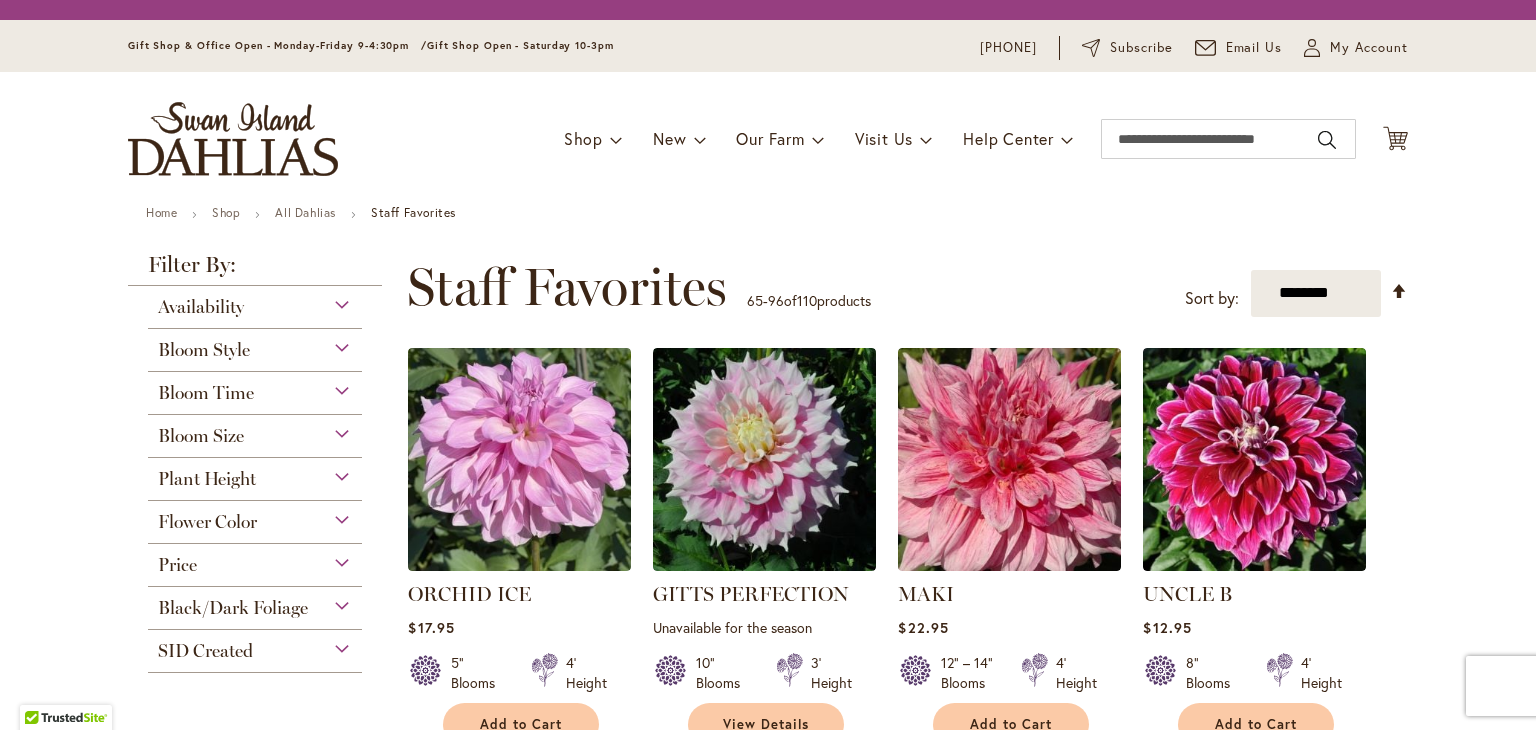 scroll, scrollTop: 0, scrollLeft: 0, axis: both 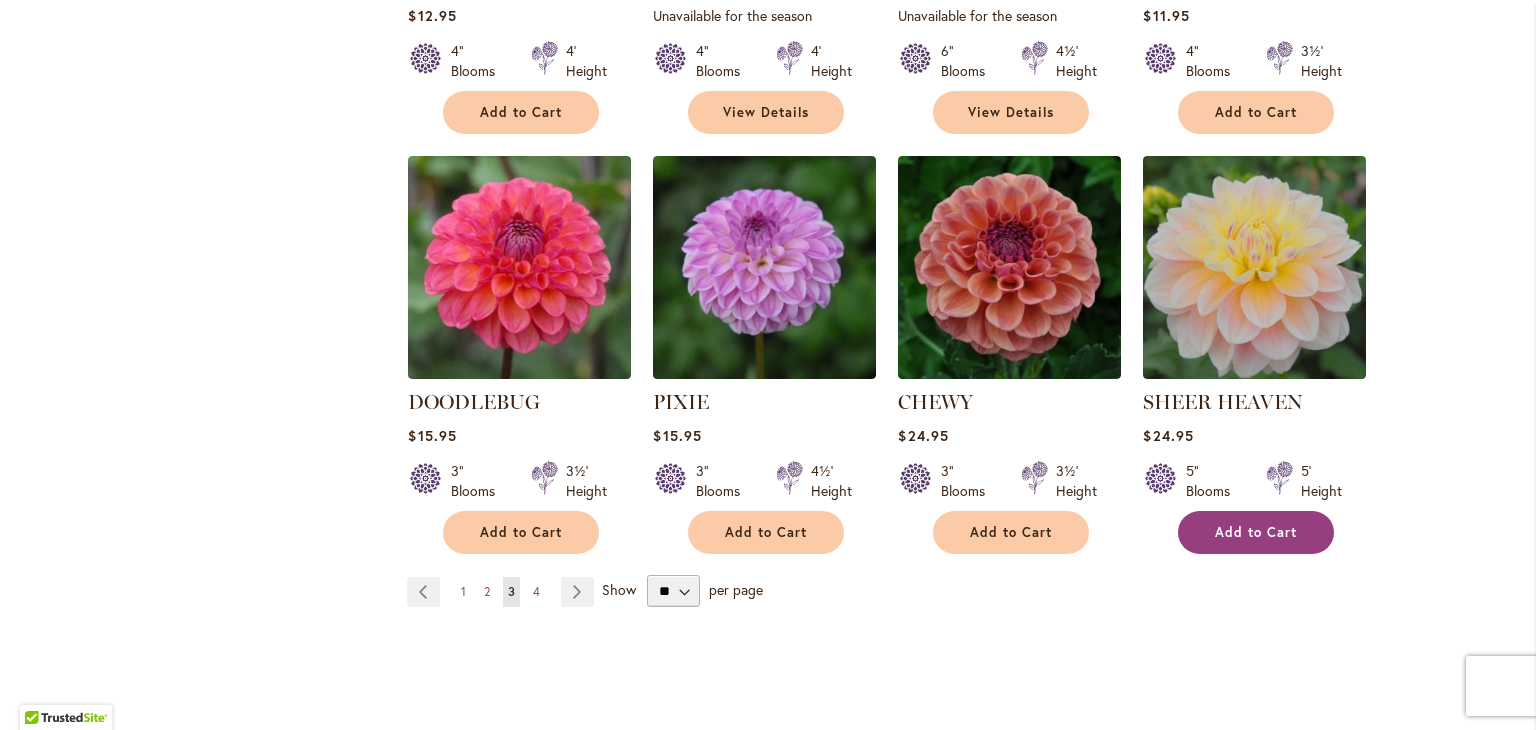type on "**********" 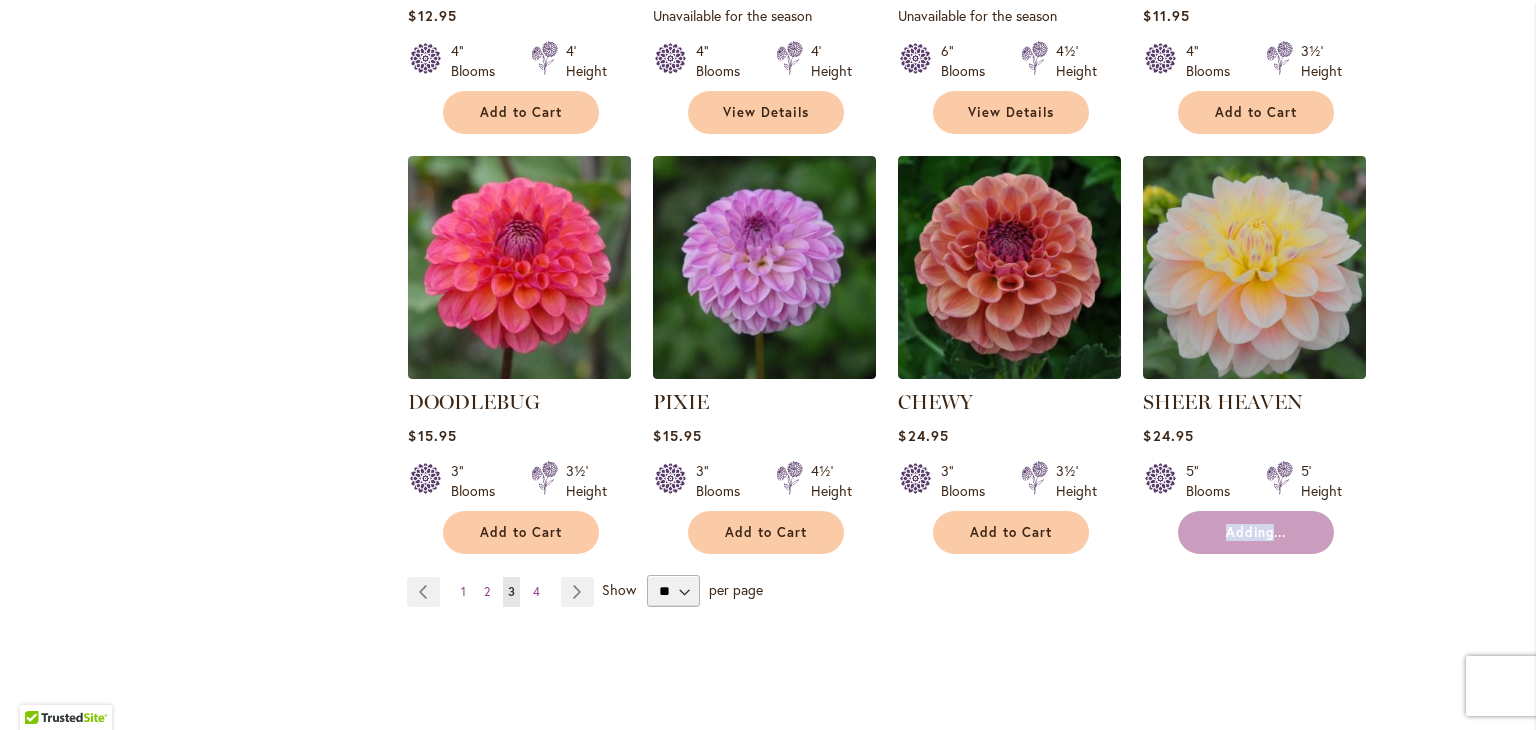 click on "Adding..." at bounding box center (1256, 532) 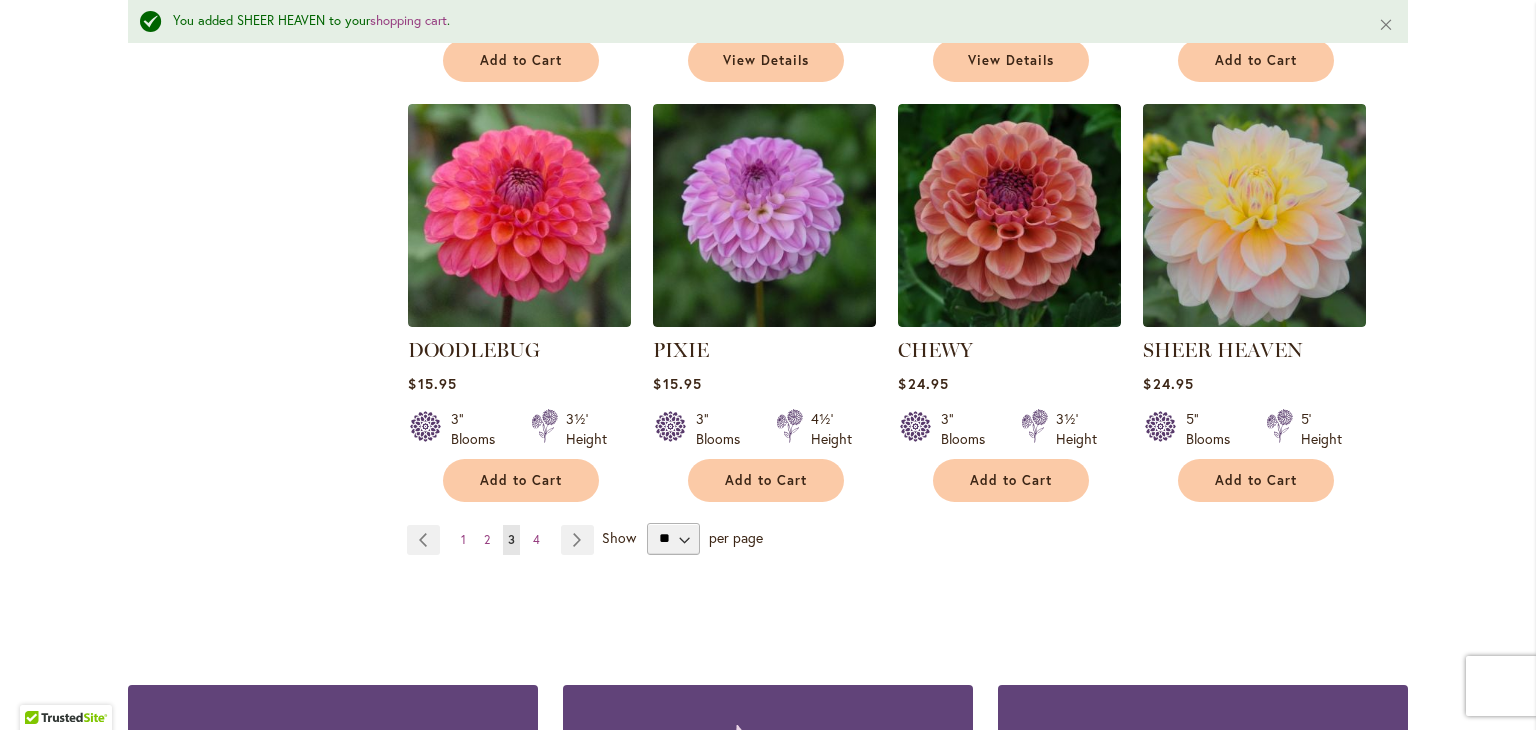 scroll, scrollTop: 3337, scrollLeft: 0, axis: vertical 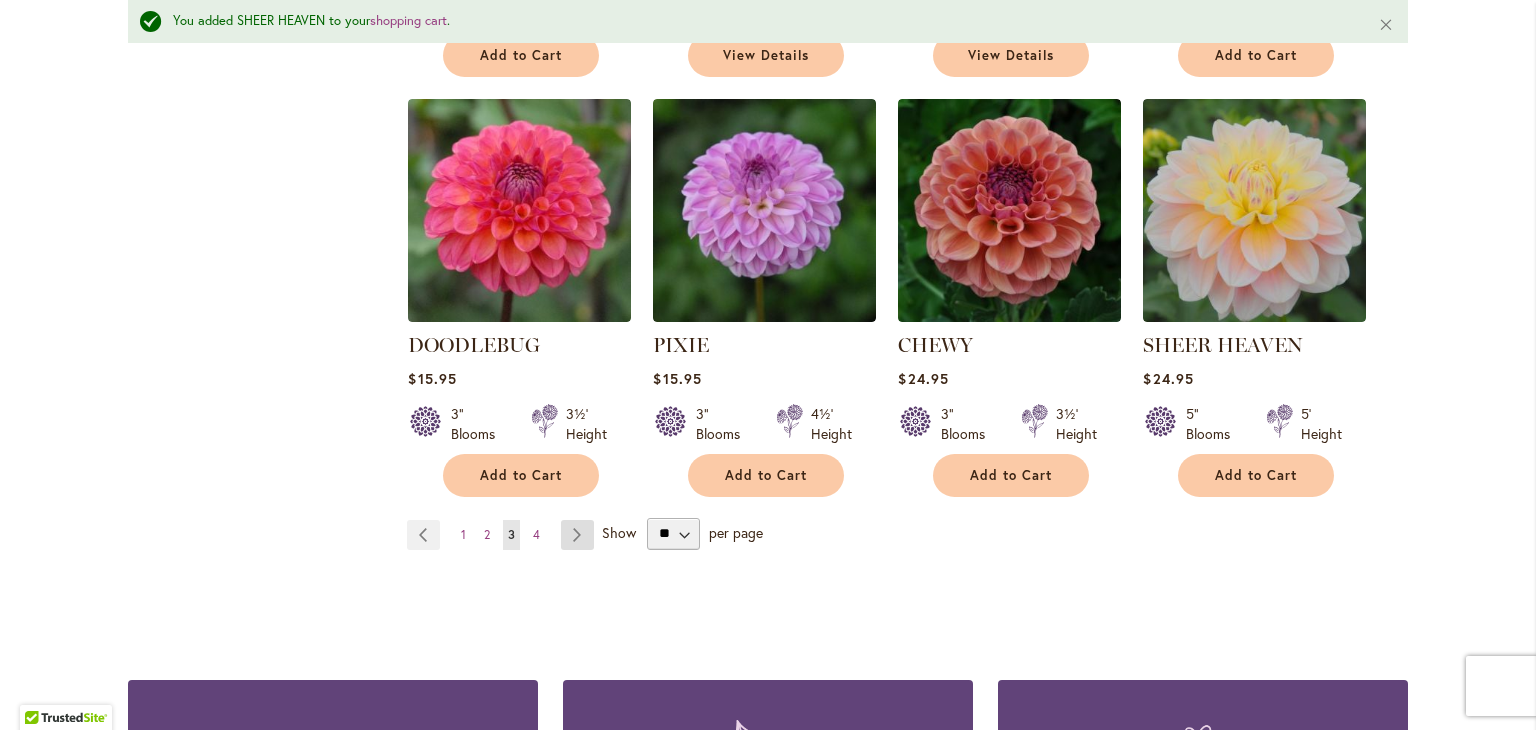 click on "Page
Next" at bounding box center [577, 535] 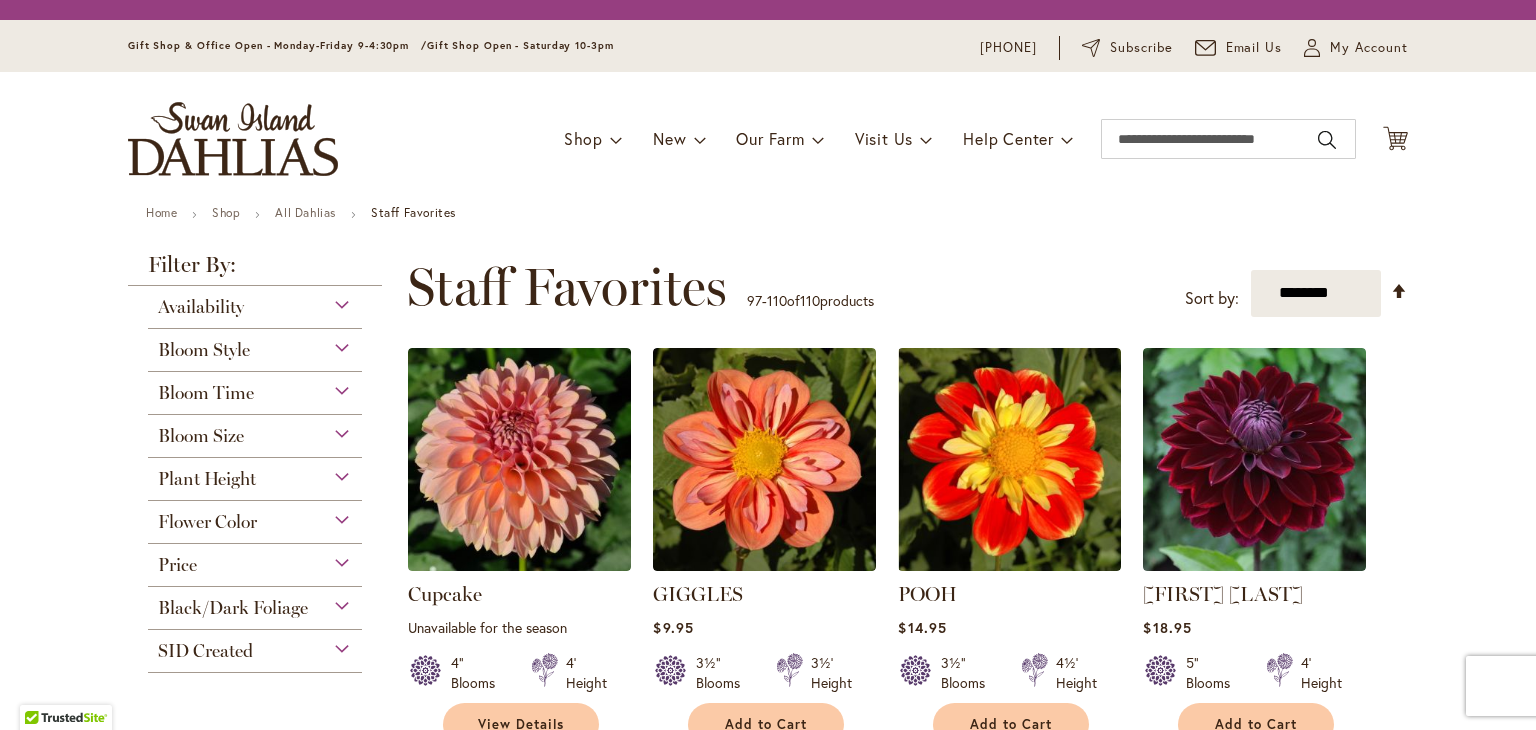 scroll, scrollTop: 0, scrollLeft: 0, axis: both 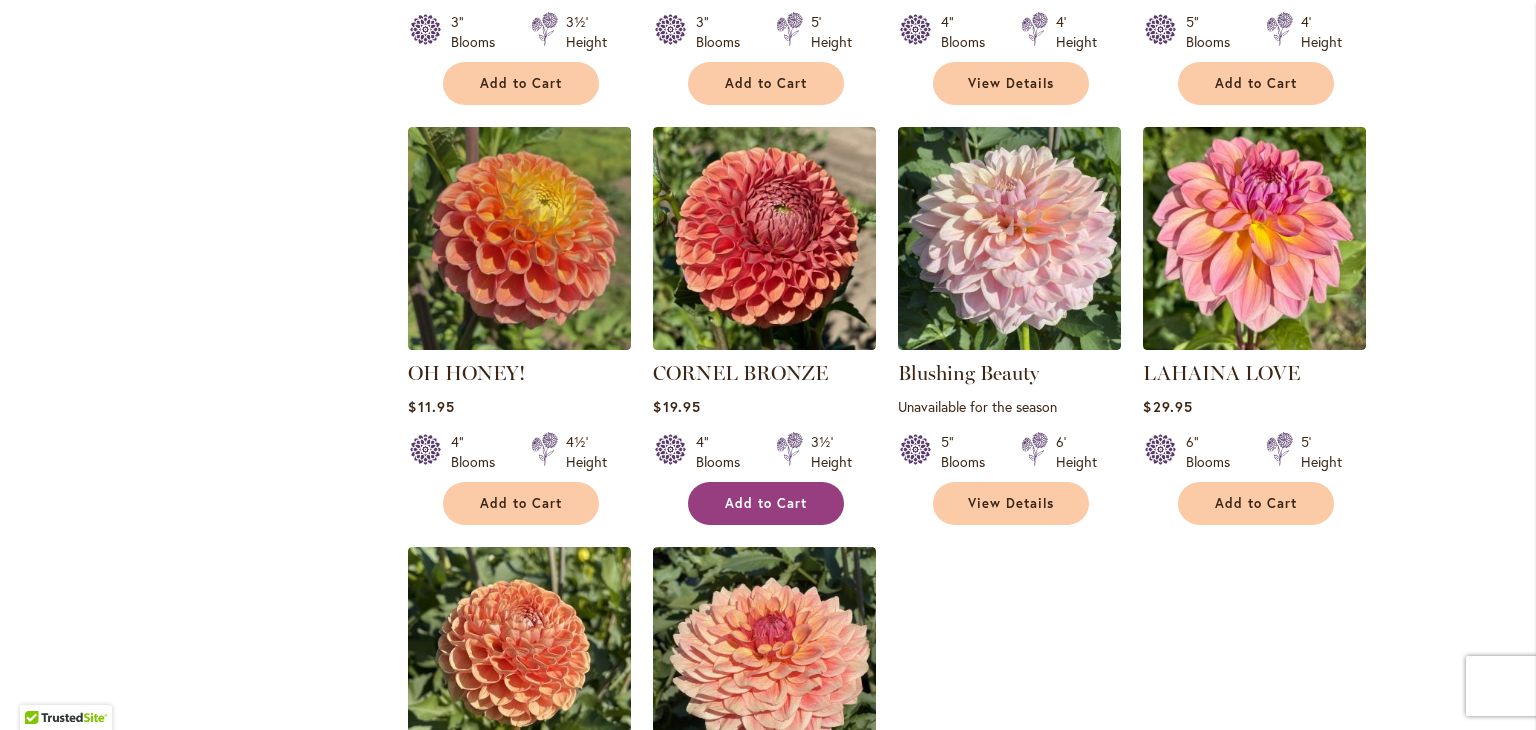 type on "**********" 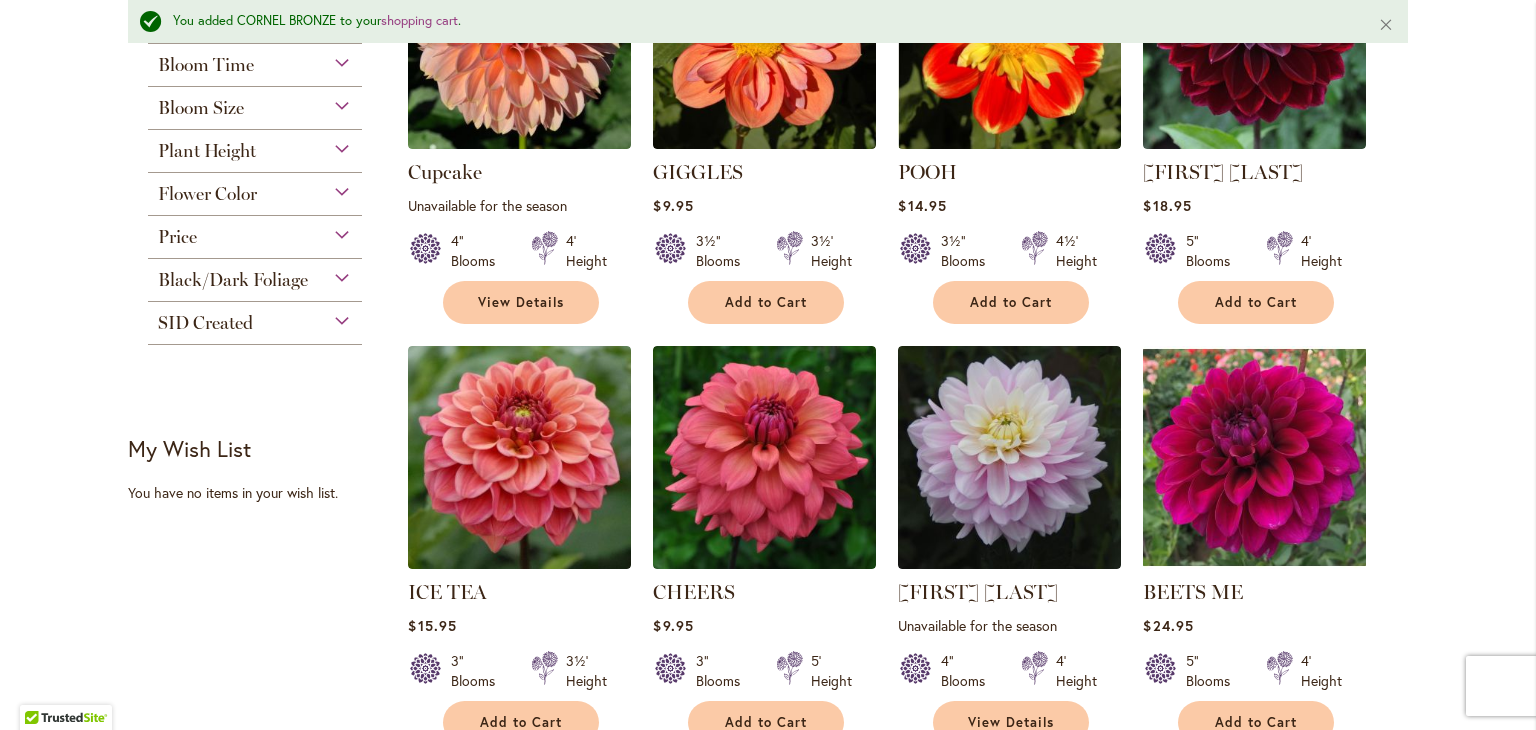 scroll, scrollTop: 515, scrollLeft: 0, axis: vertical 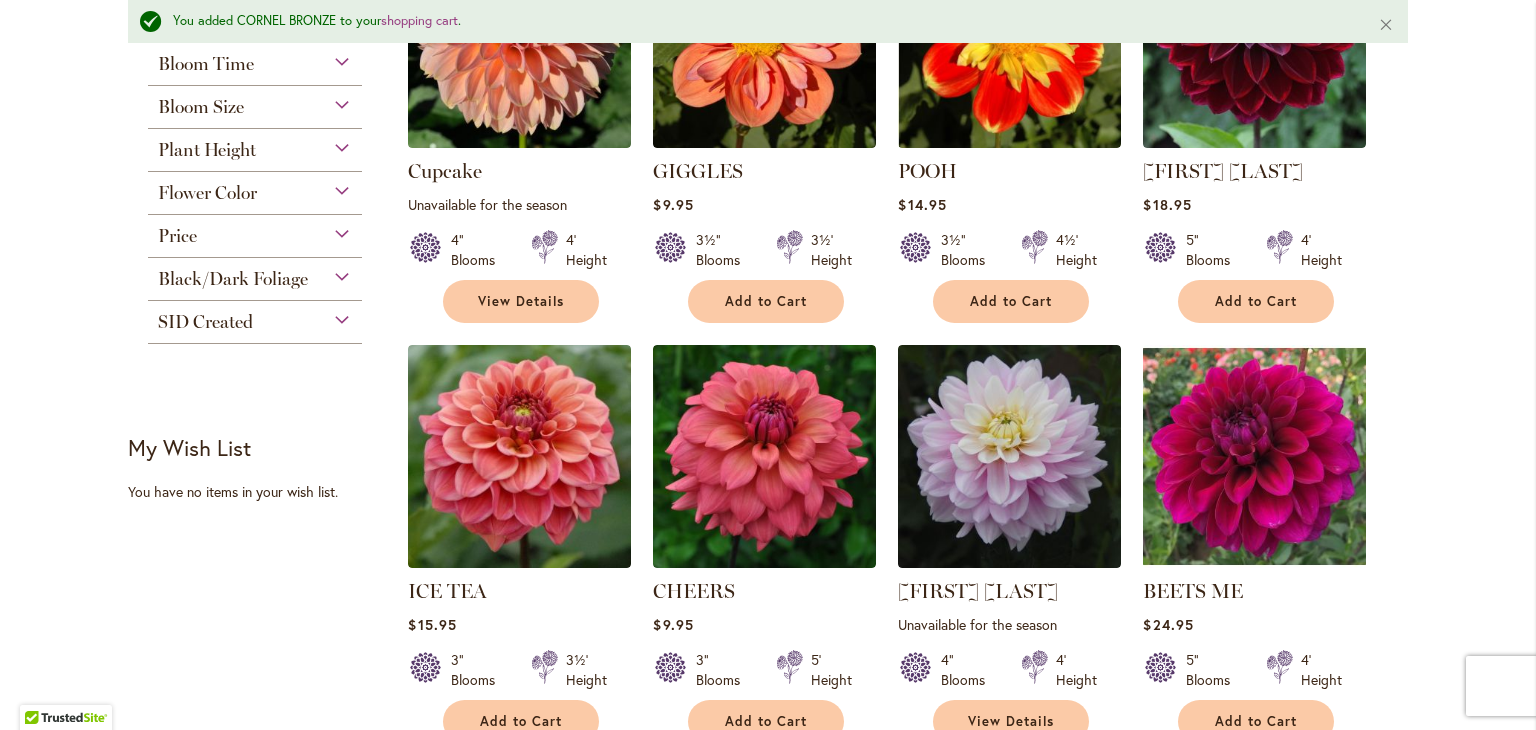type 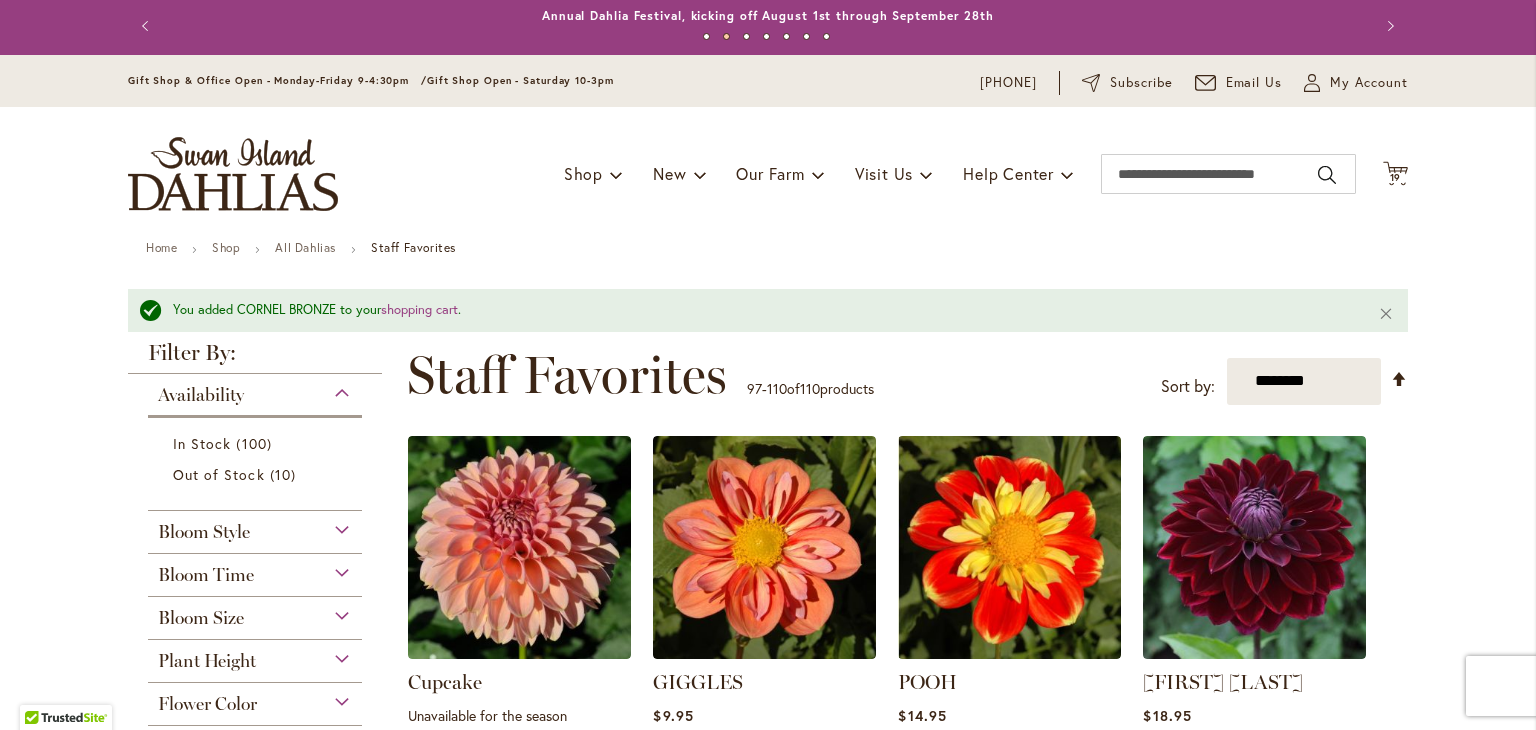 scroll, scrollTop: 0, scrollLeft: 0, axis: both 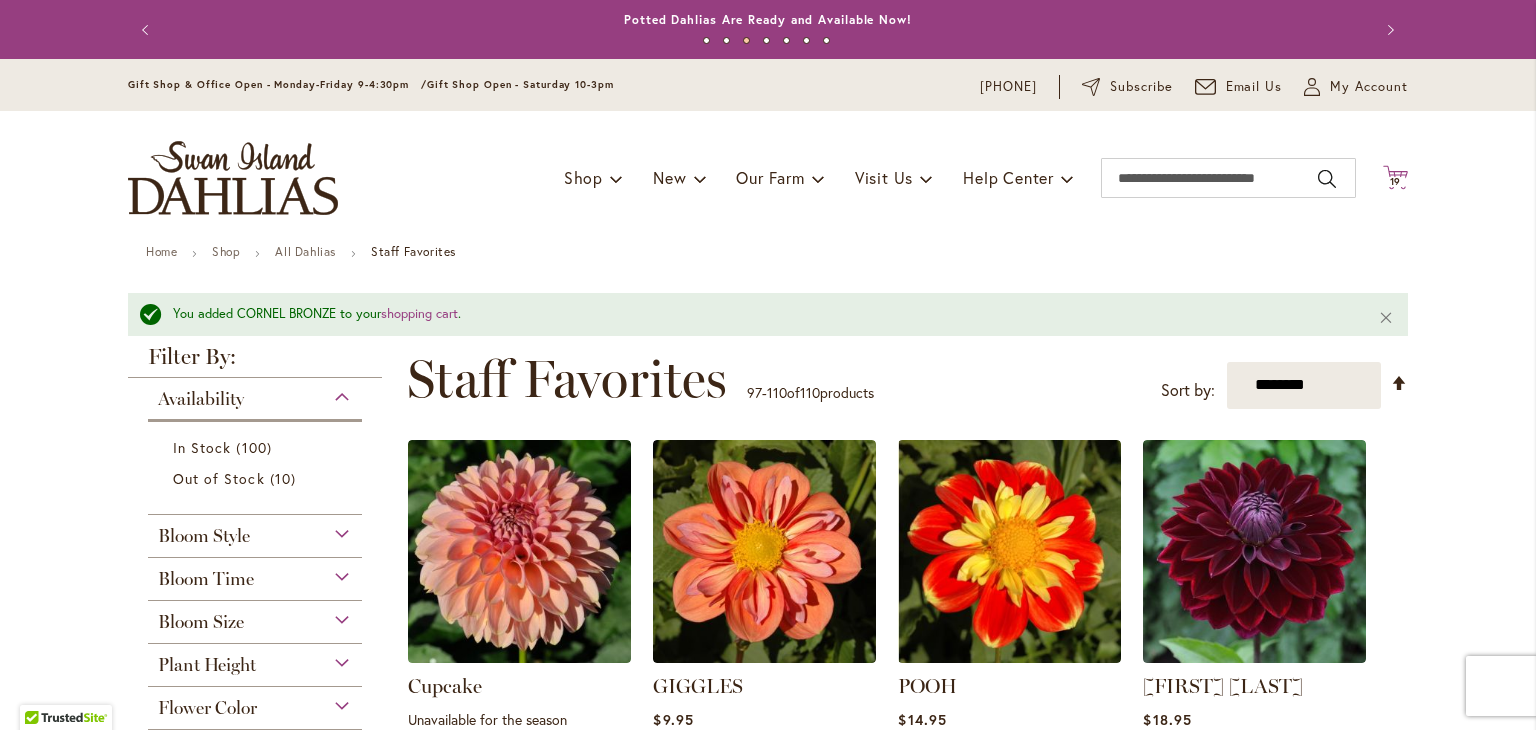 click on "Cart
.cls-1 {
fill: #231f20;
}
19
19
items" at bounding box center (1395, 178) 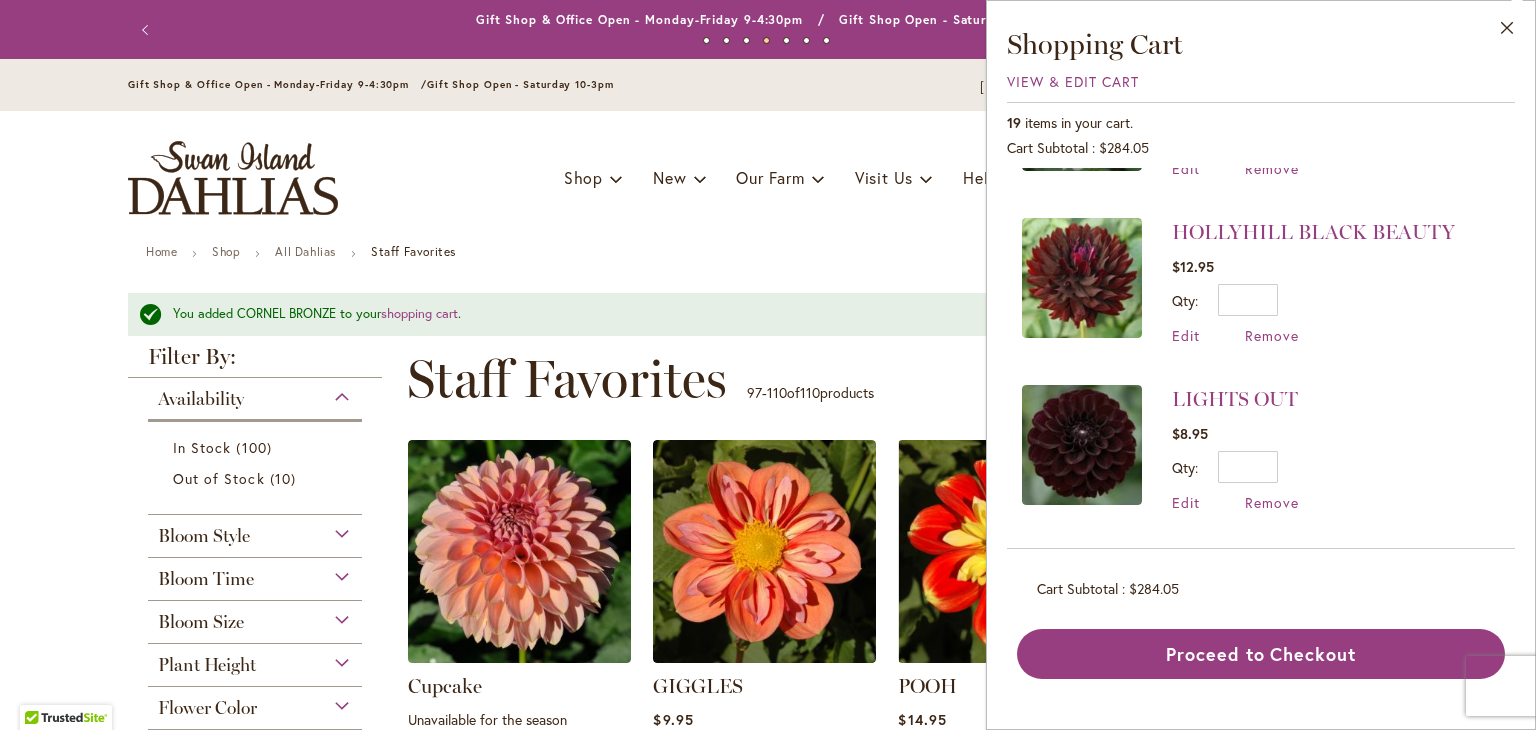 scroll, scrollTop: 300, scrollLeft: 0, axis: vertical 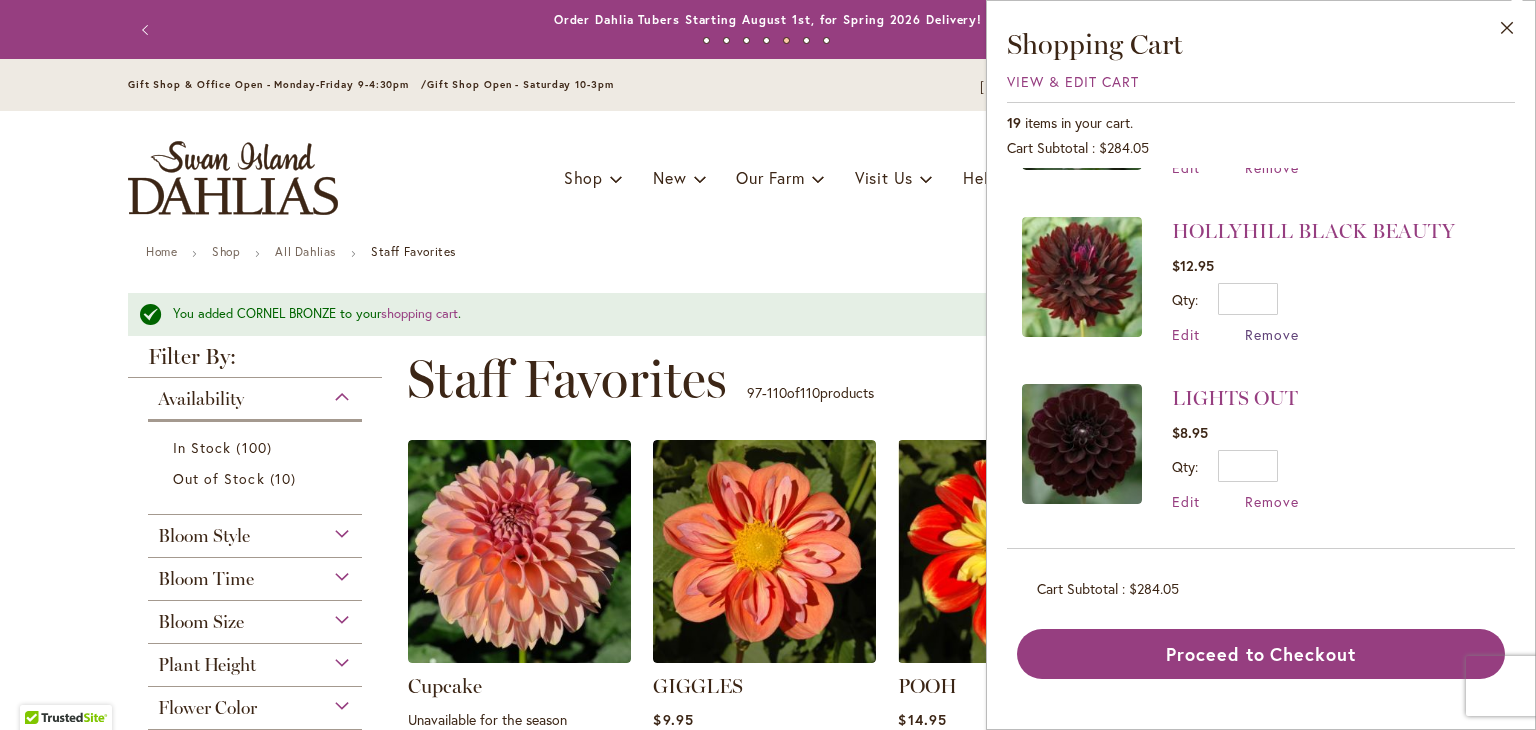 click on "Remove" at bounding box center [1272, 334] 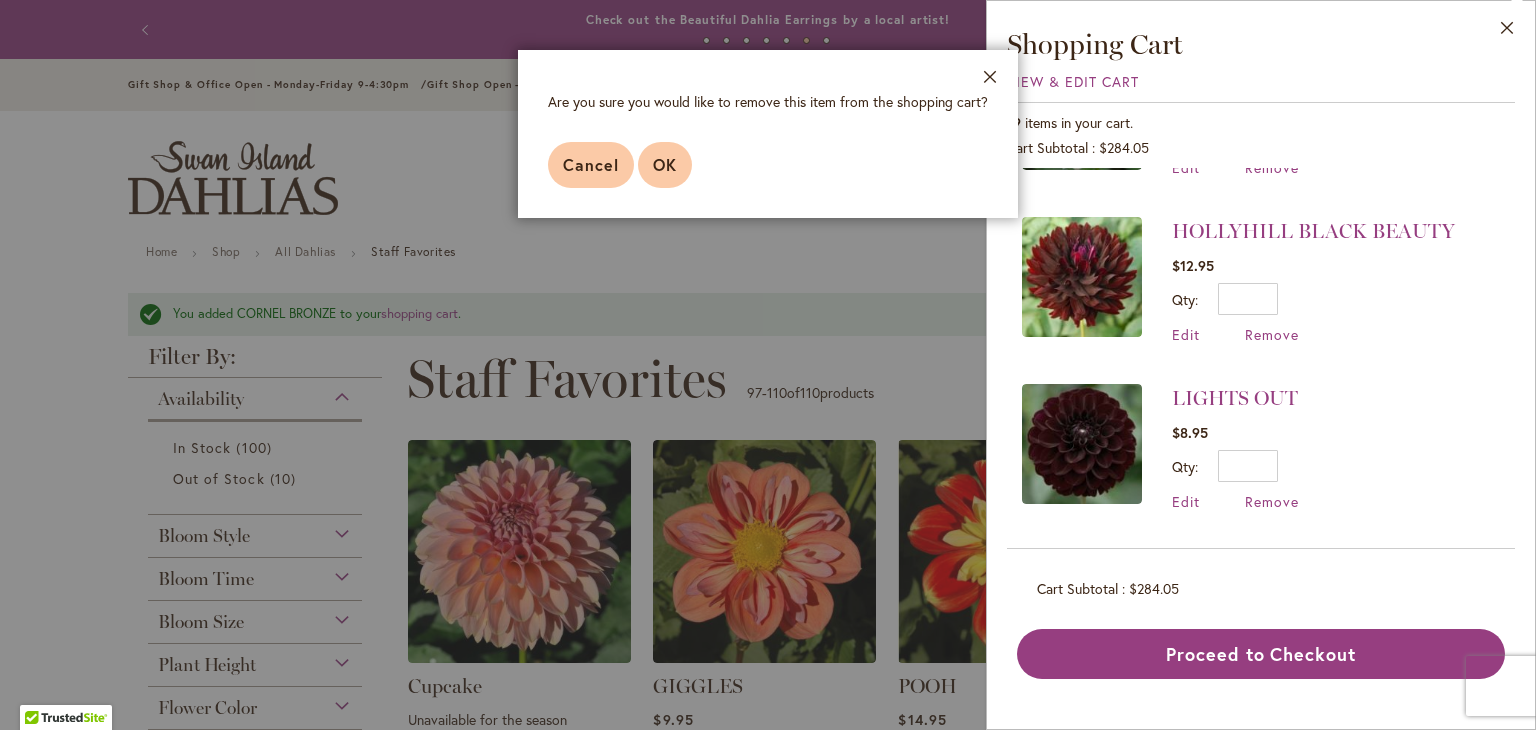 click on "OK" at bounding box center (665, 164) 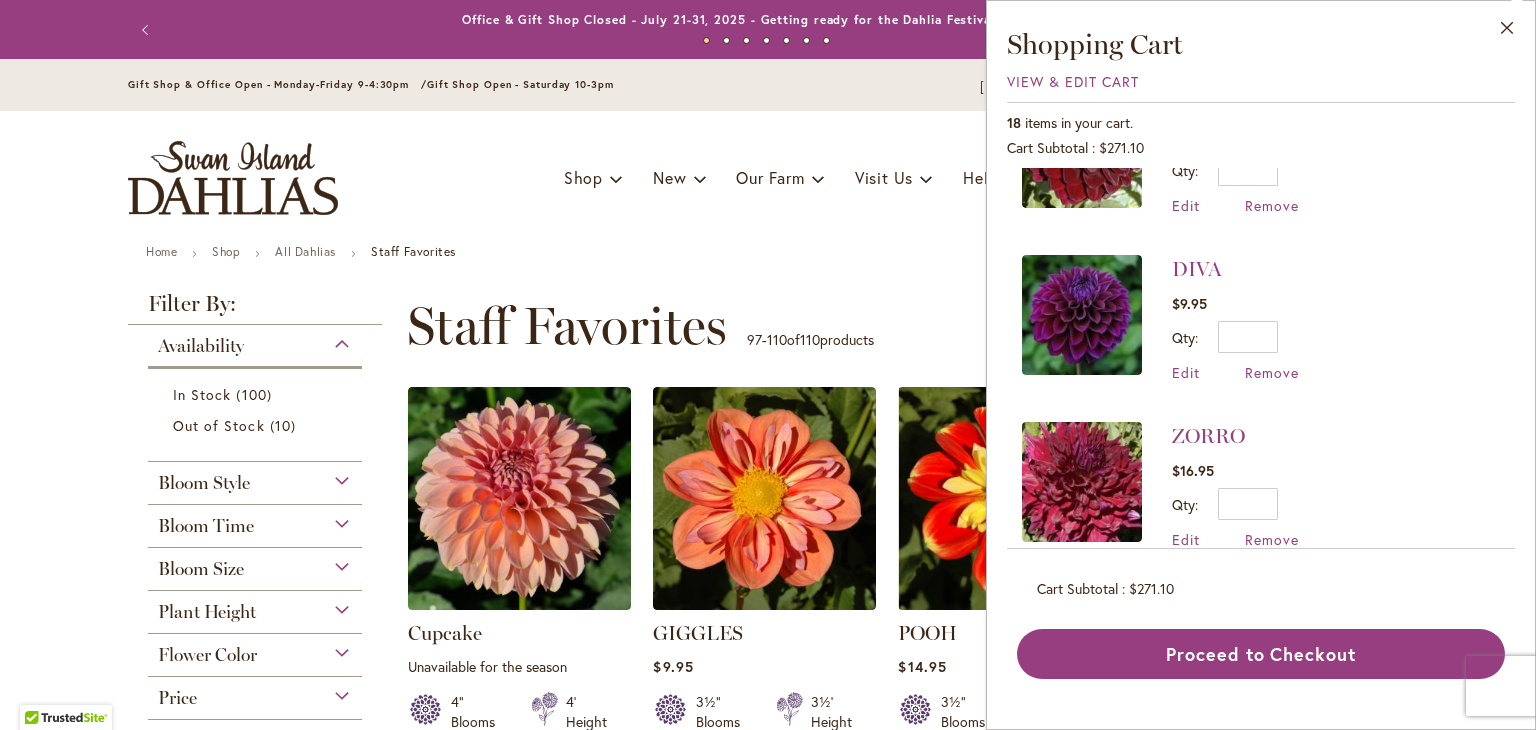 scroll, scrollTop: 596, scrollLeft: 0, axis: vertical 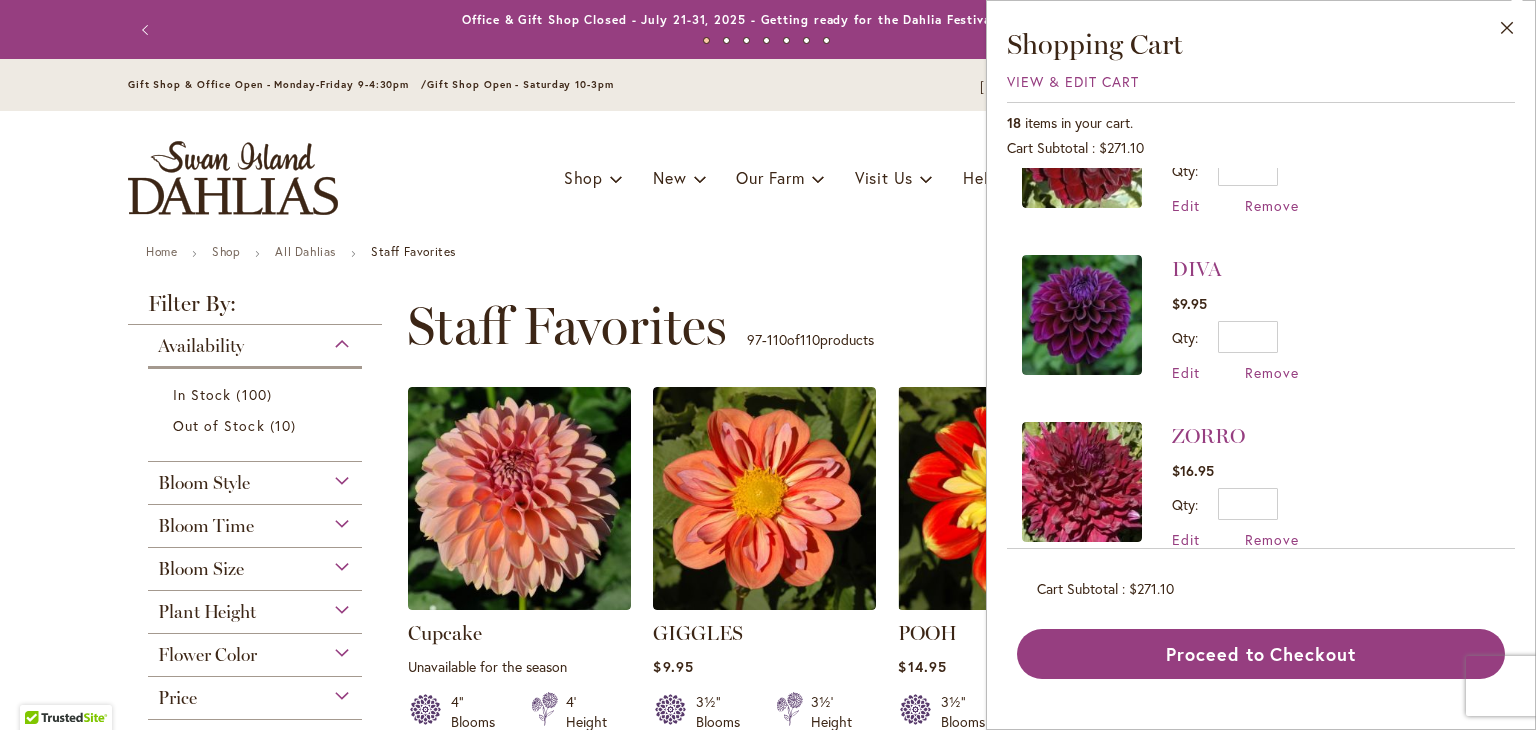click on "DIVA
$9.95
Qty
*
Update
Edit
Remove" at bounding box center (1261, 318) 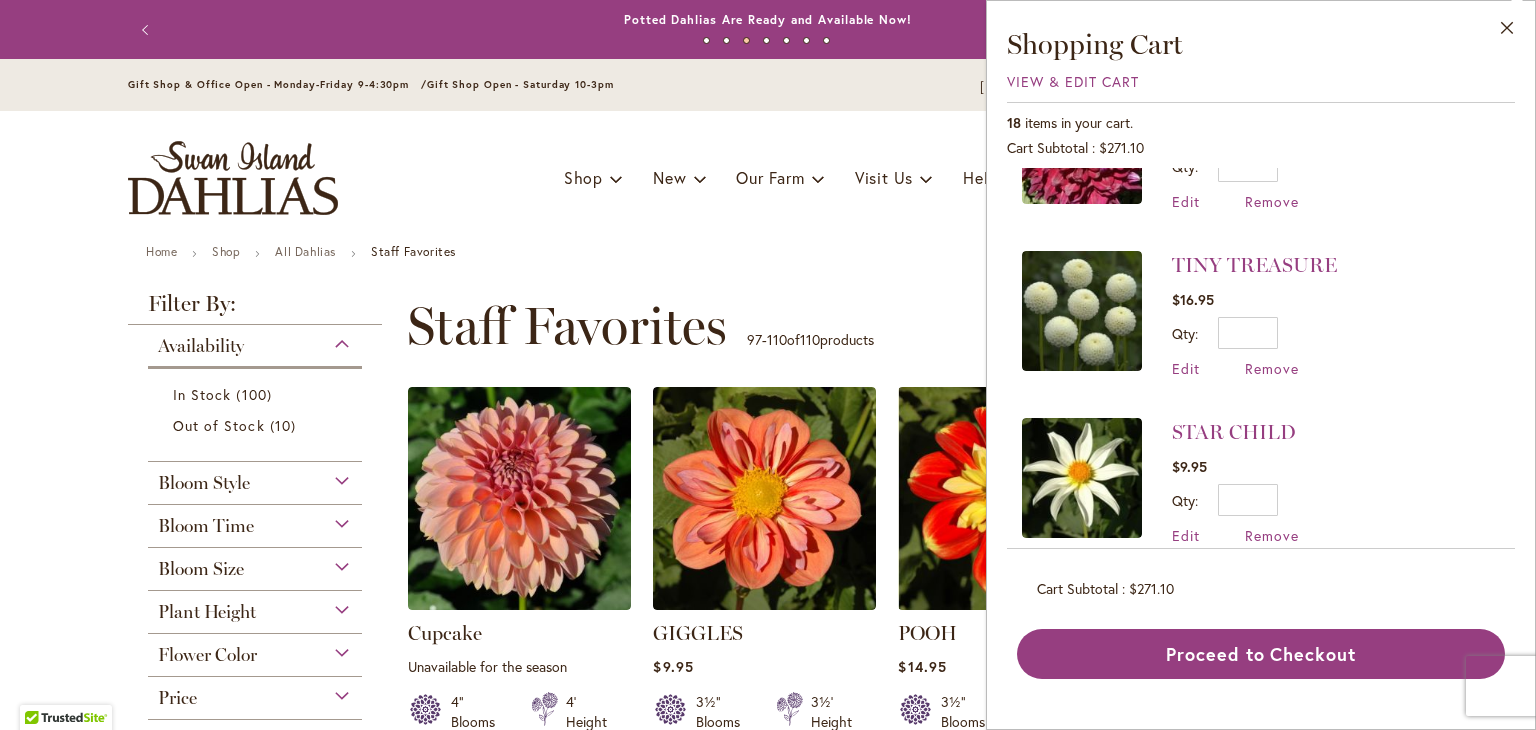 scroll, scrollTop: 936, scrollLeft: 0, axis: vertical 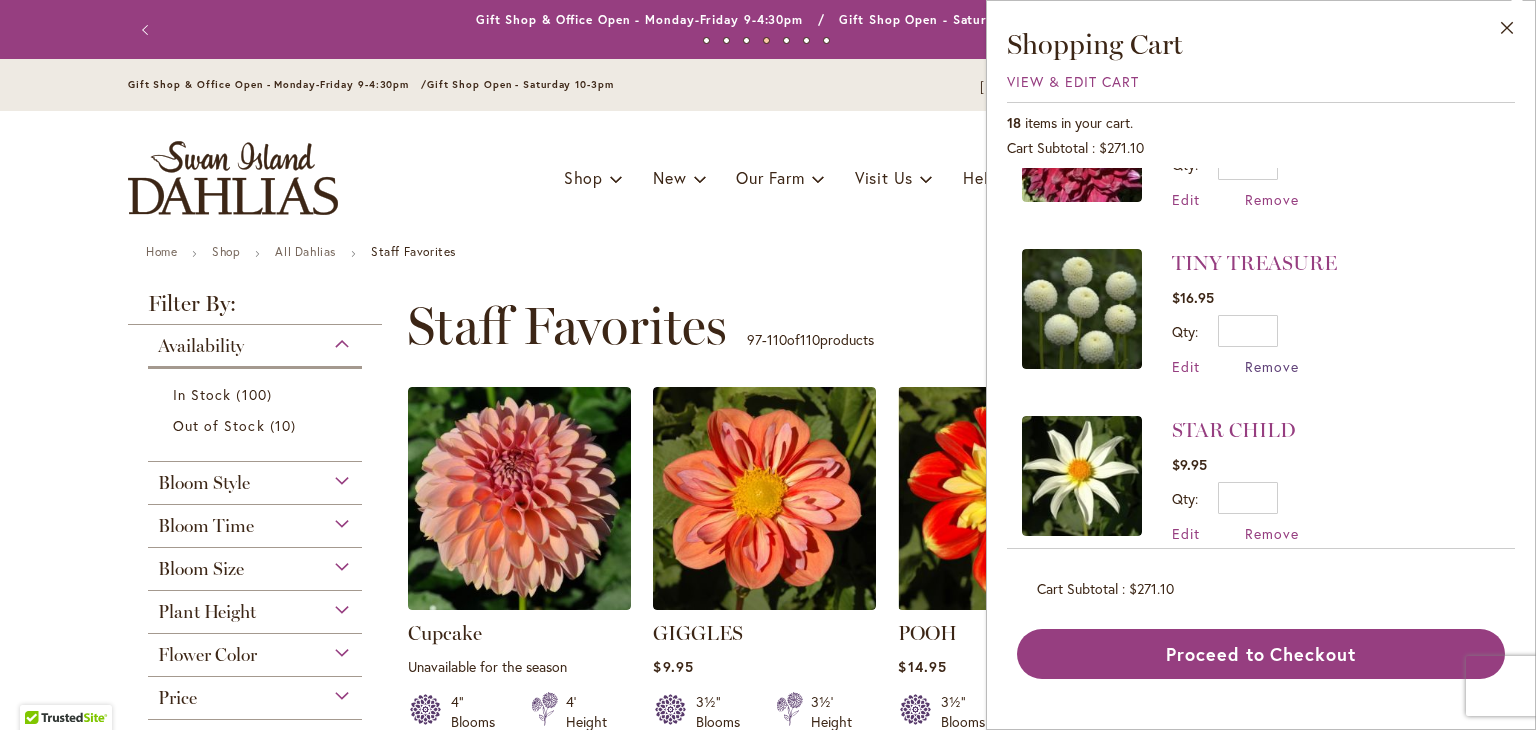 click on "Remove" at bounding box center (1272, 366) 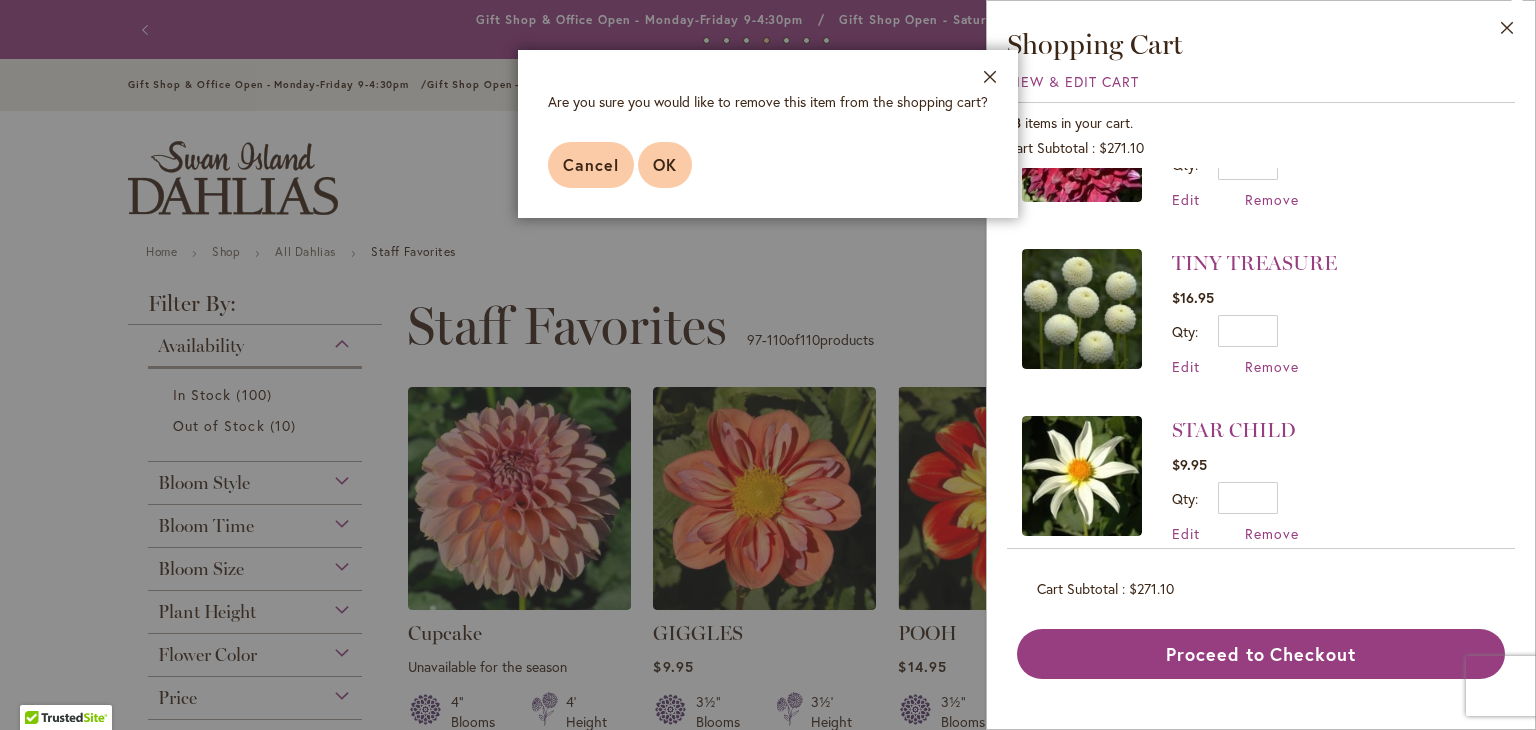 click on "OK" at bounding box center [665, 164] 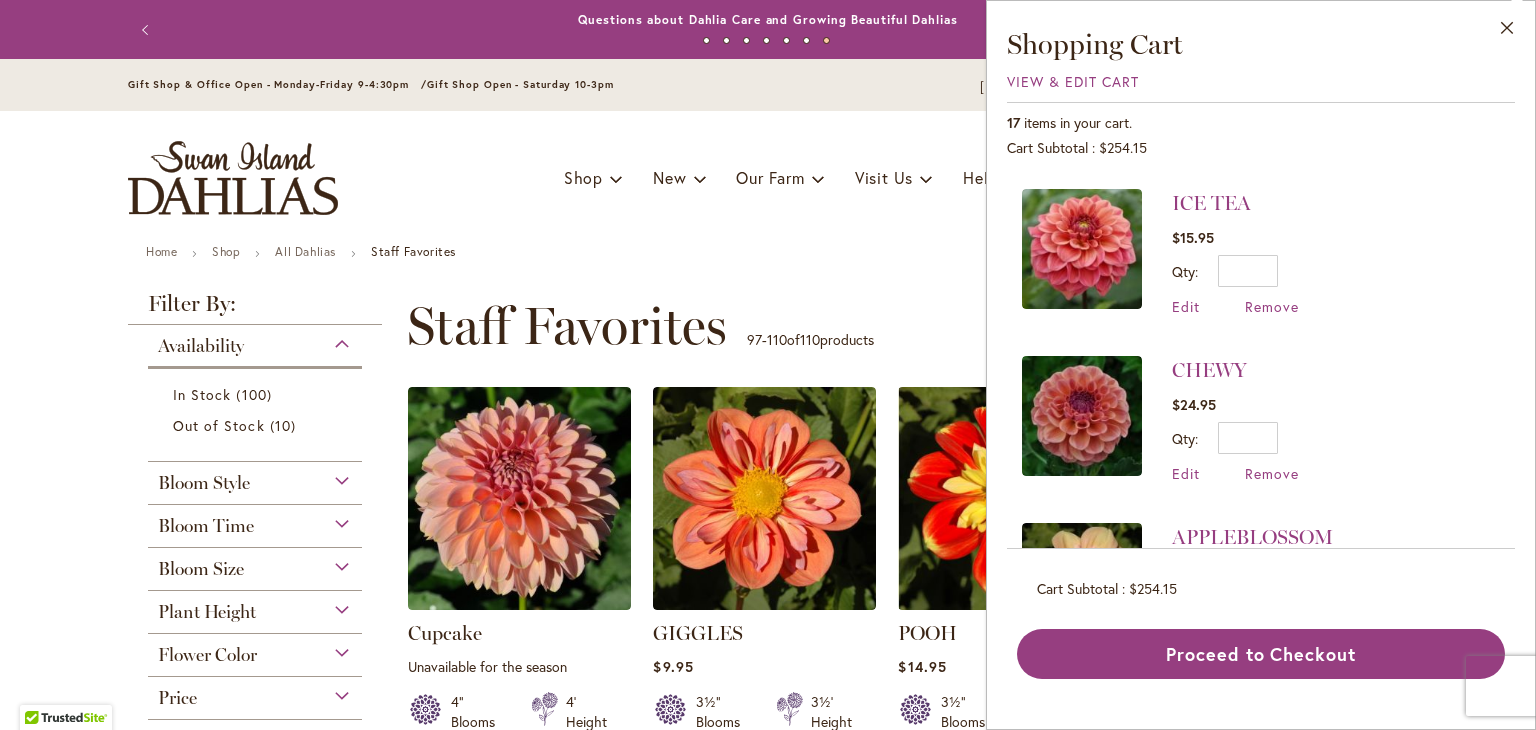 scroll, scrollTop: 1328, scrollLeft: 0, axis: vertical 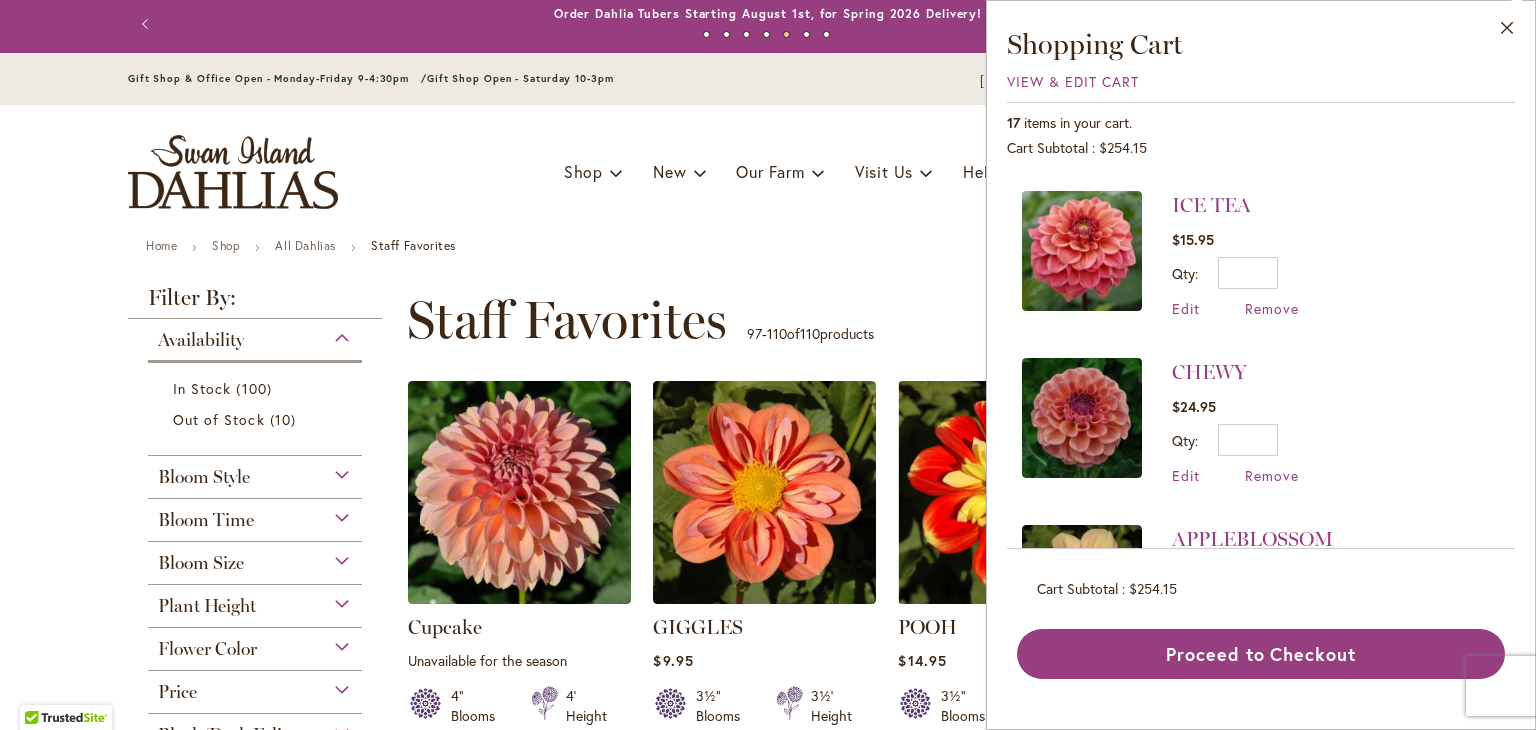 click on "Toggle Nav
Shop
Dahlia Tubers
Collections
Fresh Cut Dahlias
Gardening Supplies
Gift Cards
Request a Catalog
Gifts, Clothing & Specialty Items" at bounding box center (768, 172) 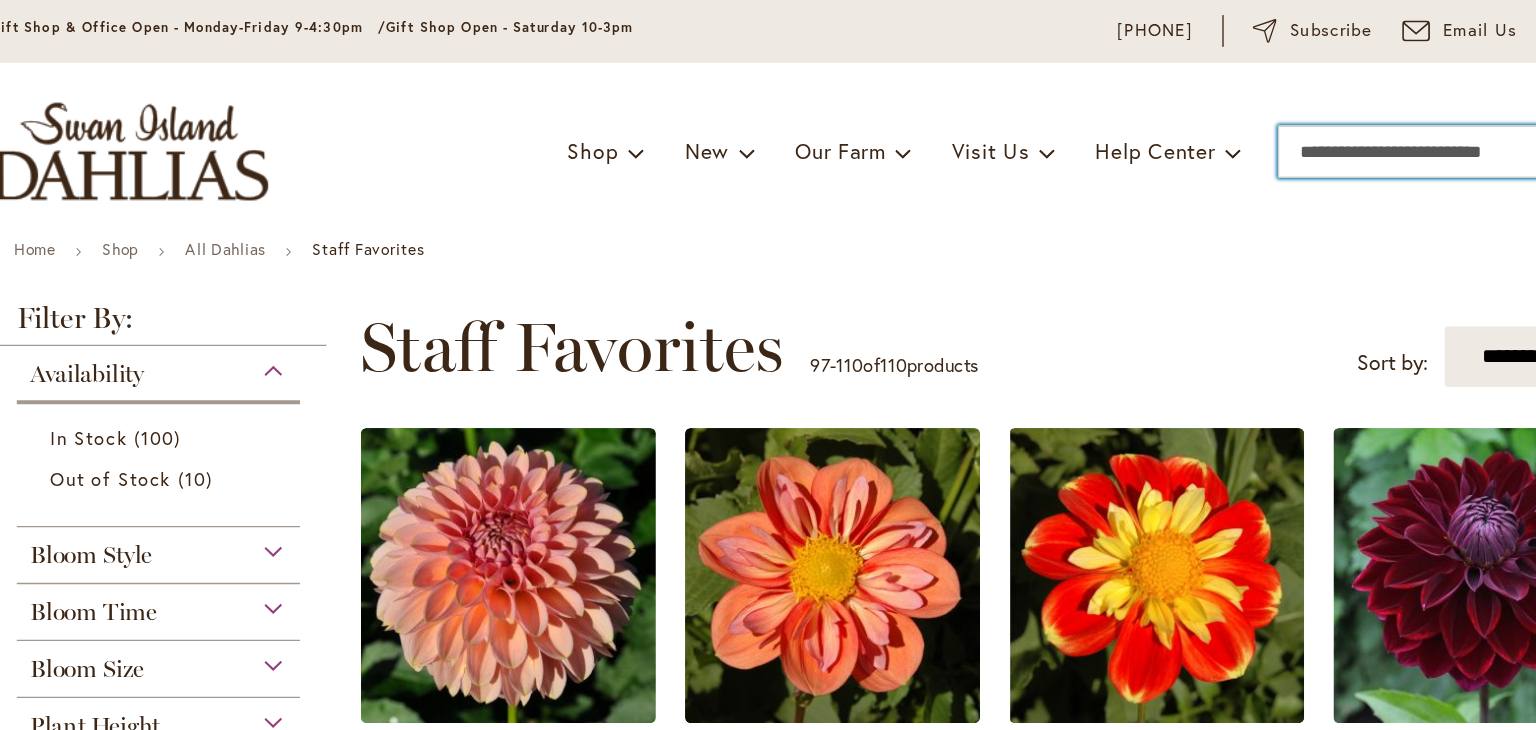 click on "Search" at bounding box center [1228, 172] 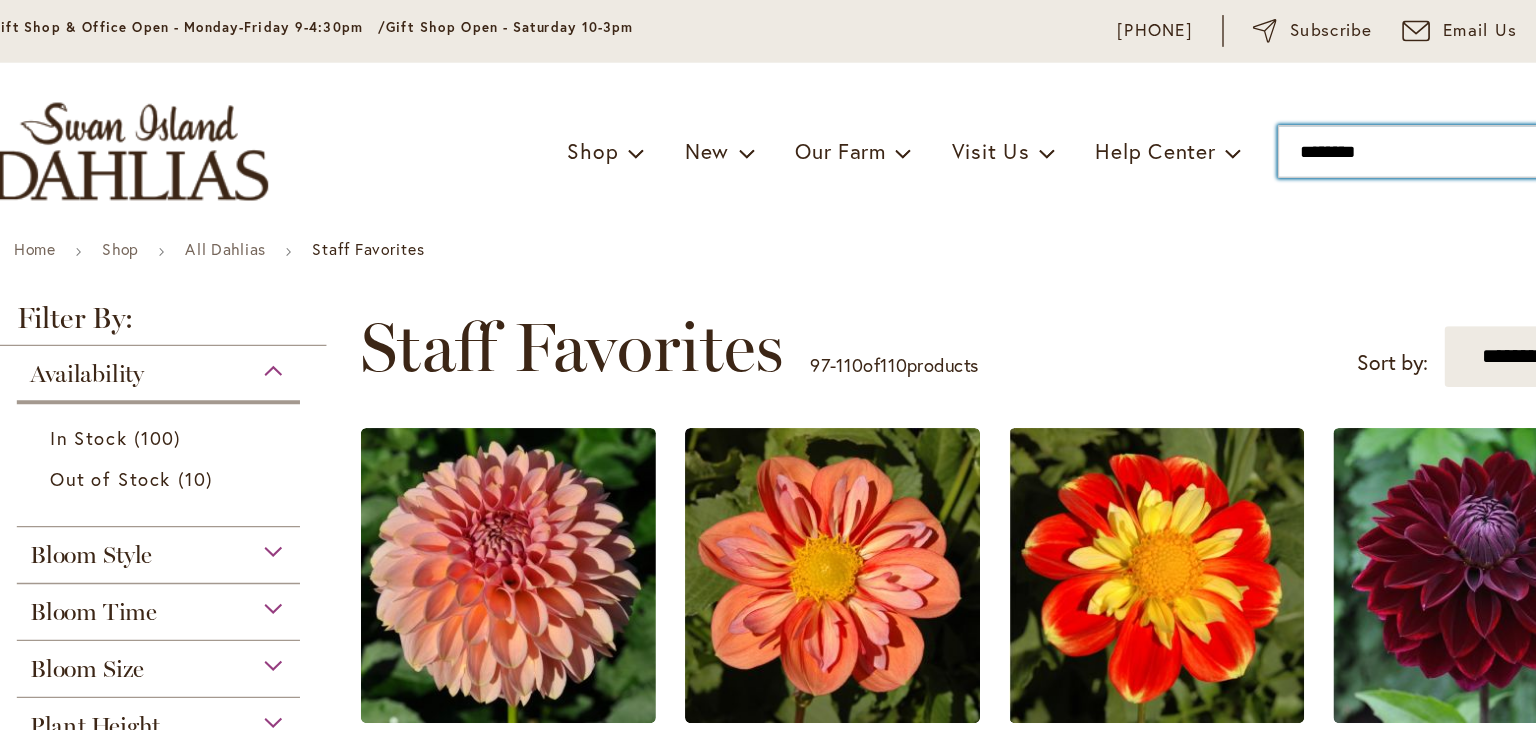 type on "*********" 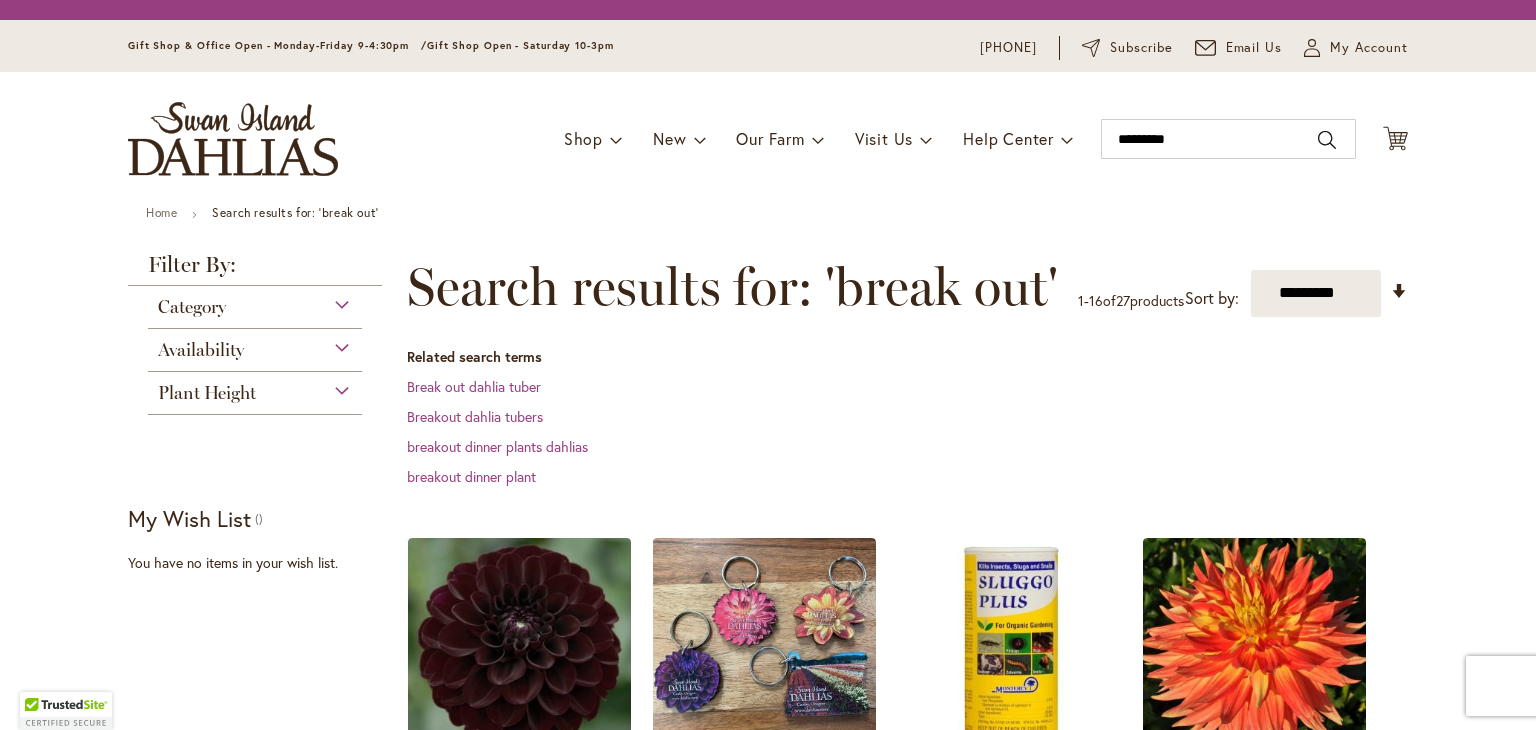 scroll, scrollTop: 0, scrollLeft: 0, axis: both 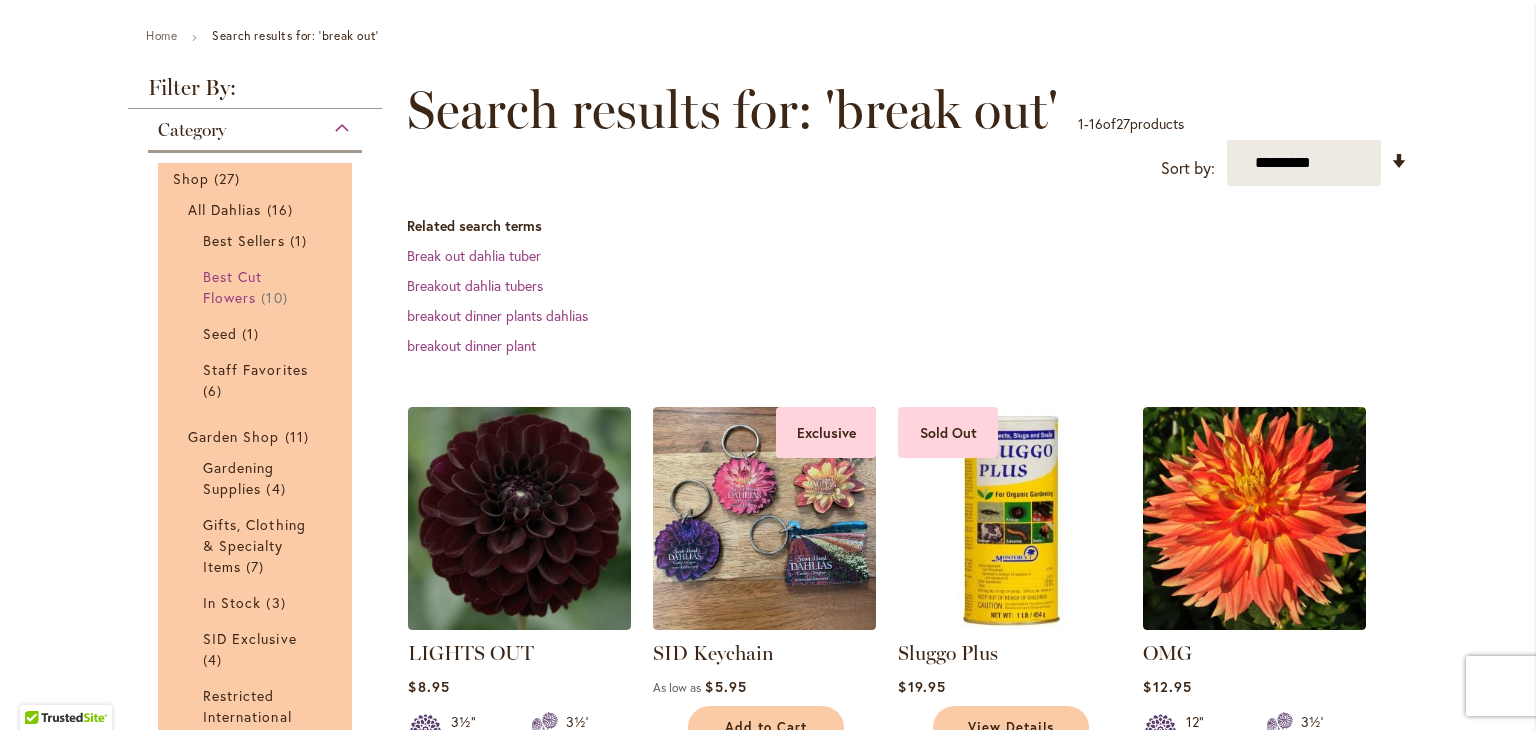 type on "**********" 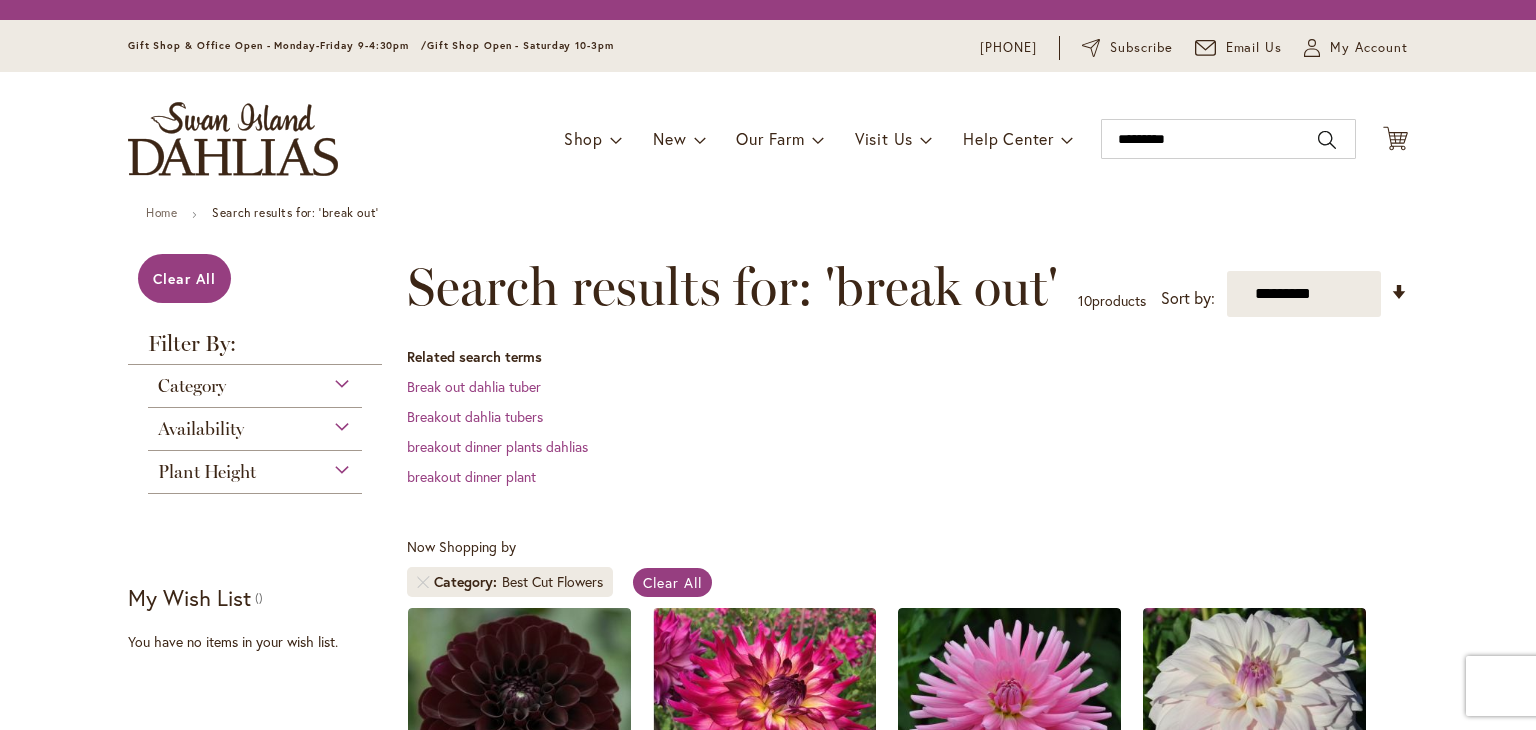 scroll, scrollTop: 0, scrollLeft: 0, axis: both 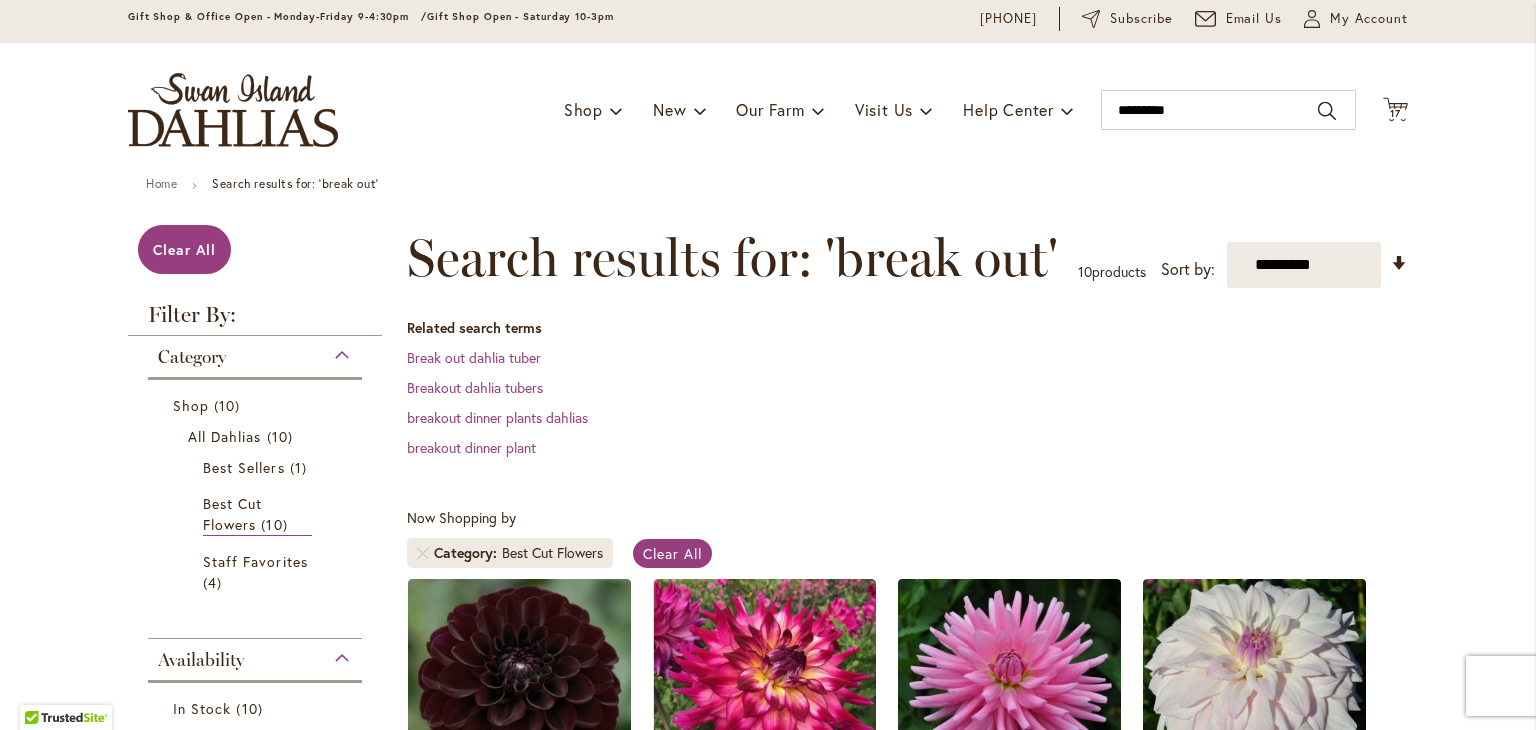 type on "**********" 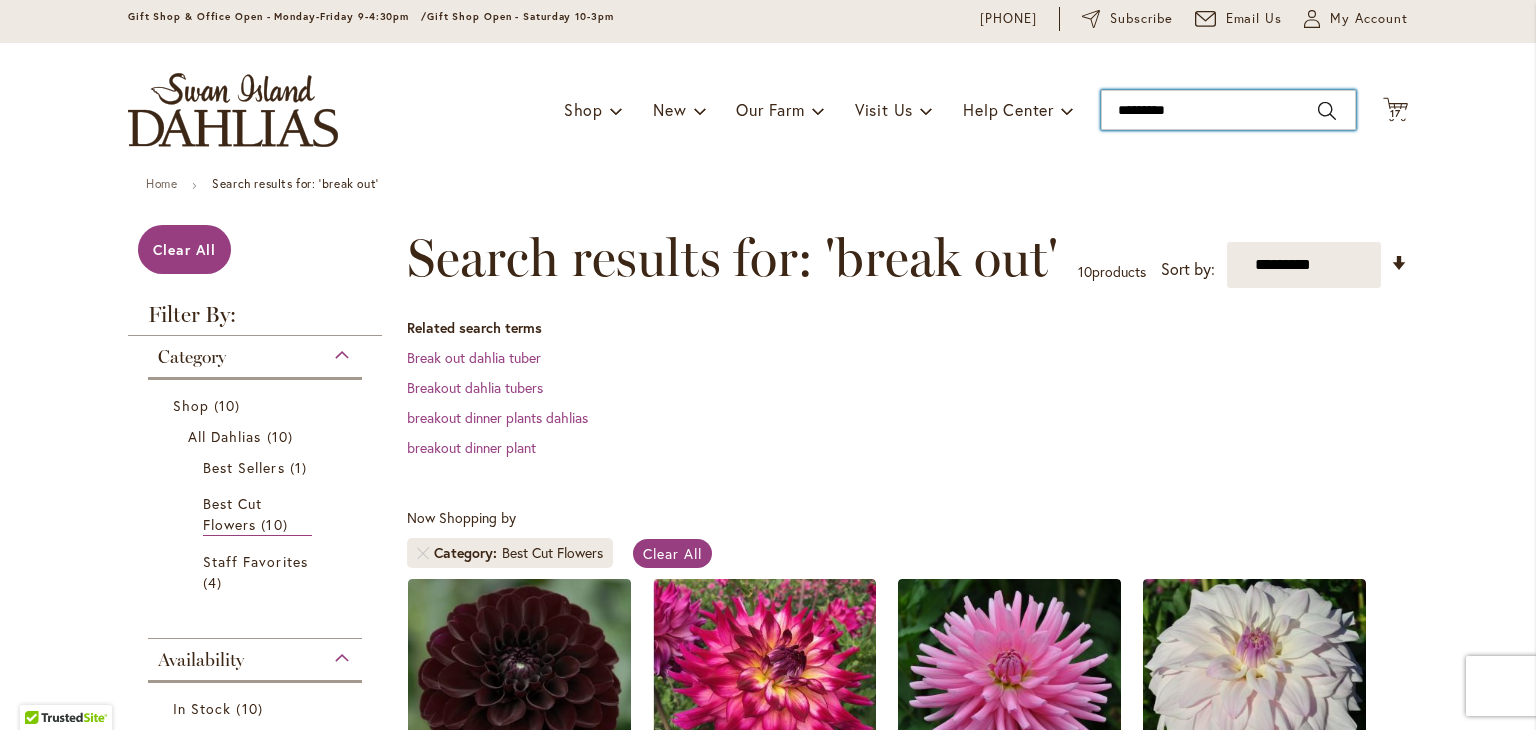 click on "*********" at bounding box center (1228, 110) 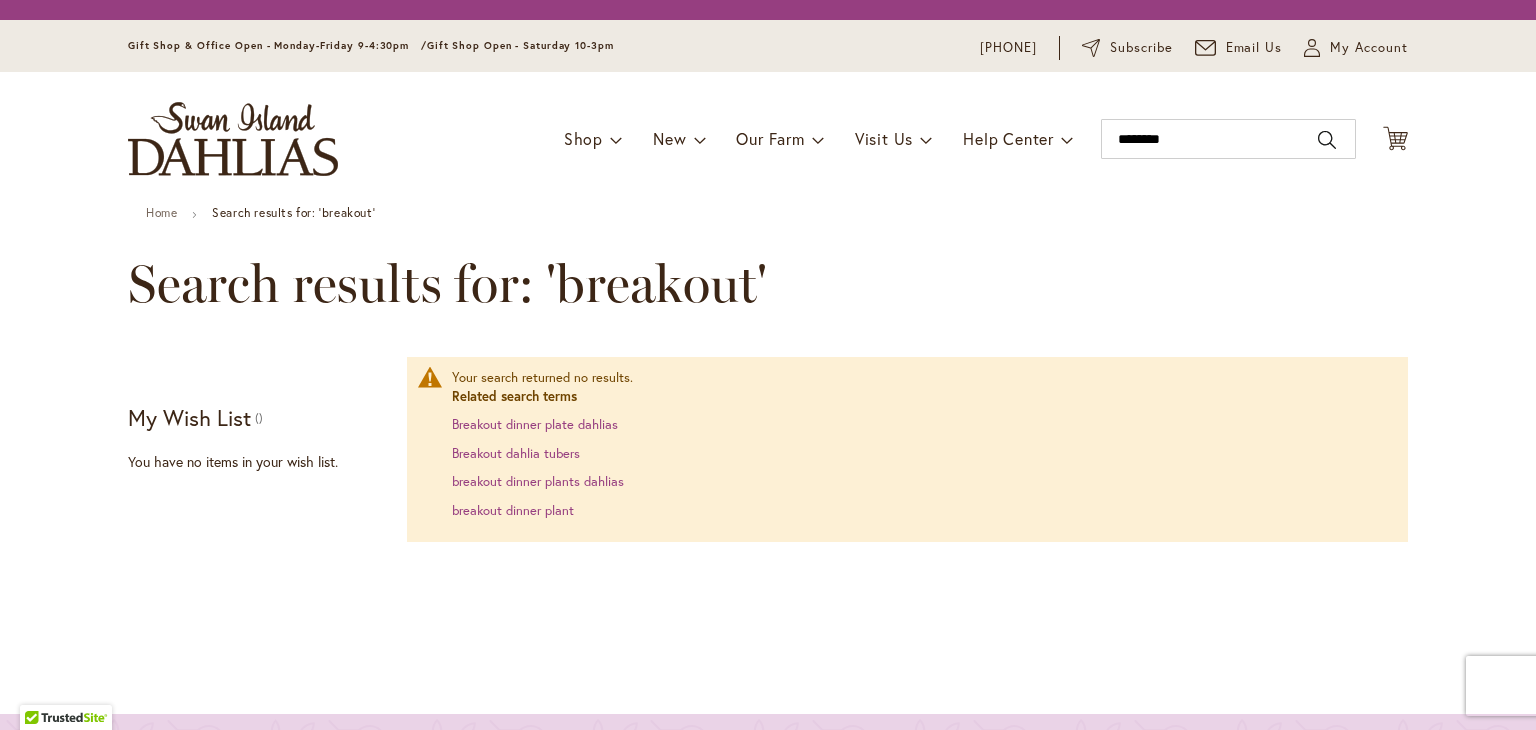 scroll, scrollTop: 0, scrollLeft: 0, axis: both 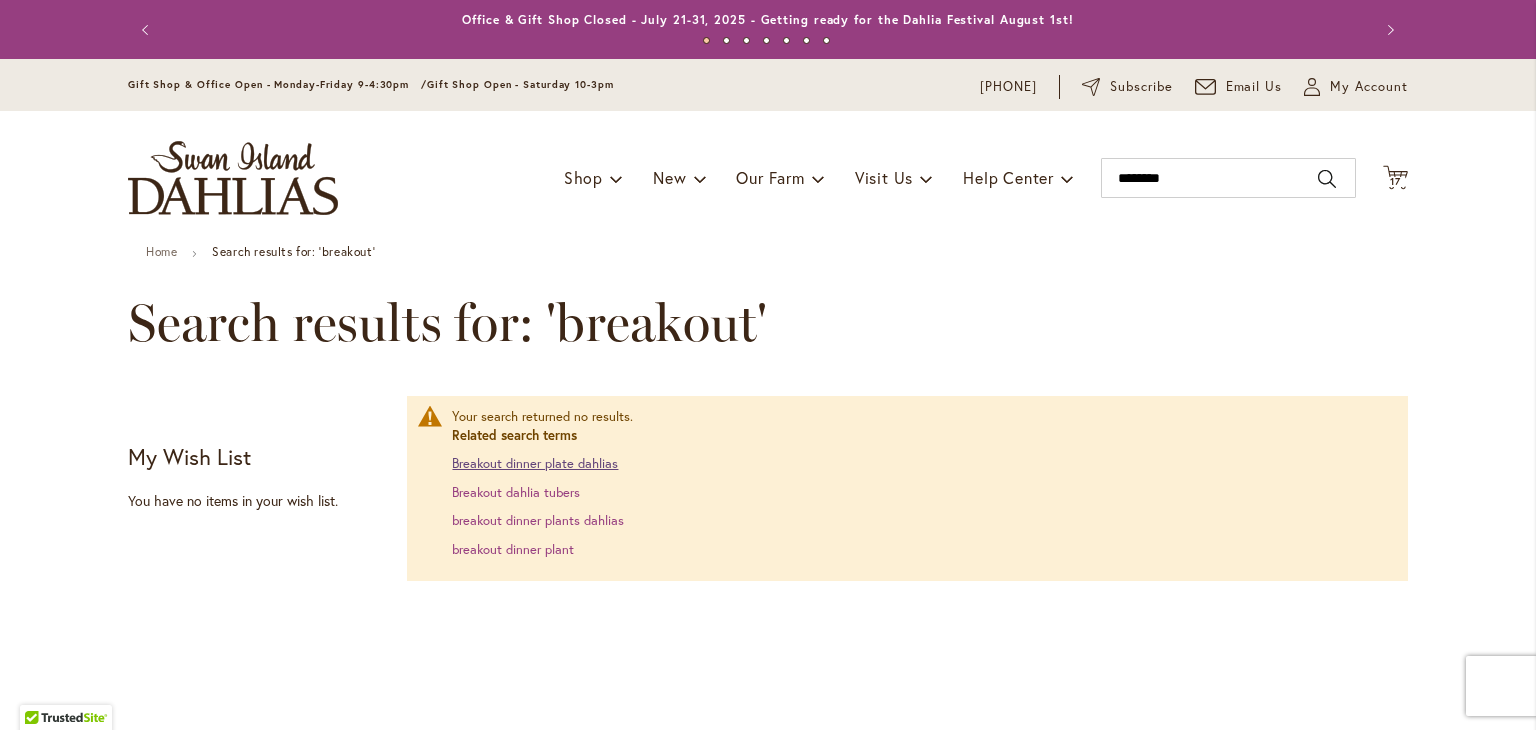 type on "**********" 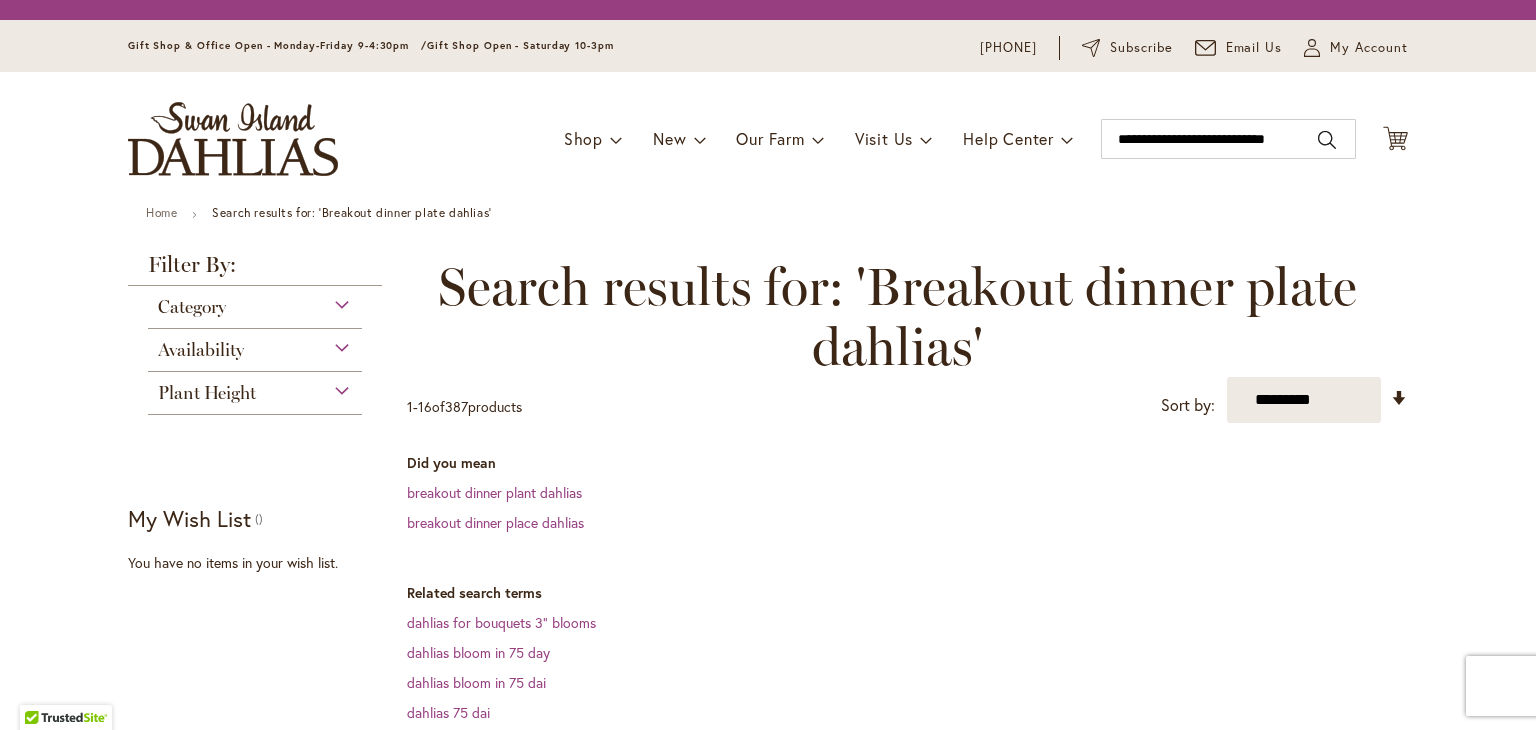scroll, scrollTop: 0, scrollLeft: 0, axis: both 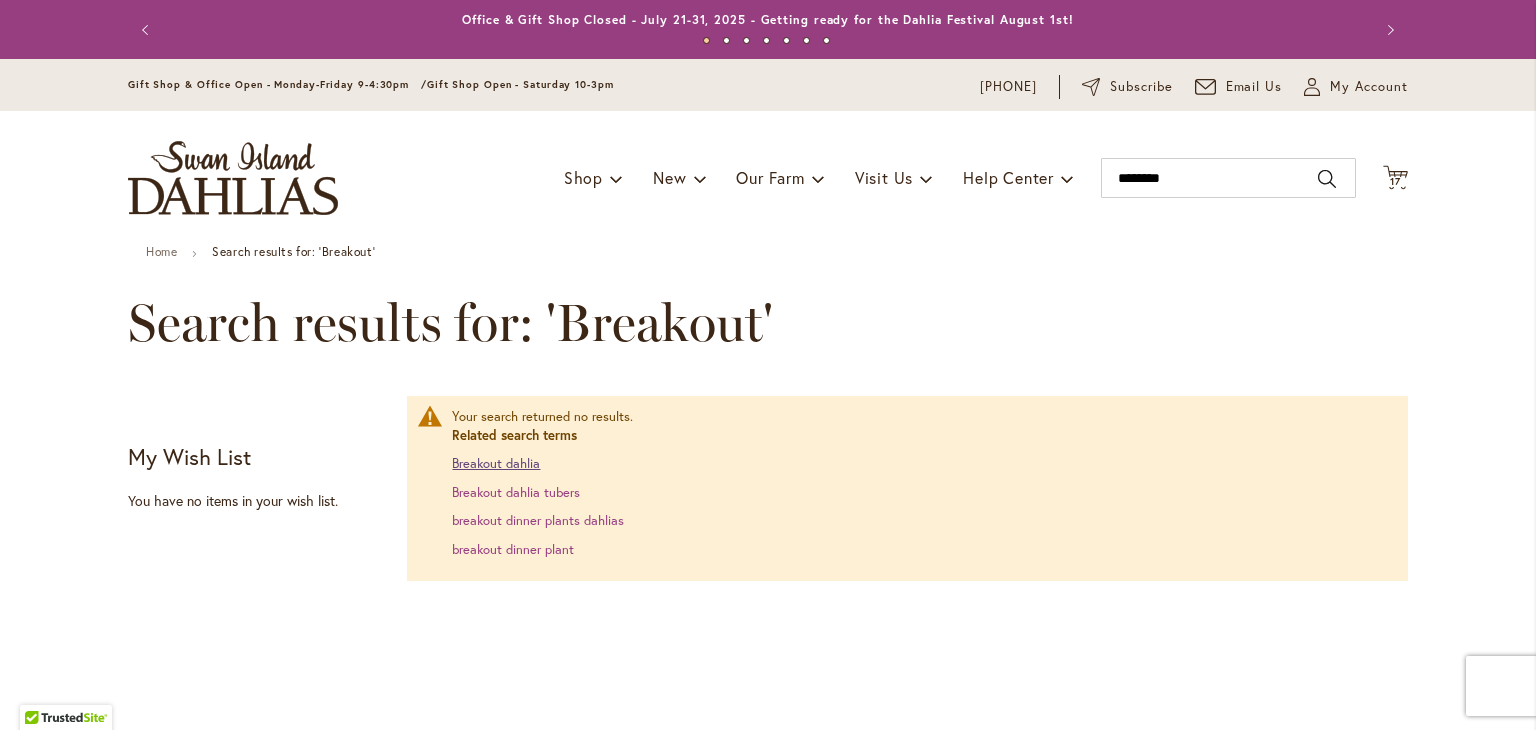 type on "**********" 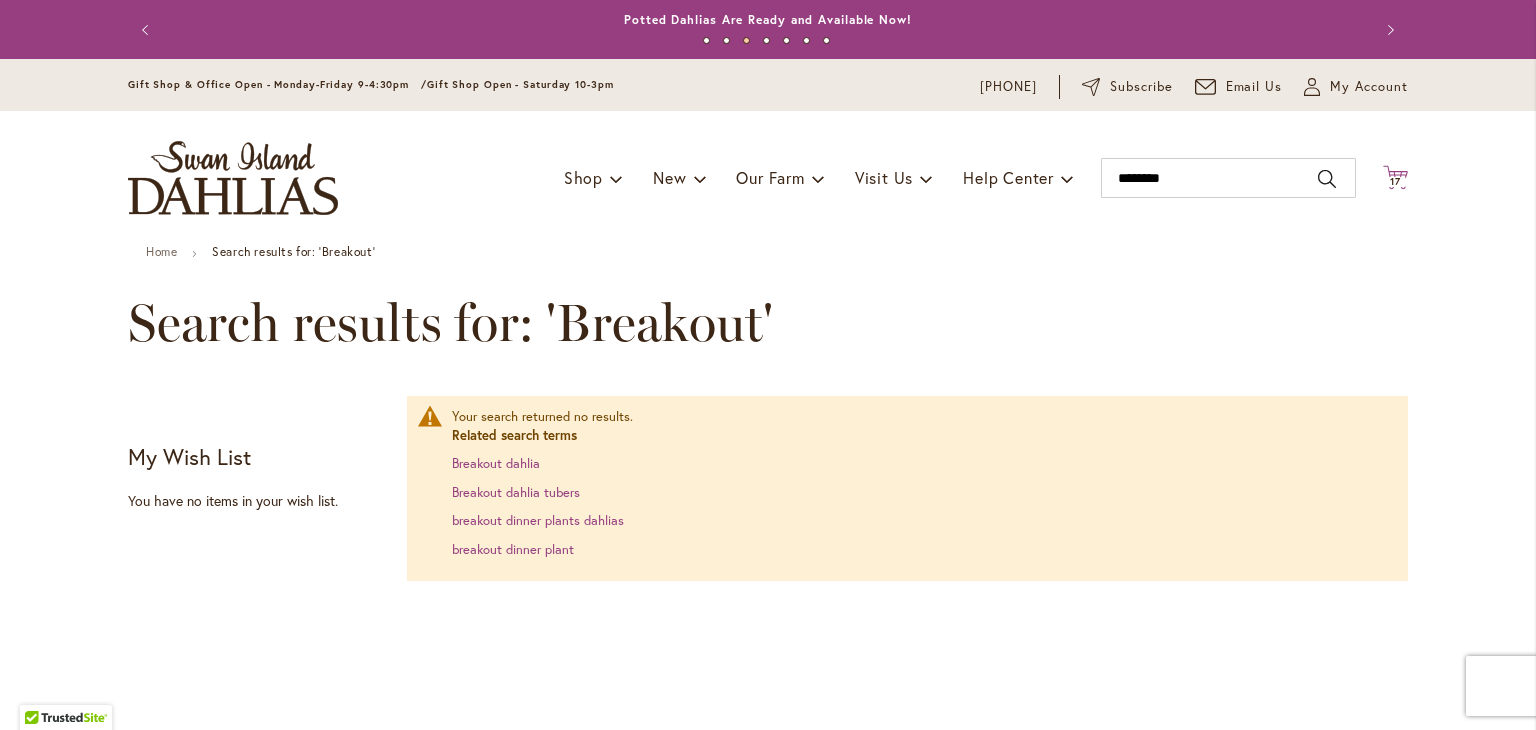 click on "Cart
.cls-1 {
fill: #231f20;
}" 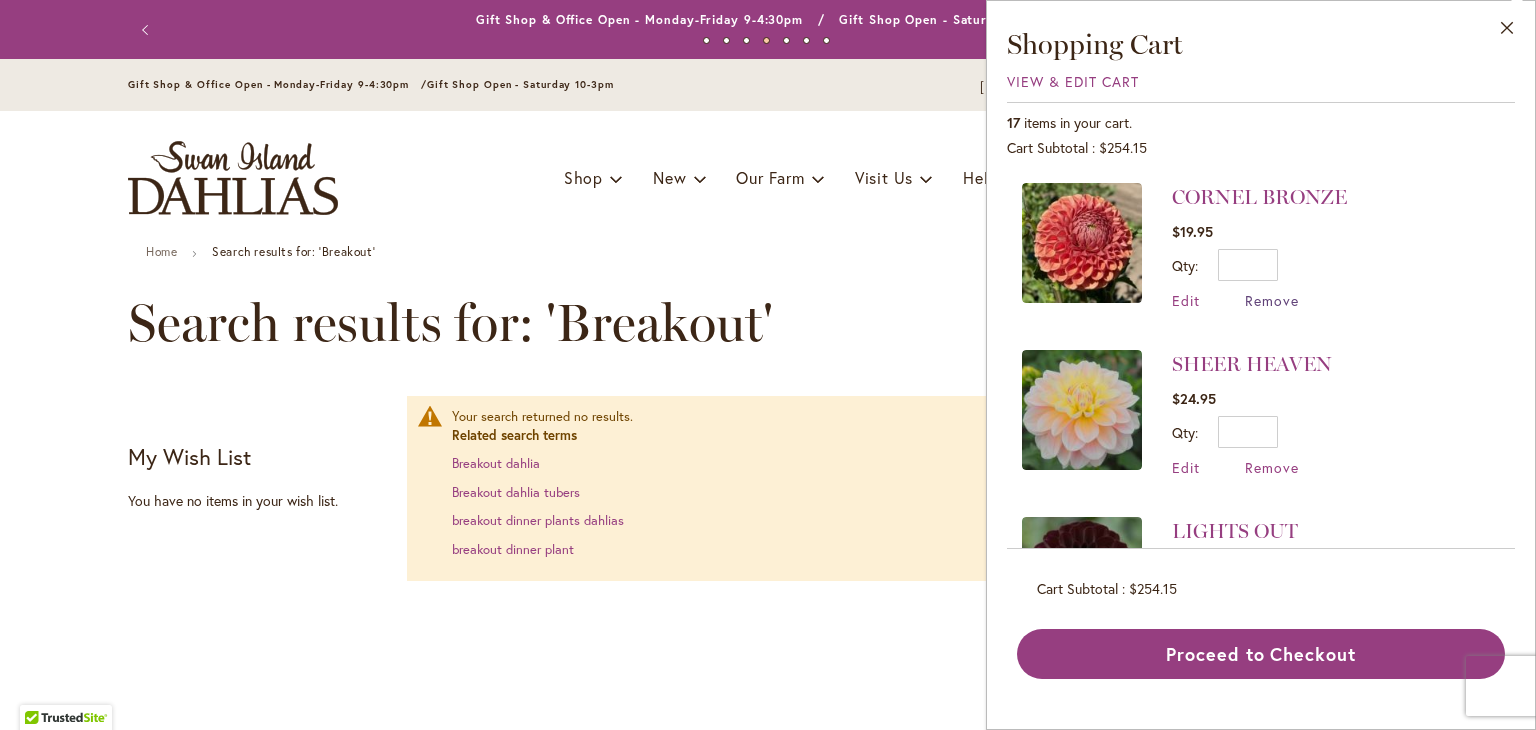 click on "Remove" at bounding box center (1272, 300) 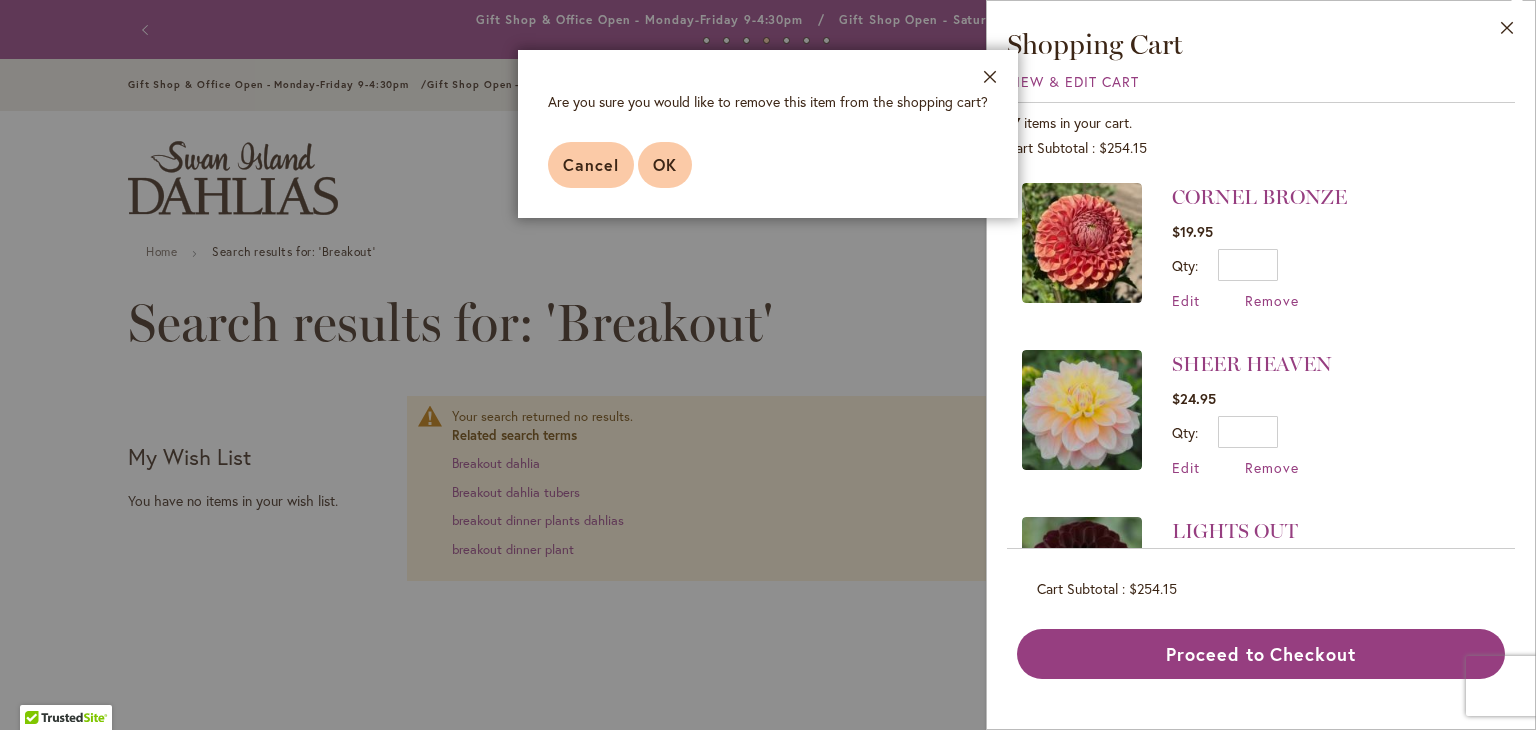click on "OK" at bounding box center [665, 164] 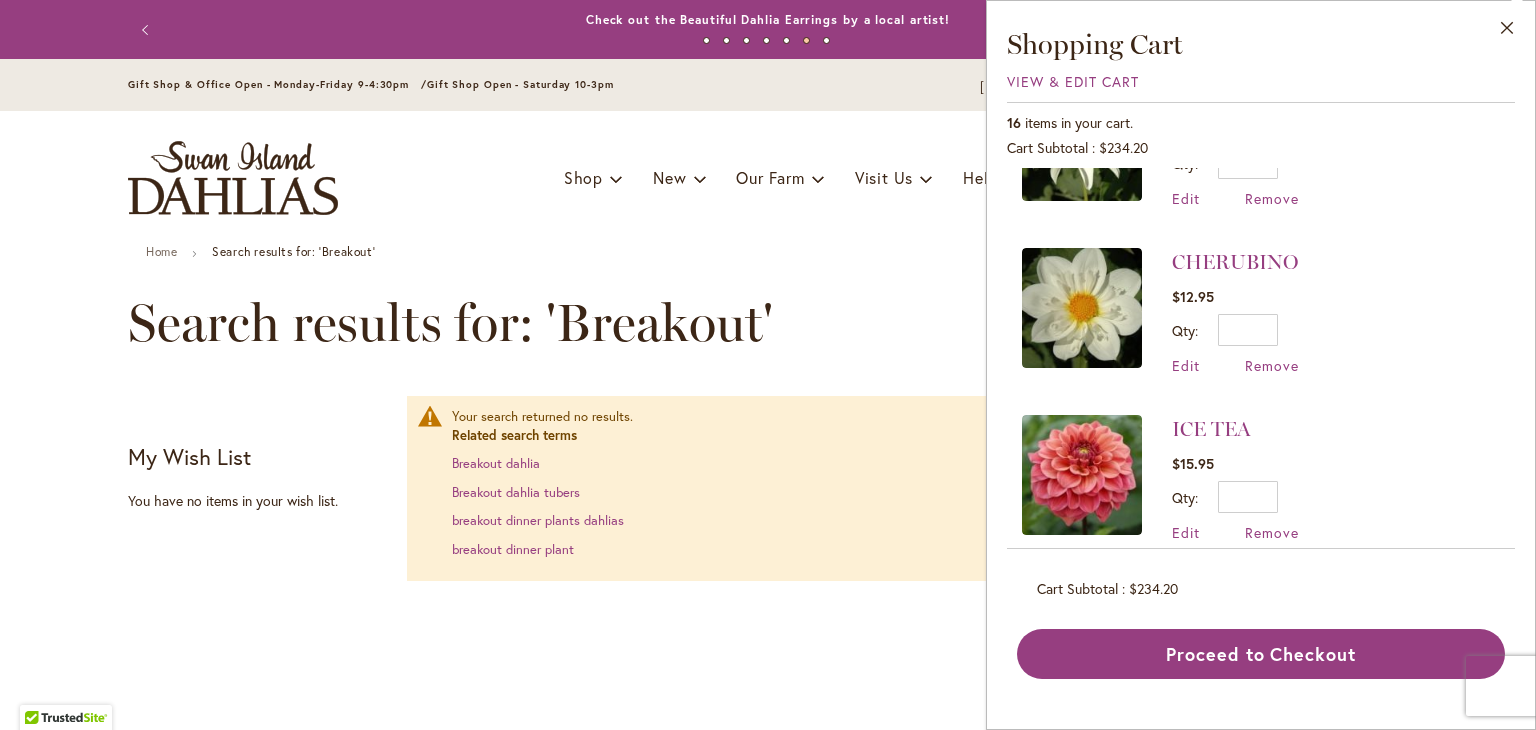 scroll, scrollTop: 938, scrollLeft: 0, axis: vertical 